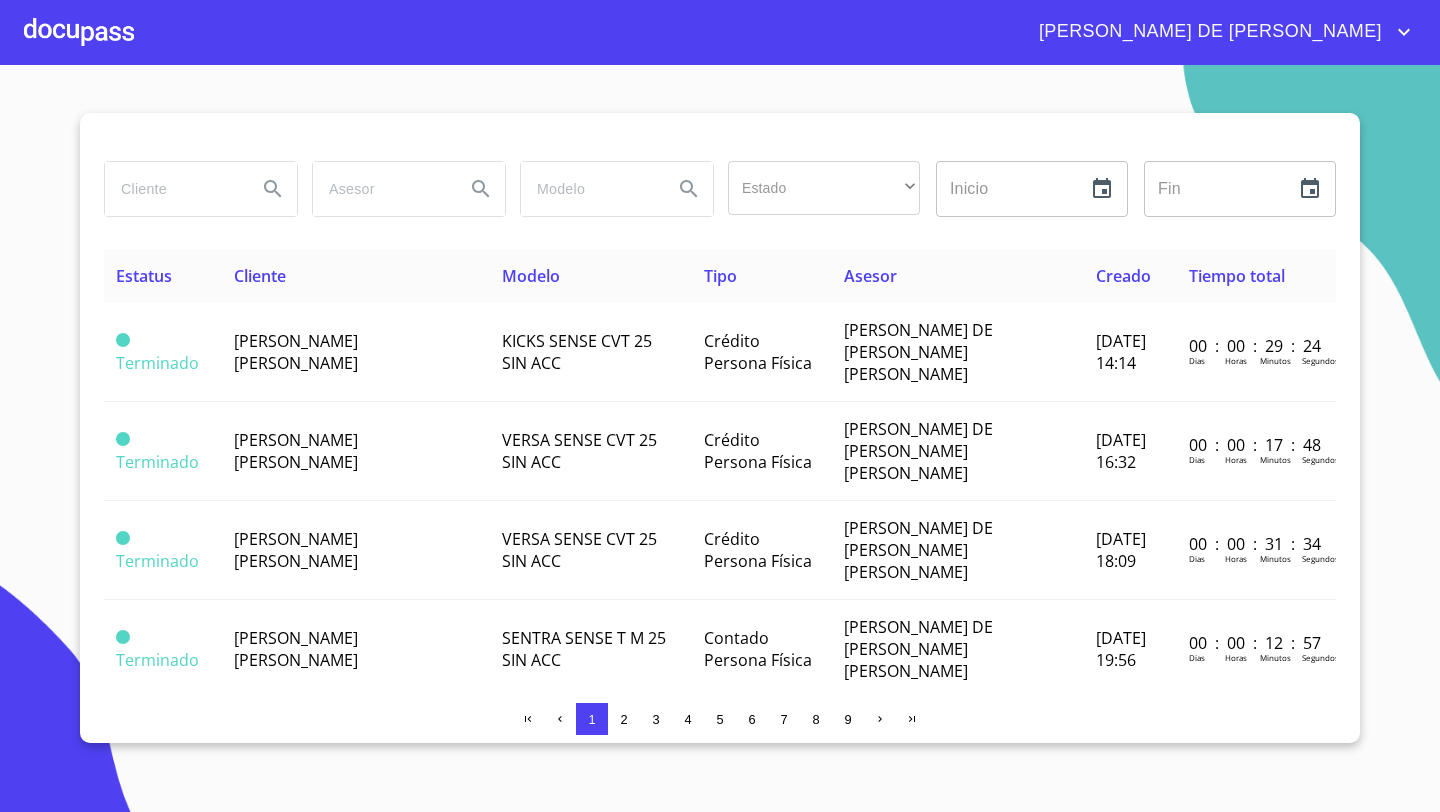scroll, scrollTop: 0, scrollLeft: 0, axis: both 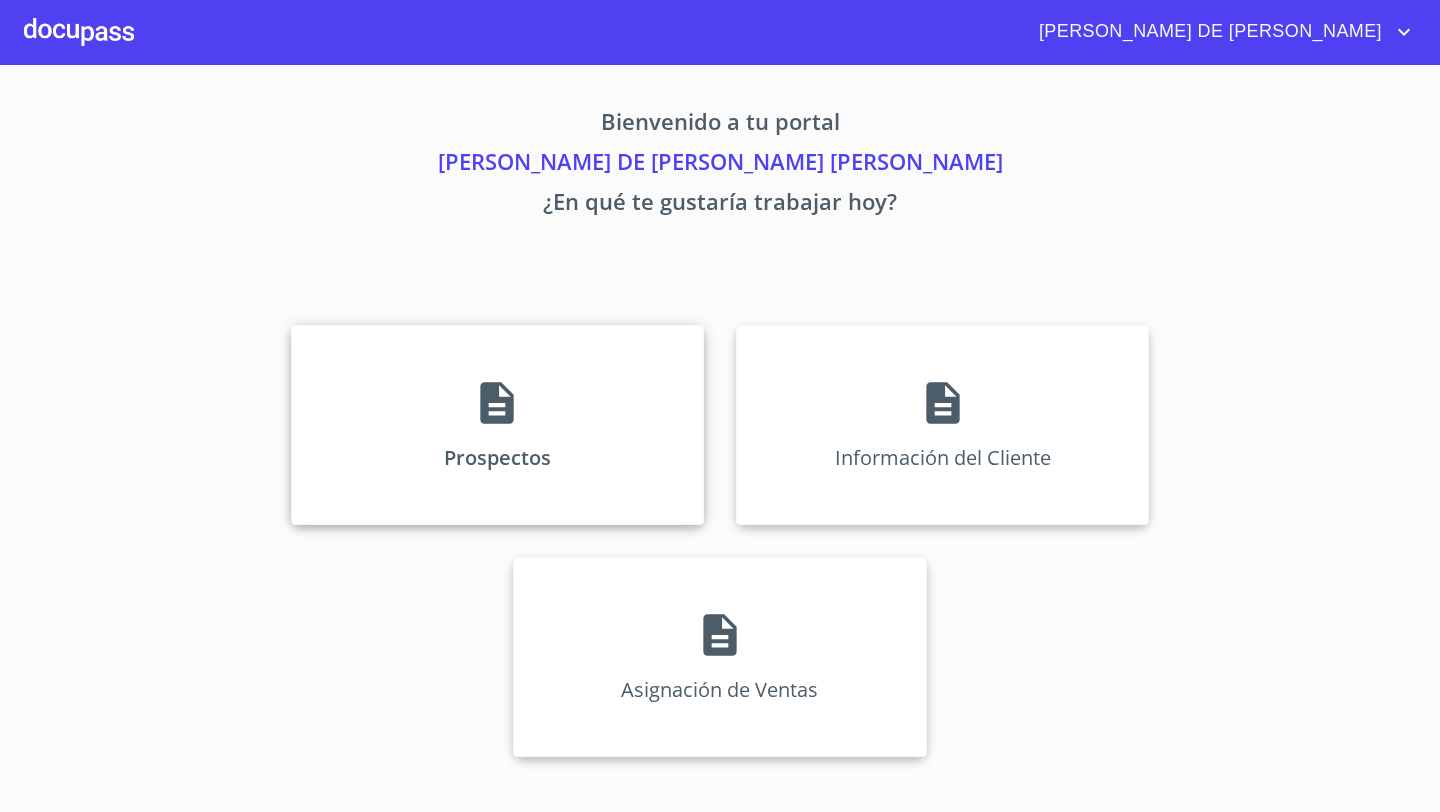click 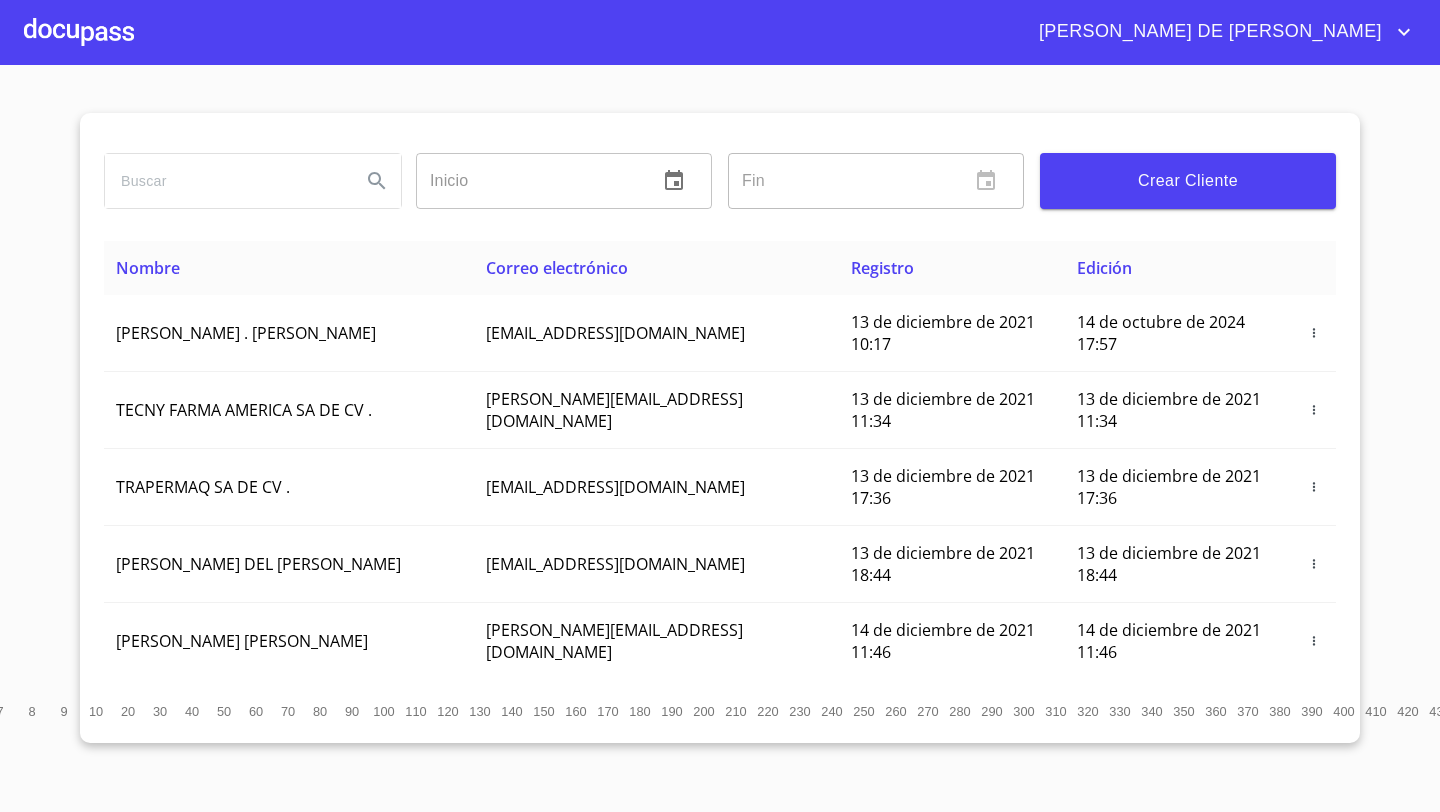 click on "Crear Cliente" at bounding box center [1188, 181] 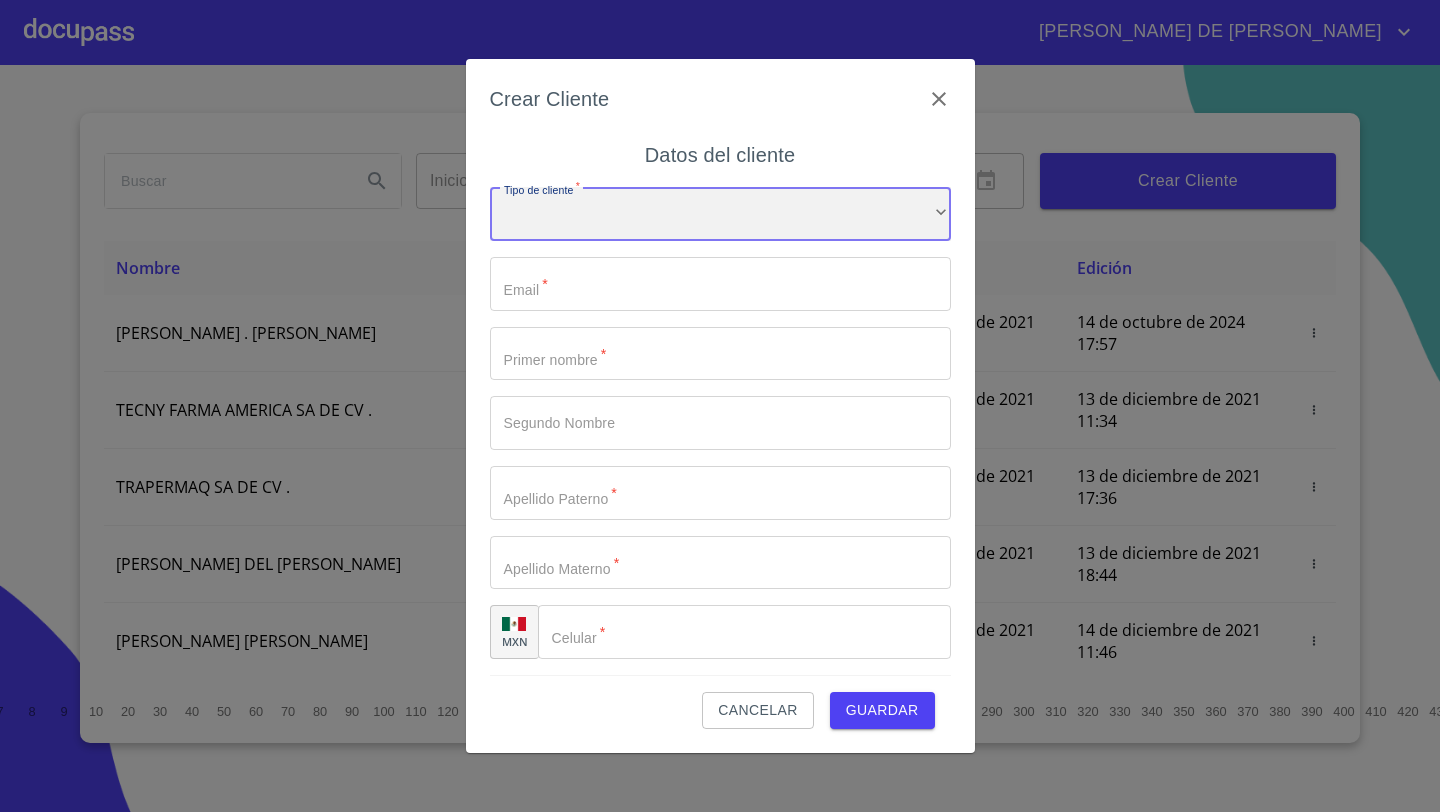 click on "​" at bounding box center [720, 214] 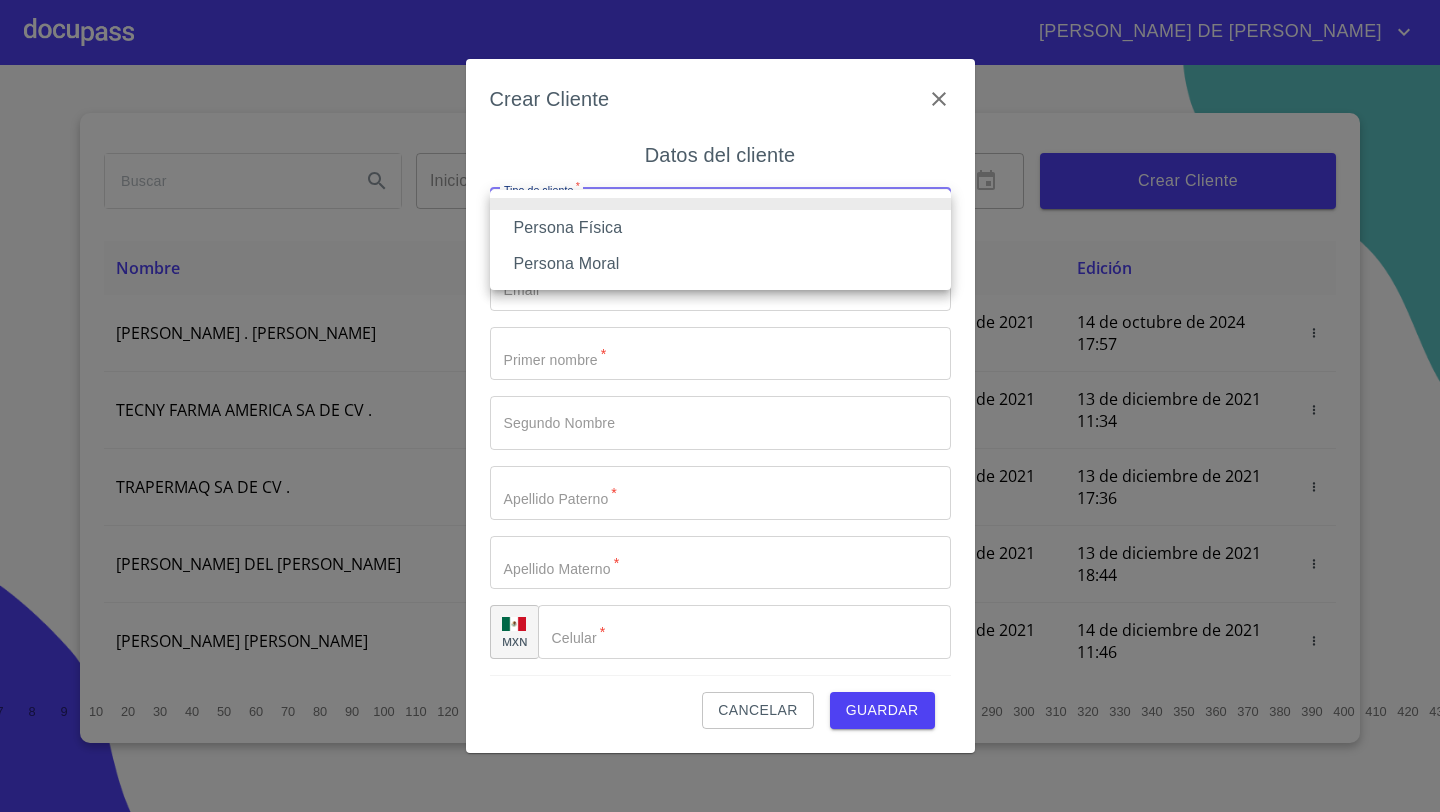click on "Persona Física" at bounding box center [720, 228] 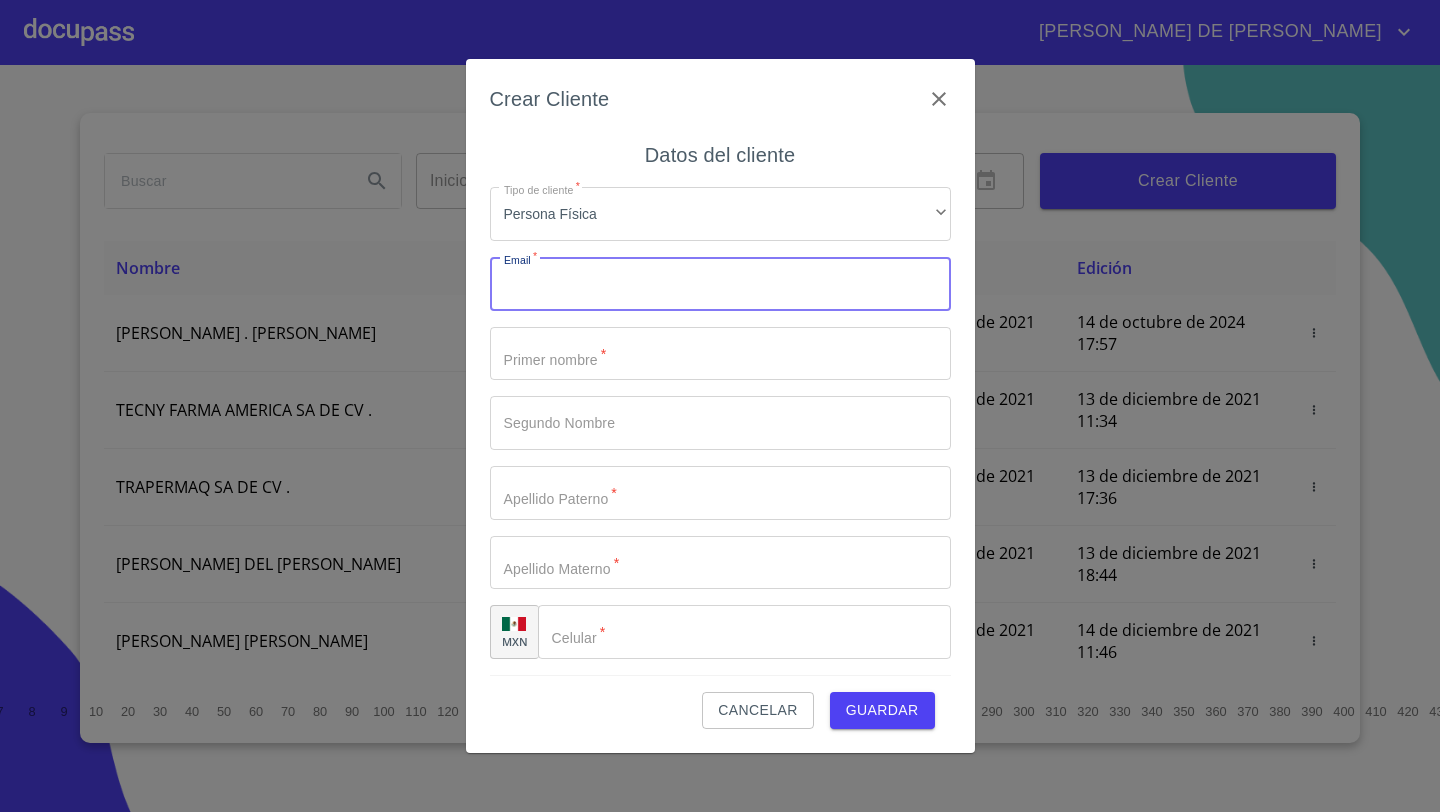 click on "Tipo de cliente   *" at bounding box center (720, 284) 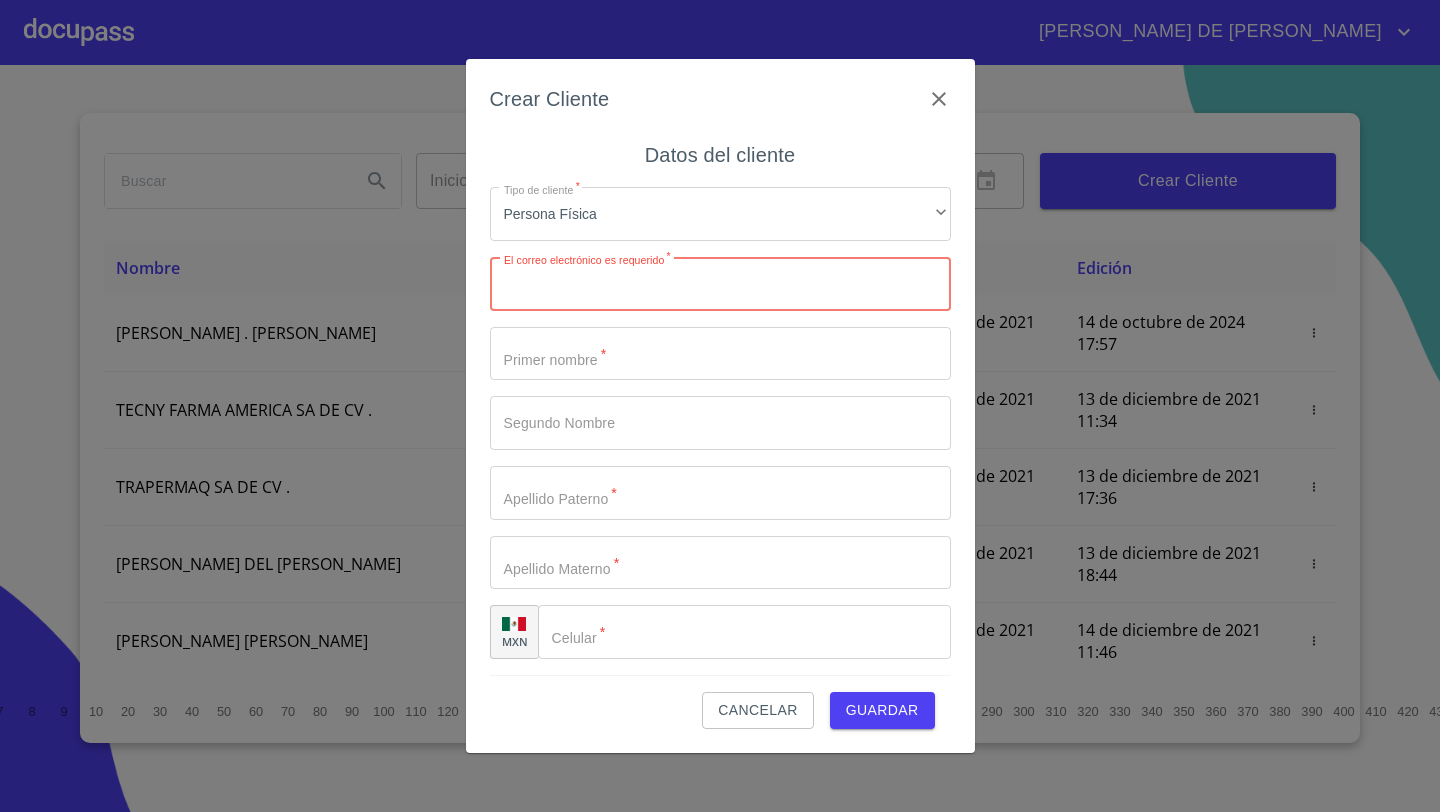 paste on "[EMAIL_ADDRESS][DOMAIN_NAME]" 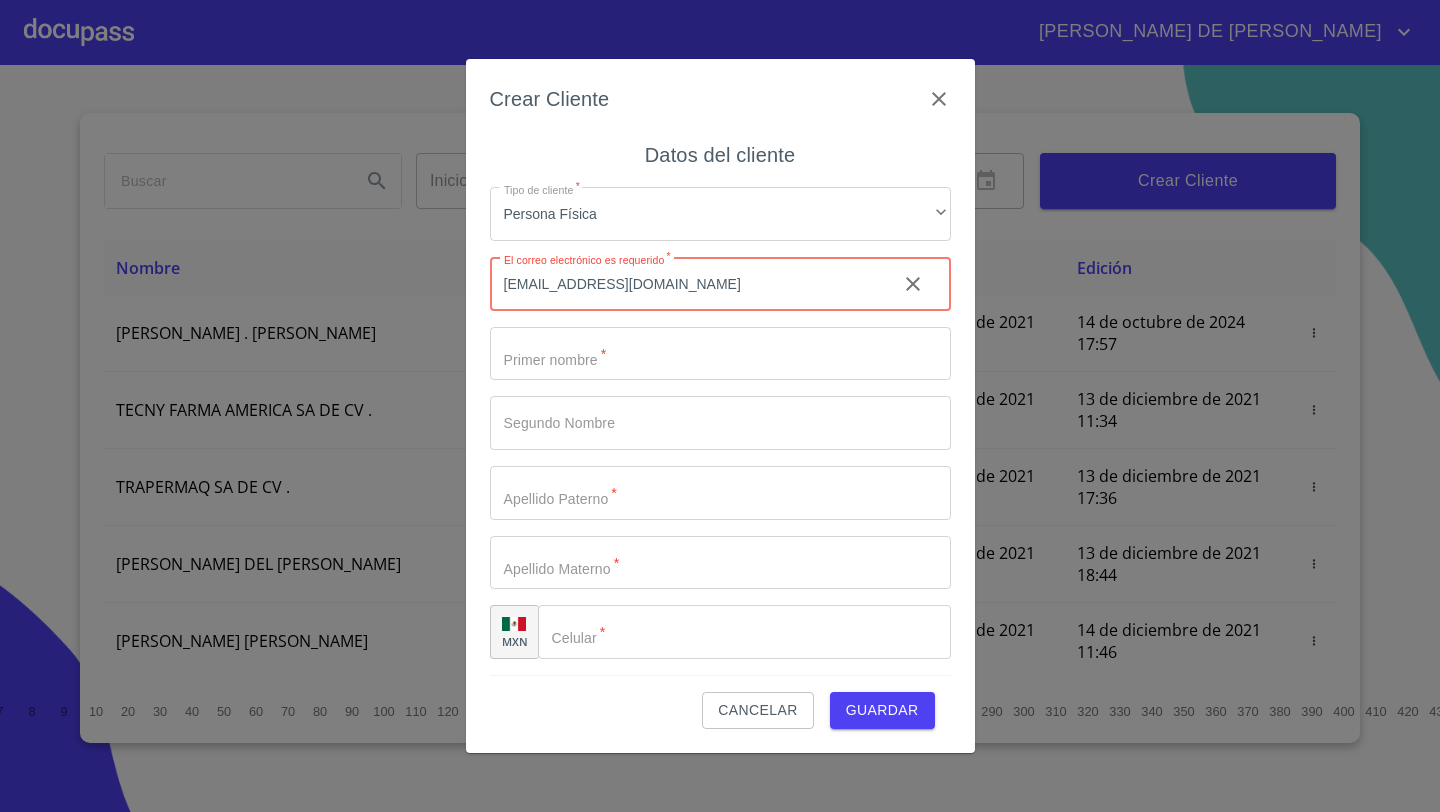 type on "[EMAIL_ADDRESS][DOMAIN_NAME]" 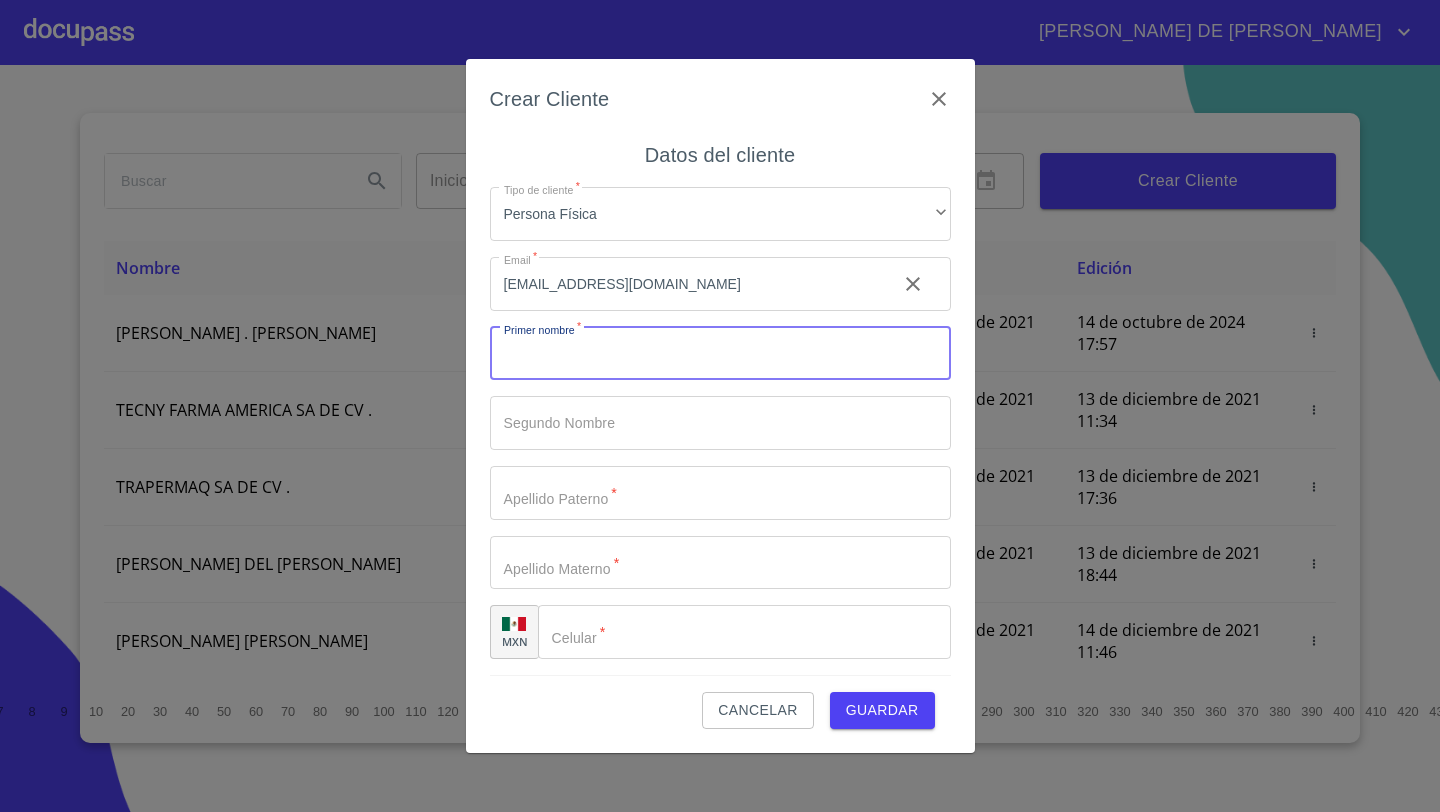 click on "Tipo de cliente   *" at bounding box center [720, 354] 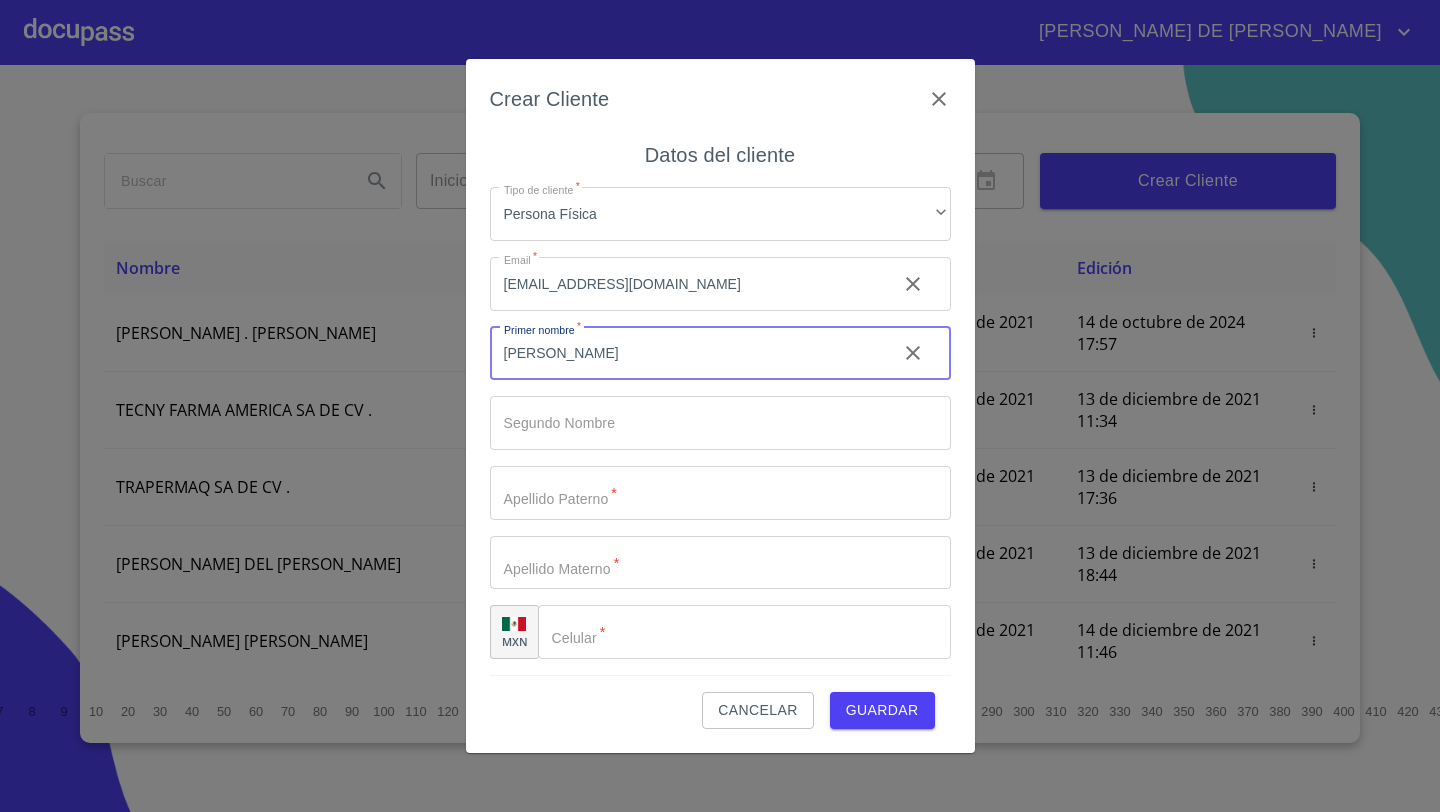type on "[PERSON_NAME]" 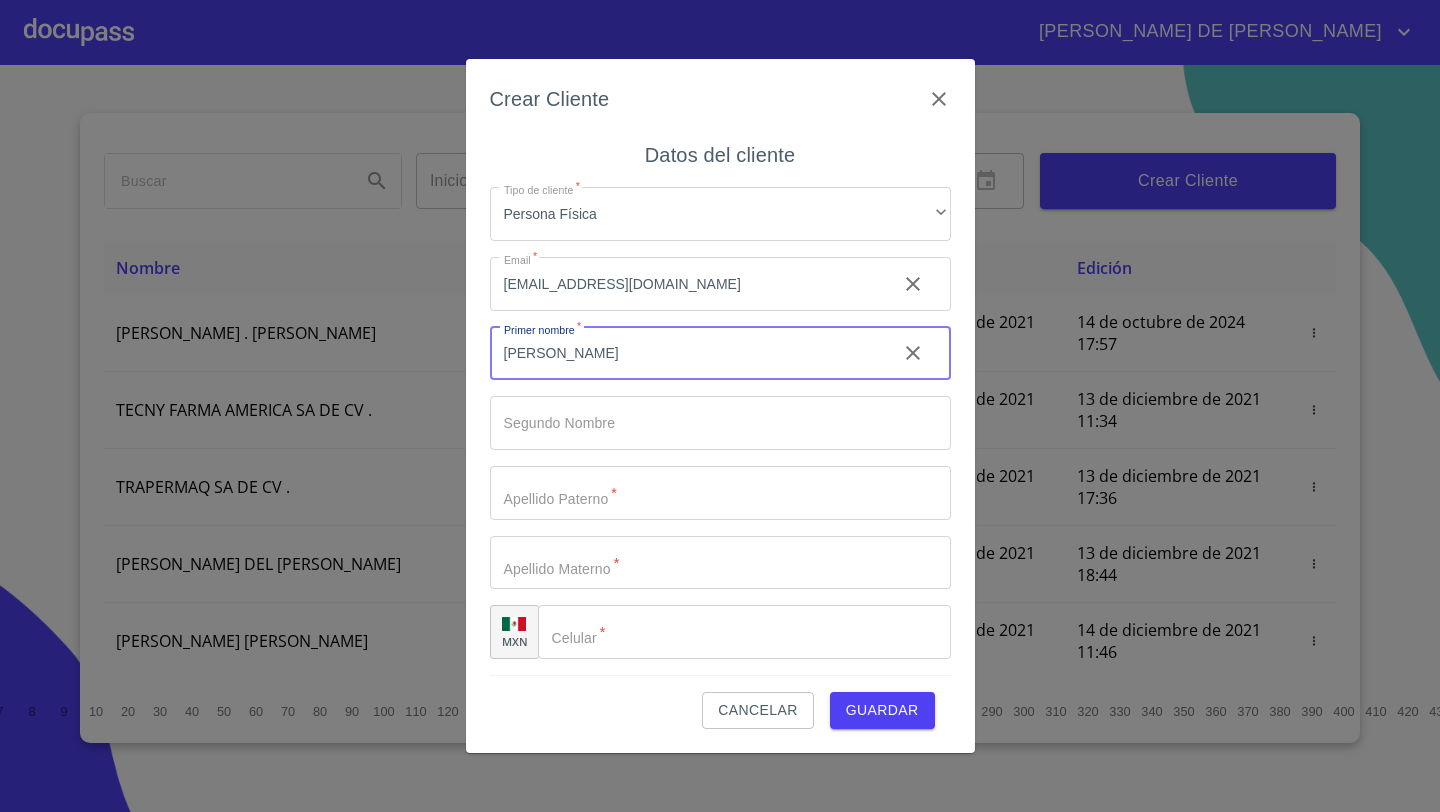click on "Tipo de cliente   *" at bounding box center (685, 354) 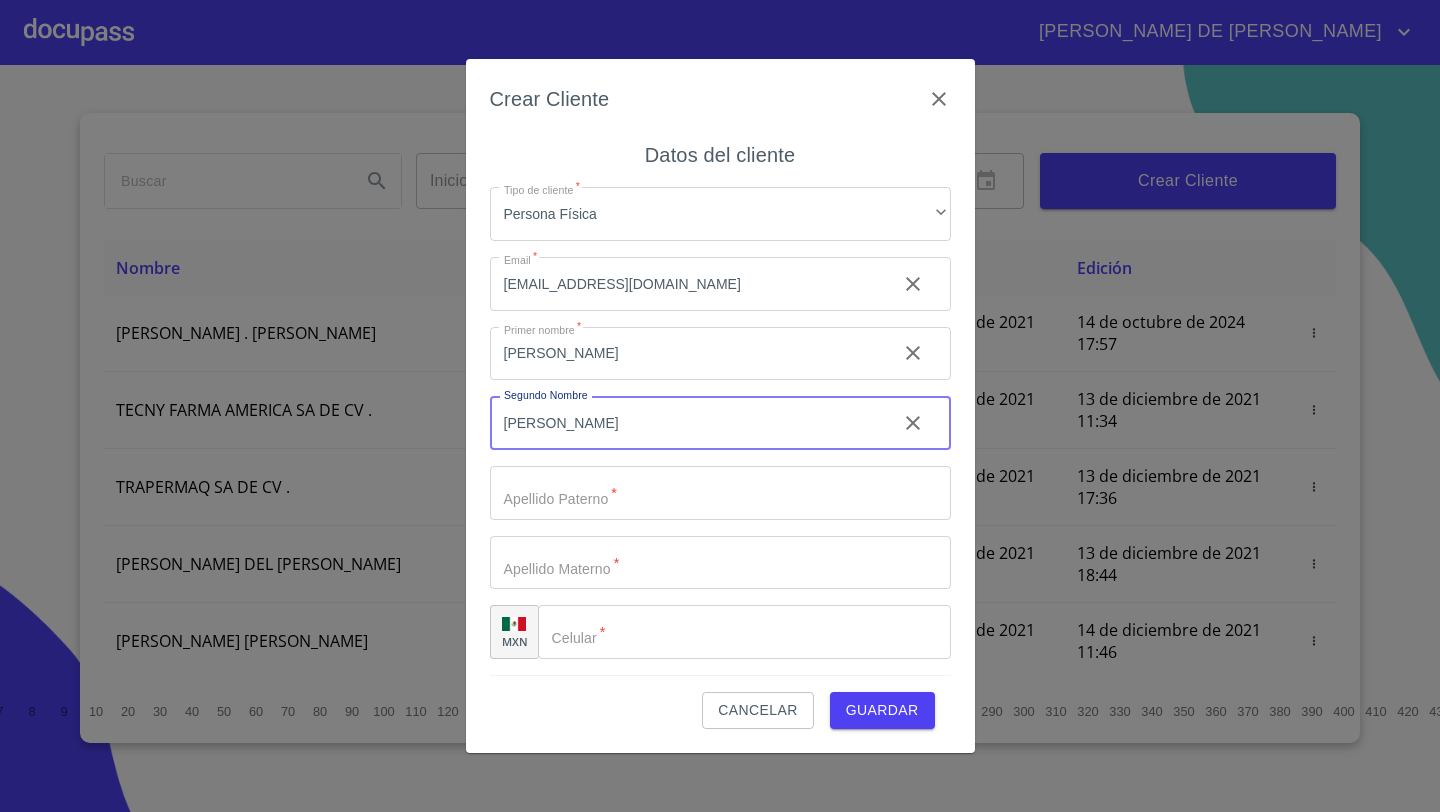 type on "[PERSON_NAME]" 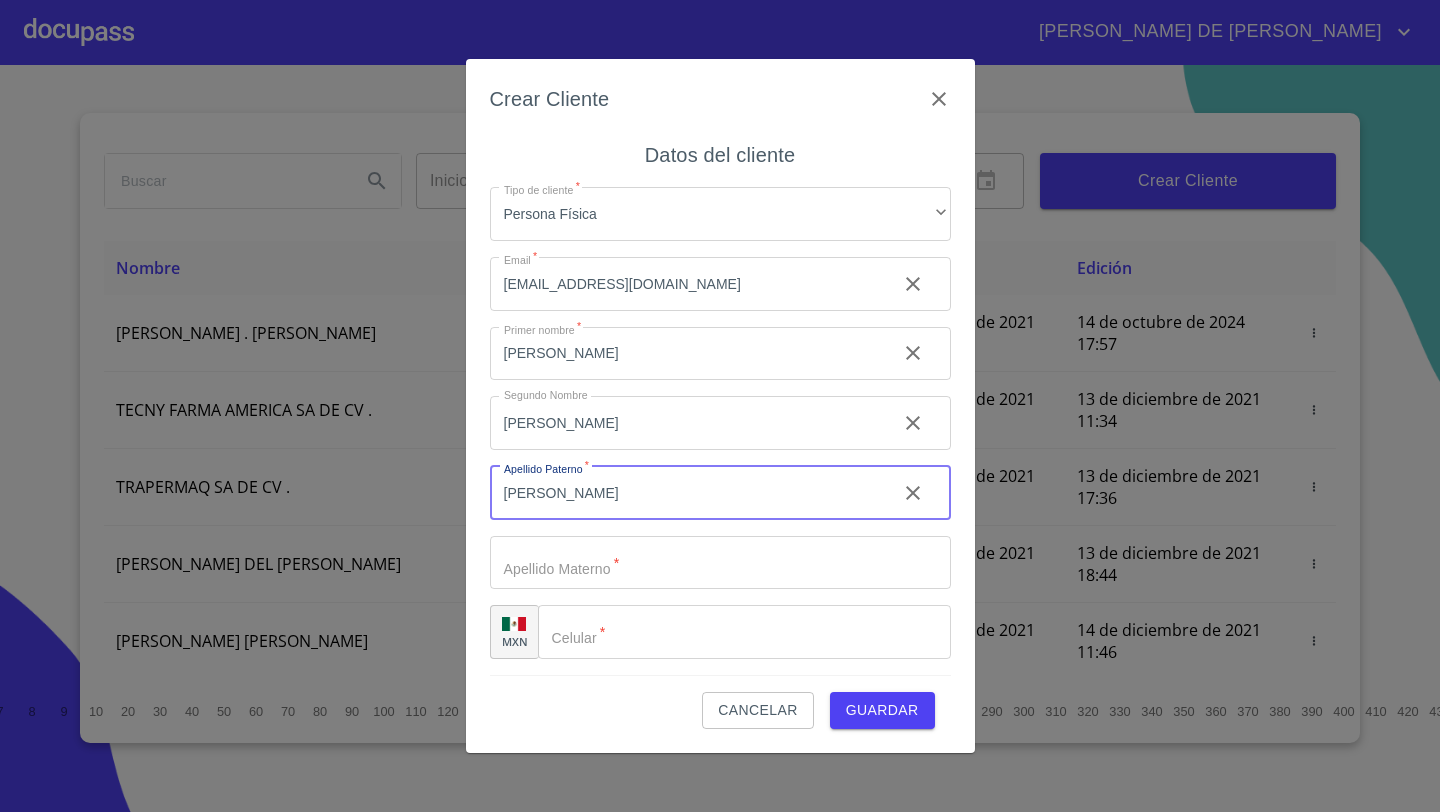 type on "[PERSON_NAME]" 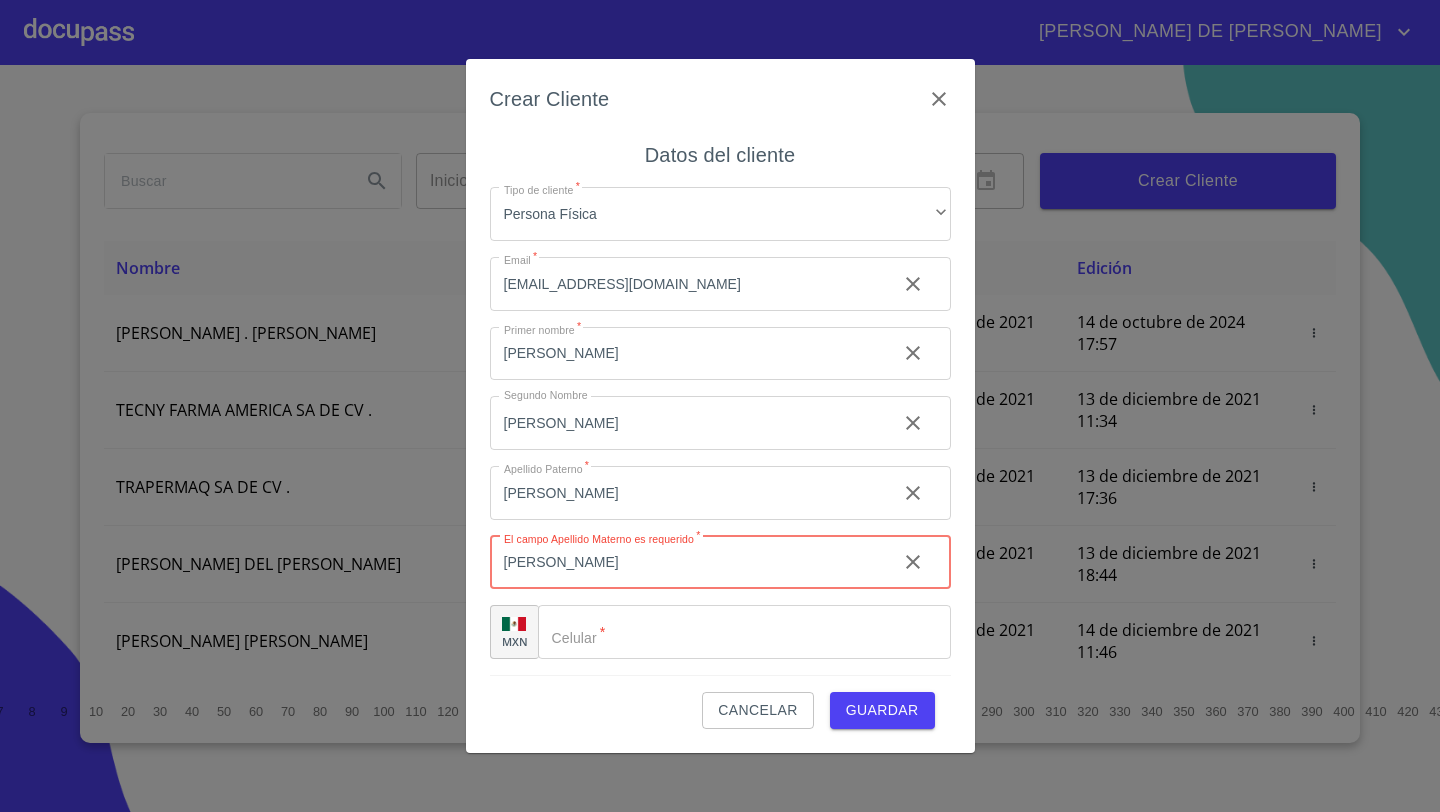 type on "[PERSON_NAME]" 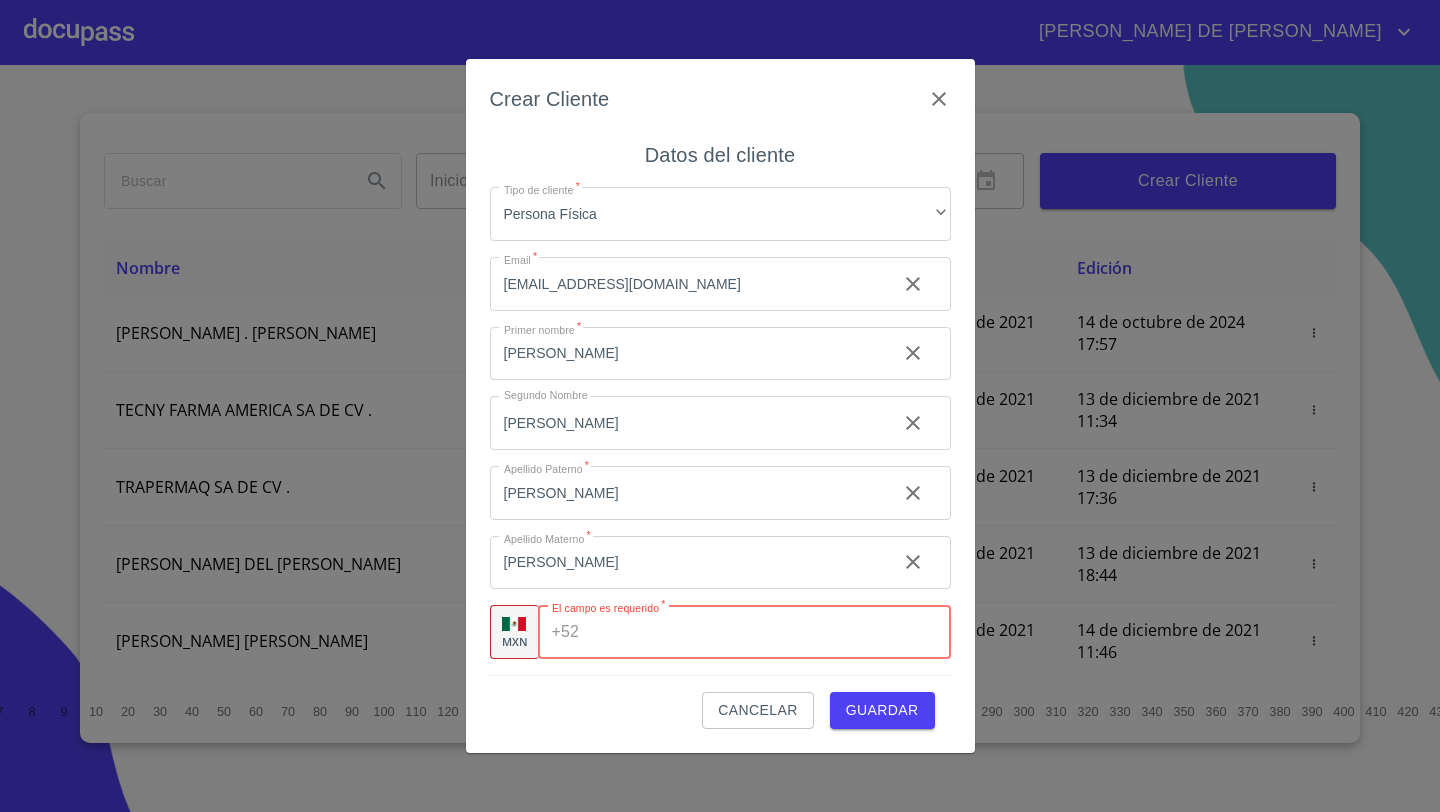 paste on "[PHONE_NUMBER]" 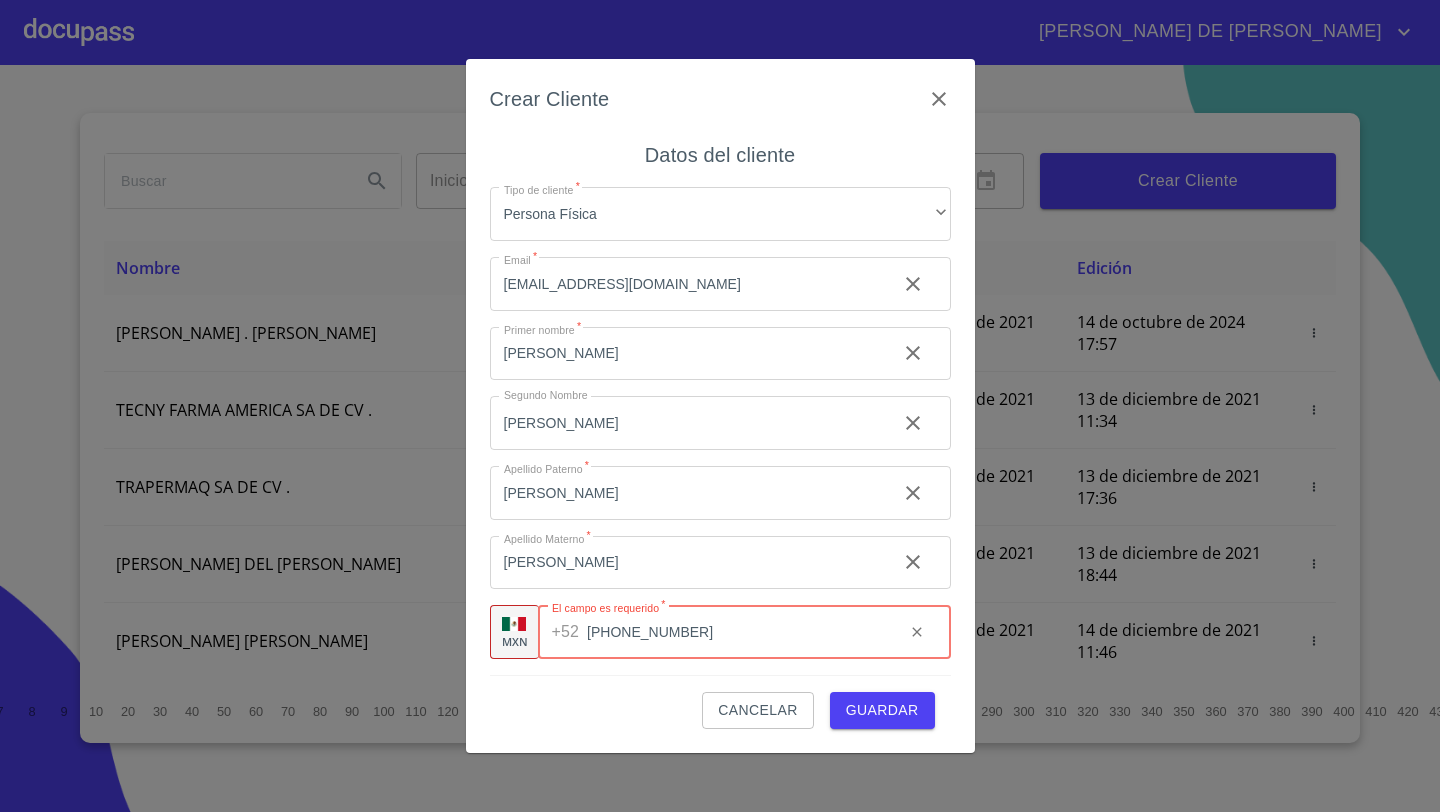 type on "[PHONE_NUMBER]" 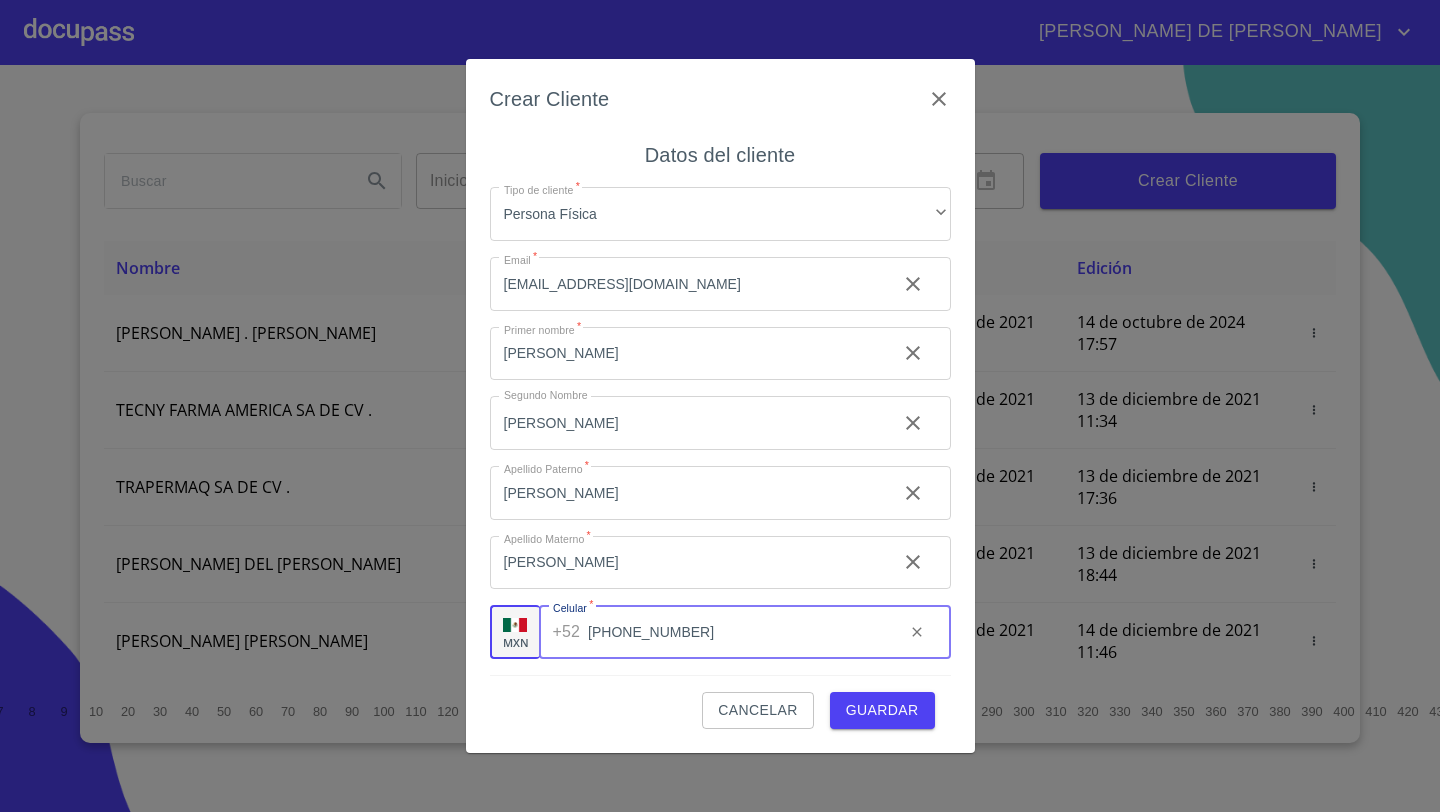 click on "Guardar" at bounding box center (882, 710) 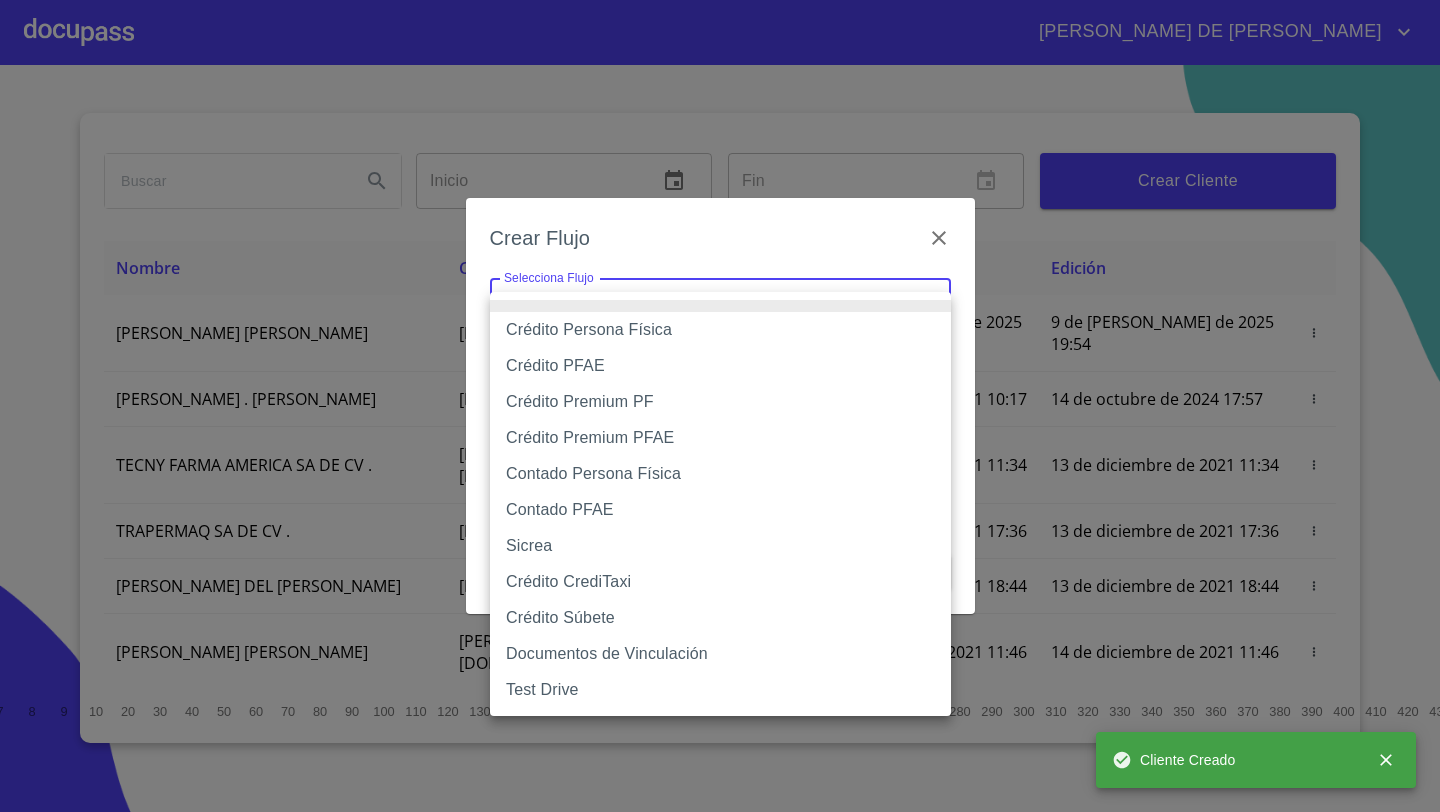 click on "[PERSON_NAME] DE [PERSON_NAME]  Inicio ​ Fin ​ Crear Cliente Nombre   Correo electrónico   Registro   Edición     [PERSON_NAME]  [PERSON_NAME] [EMAIL_ADDRESS][DOMAIN_NAME] 9 de [PERSON_NAME] de 2025 19:54 9 de [PERSON_NAME] de 2025 19:54 [PERSON_NAME] . [PERSON_NAME] [EMAIL_ADDRESS][DOMAIN_NAME] 13 de diciembre de 2021 10:17 14 de octubre de 2024 17:57 TECNY FARMA AMERICA  SA DE CV  . [PERSON_NAME][EMAIL_ADDRESS][DOMAIN_NAME] 13 de diciembre de 2021 11:34 13 de diciembre de 2021 11:34 TRAPERMAQ SA DE CV  . [EMAIL_ADDRESS][DOMAIN_NAME] 13 de diciembre de 2021 17:36 13 de diciembre de 2021 17:36 [PERSON_NAME] DEL [PERSON_NAME] [EMAIL_ADDRESS][DOMAIN_NAME] 13 de diciembre de 2021 18:44 13 de diciembre de 2021 18:44 [PERSON_NAME]  [PERSON_NAME]  [PERSON_NAME][EMAIL_ADDRESS][DOMAIN_NAME] 14 de diciembre de 2021 11:46 14 de diciembre de 2021 11:46 SOLUCION EN LIMPIEZA DE JOCOTEPEC SDRL DE CV . [EMAIL_ADDRESS][DOMAIN_NAME] 14 de diciembre de 2021 12:14 15 de diciembre de 2021 18:52 [PERSON_NAME] [PERSON_NAME] [EMAIL_ADDRESS][DOMAIN_NAME] 14 de diciembre de 2021 15:01 26 de abril de 2024 17:58 1 2 3 4 5" at bounding box center (720, 406) 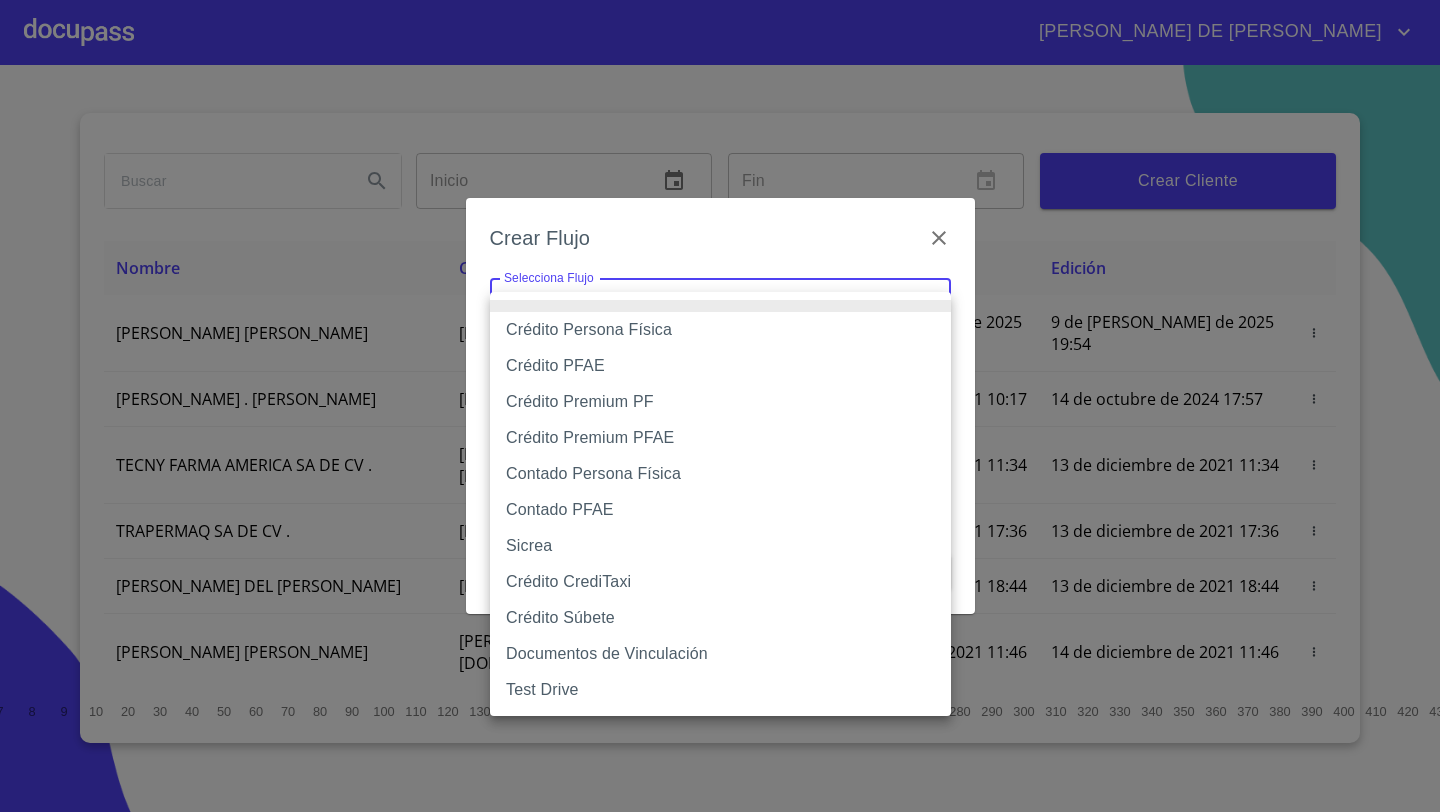 click on "Crédito Persona Física" at bounding box center [720, 330] 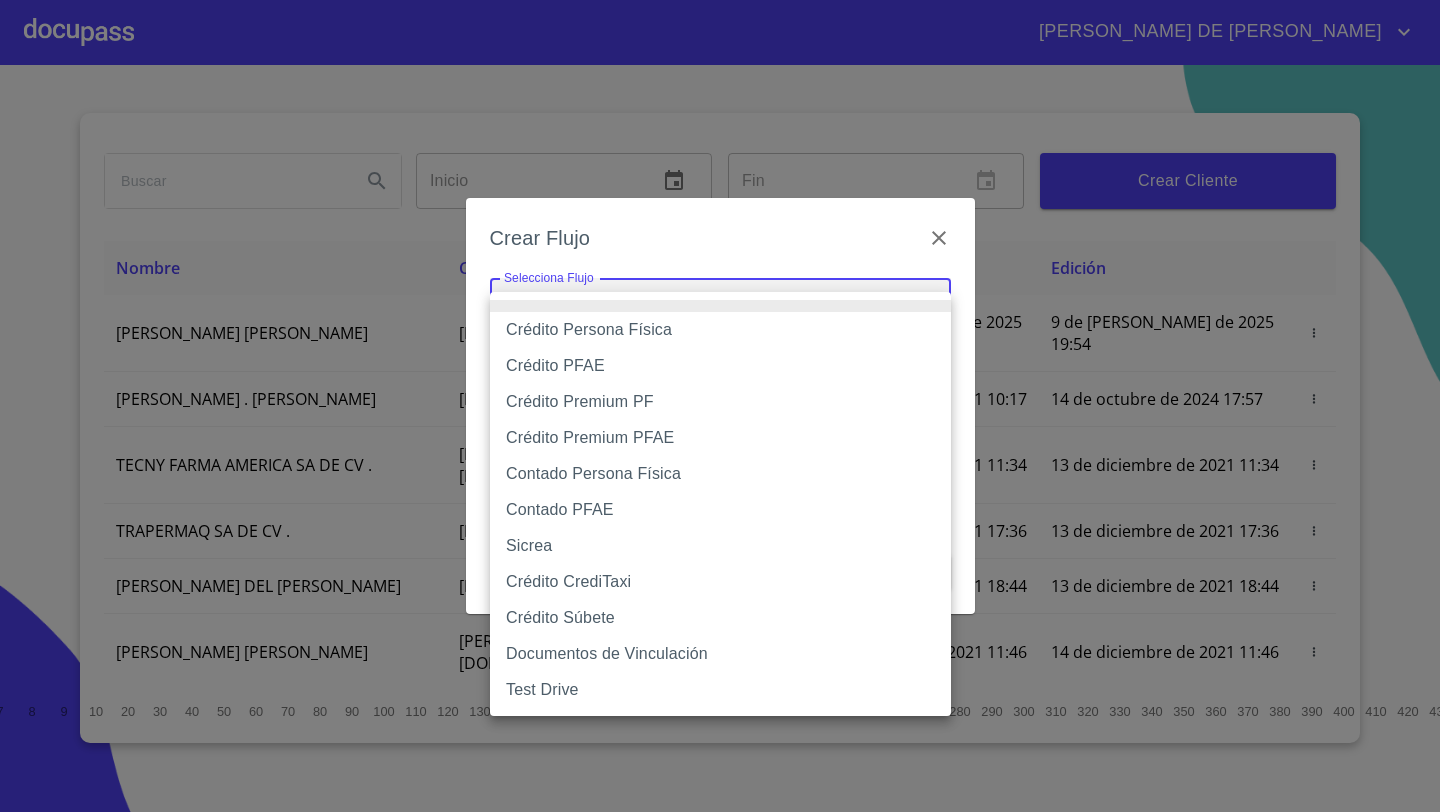 type on "61b033e49b8c202ad5bb7912" 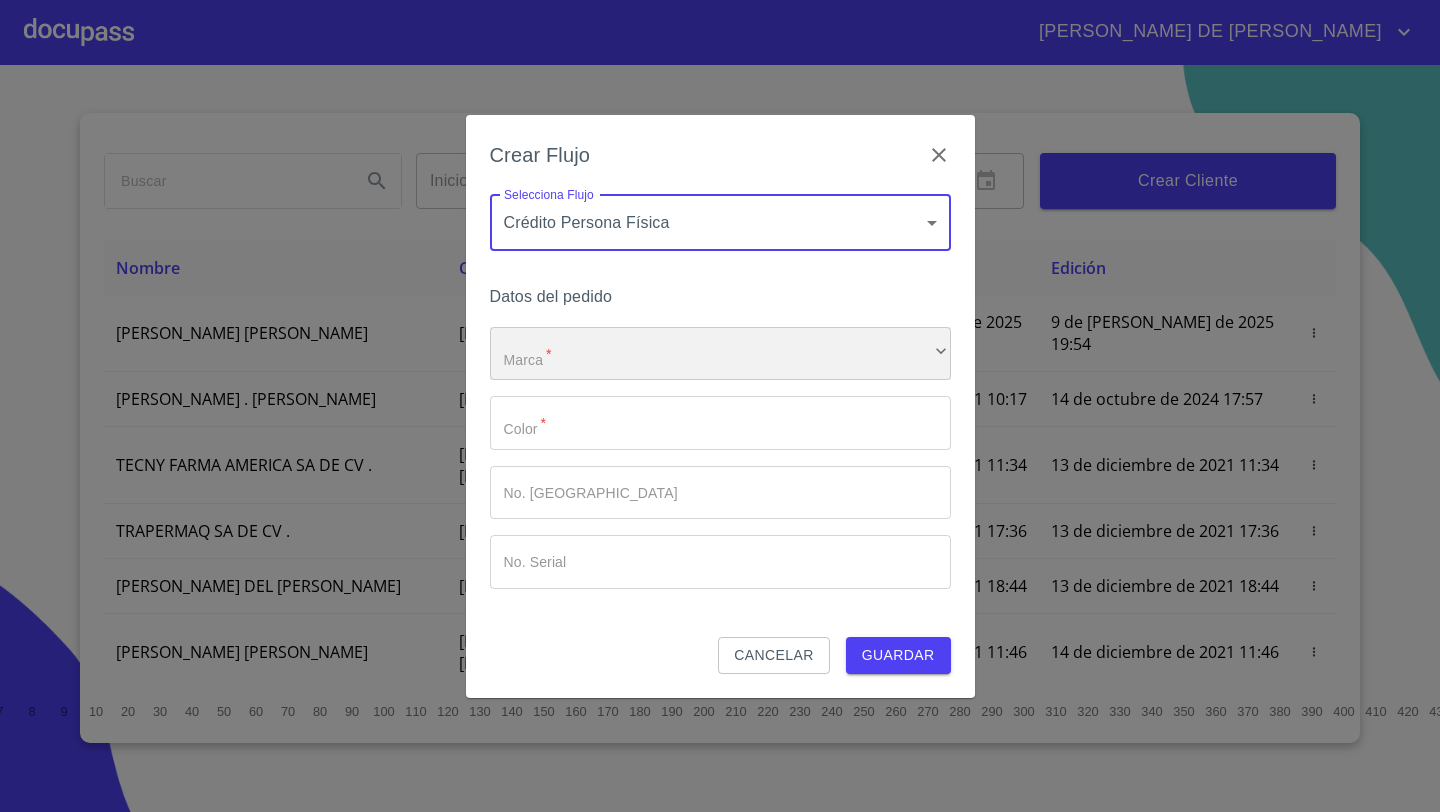 click on "​" at bounding box center (720, 354) 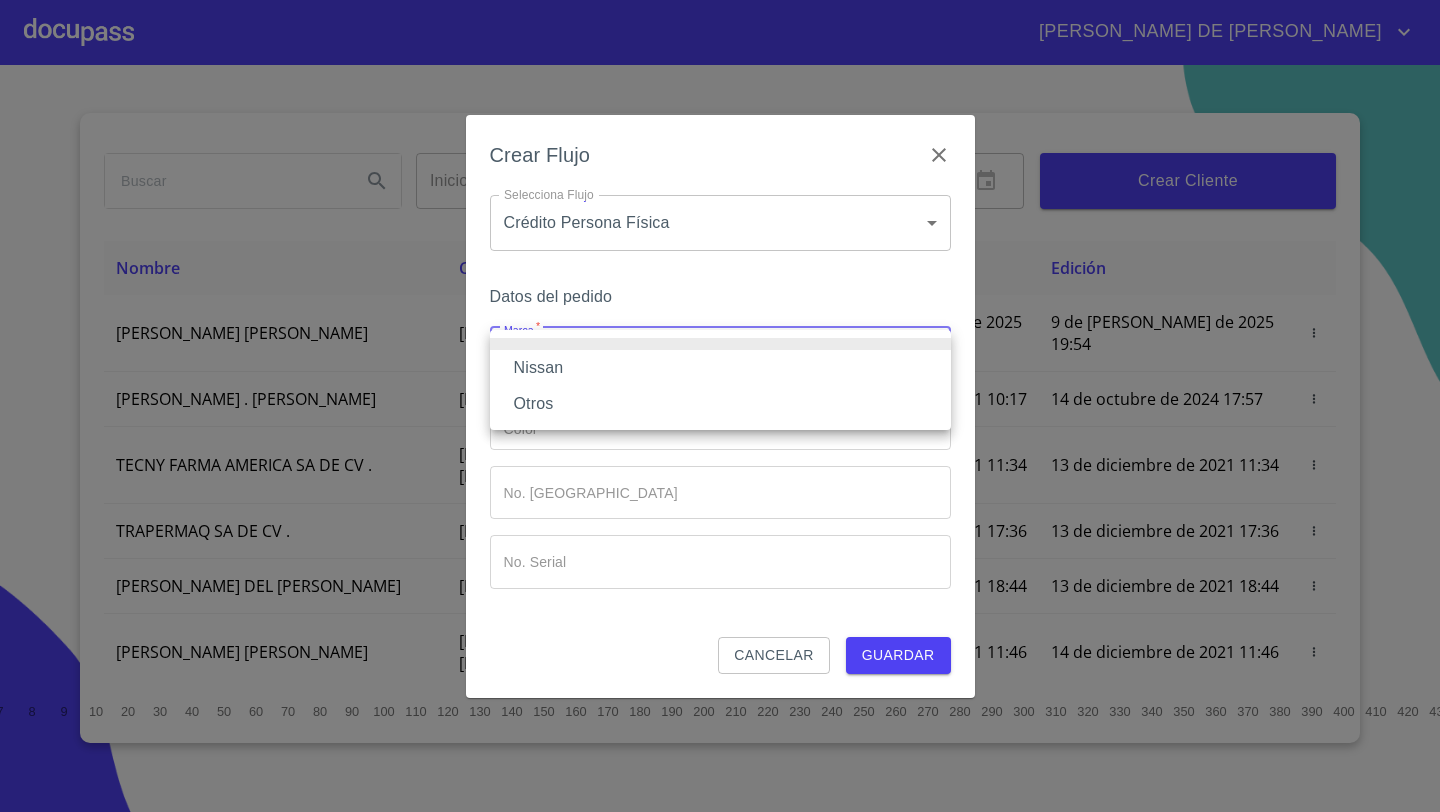 click on "Nissan" at bounding box center (720, 368) 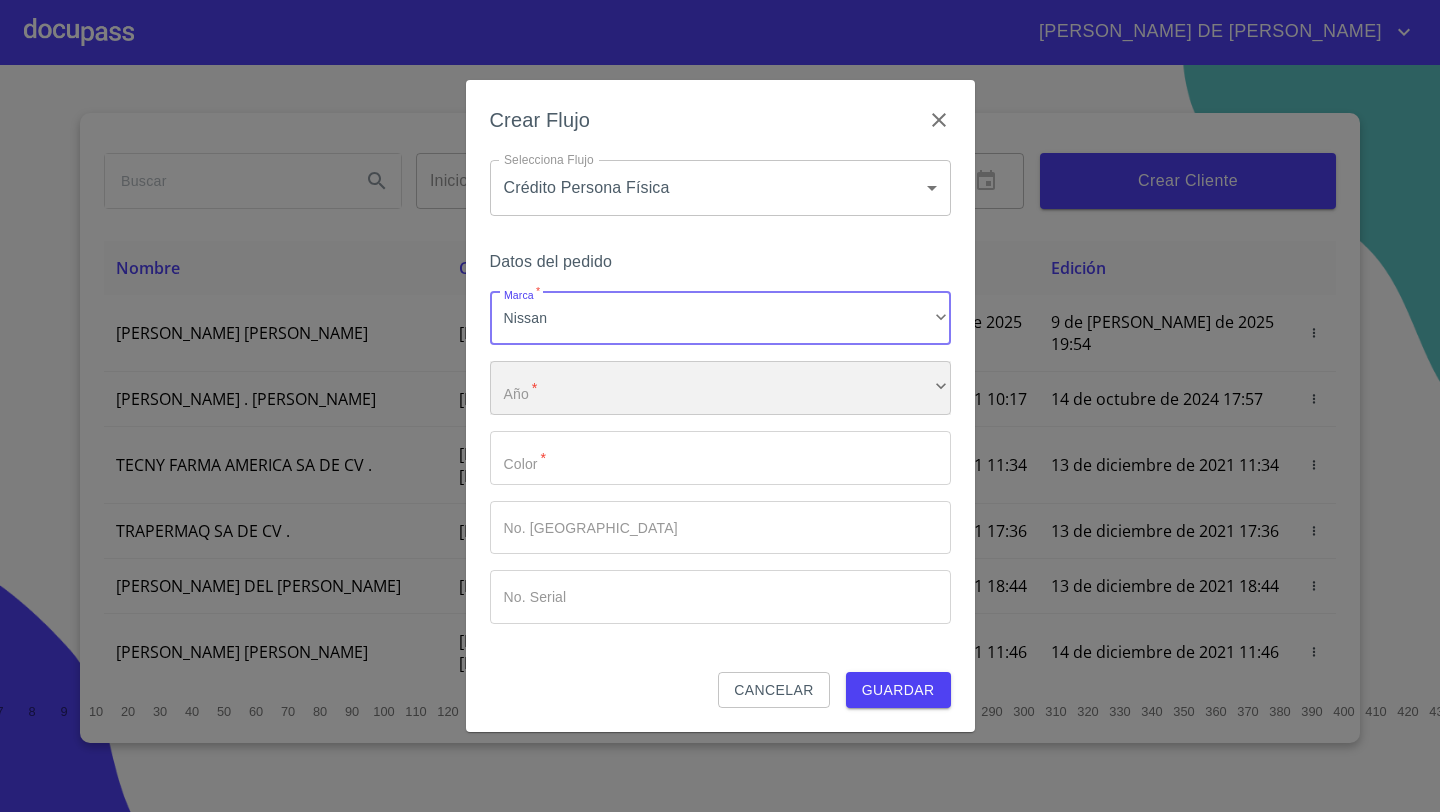 click on "​" at bounding box center (720, 388) 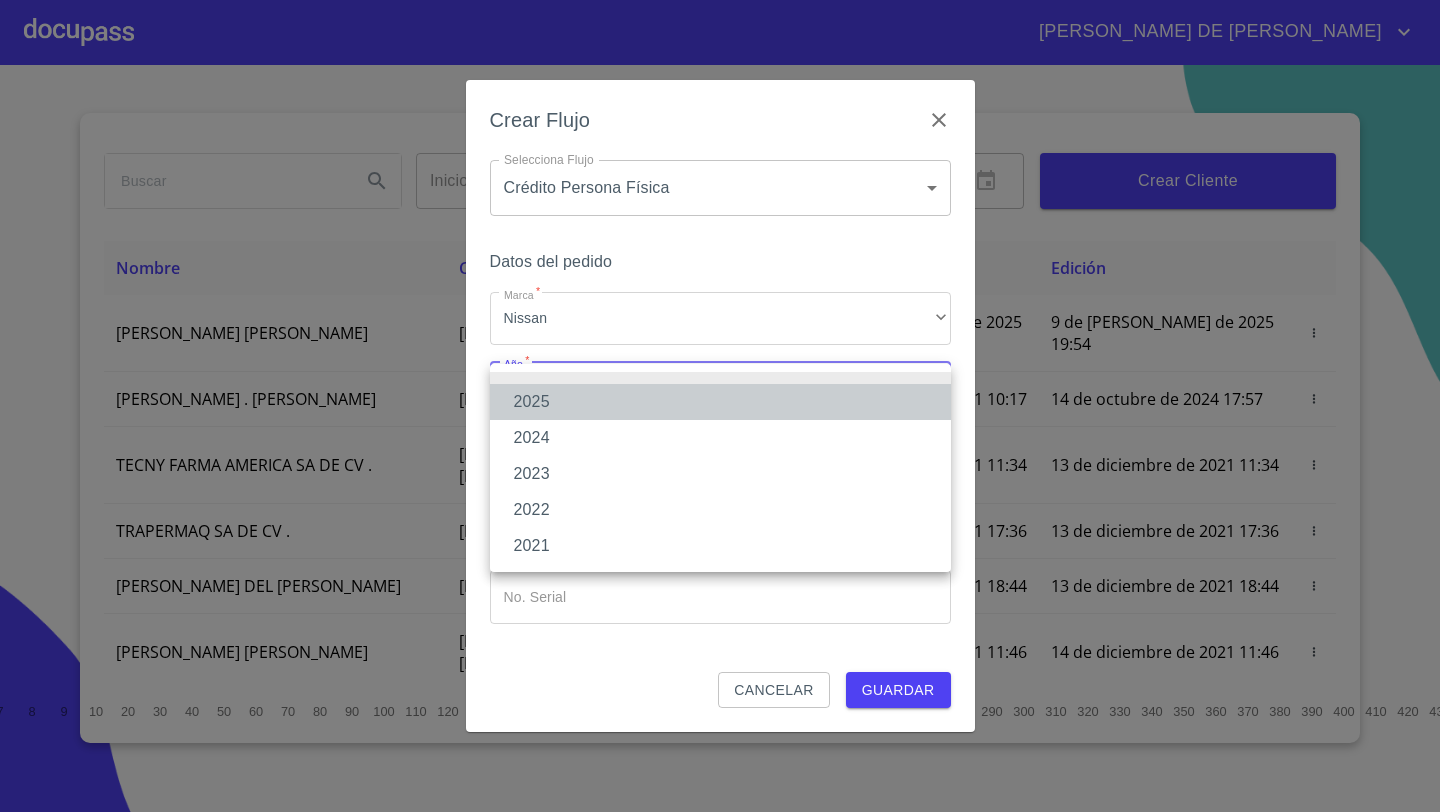 click on "2025" at bounding box center [720, 402] 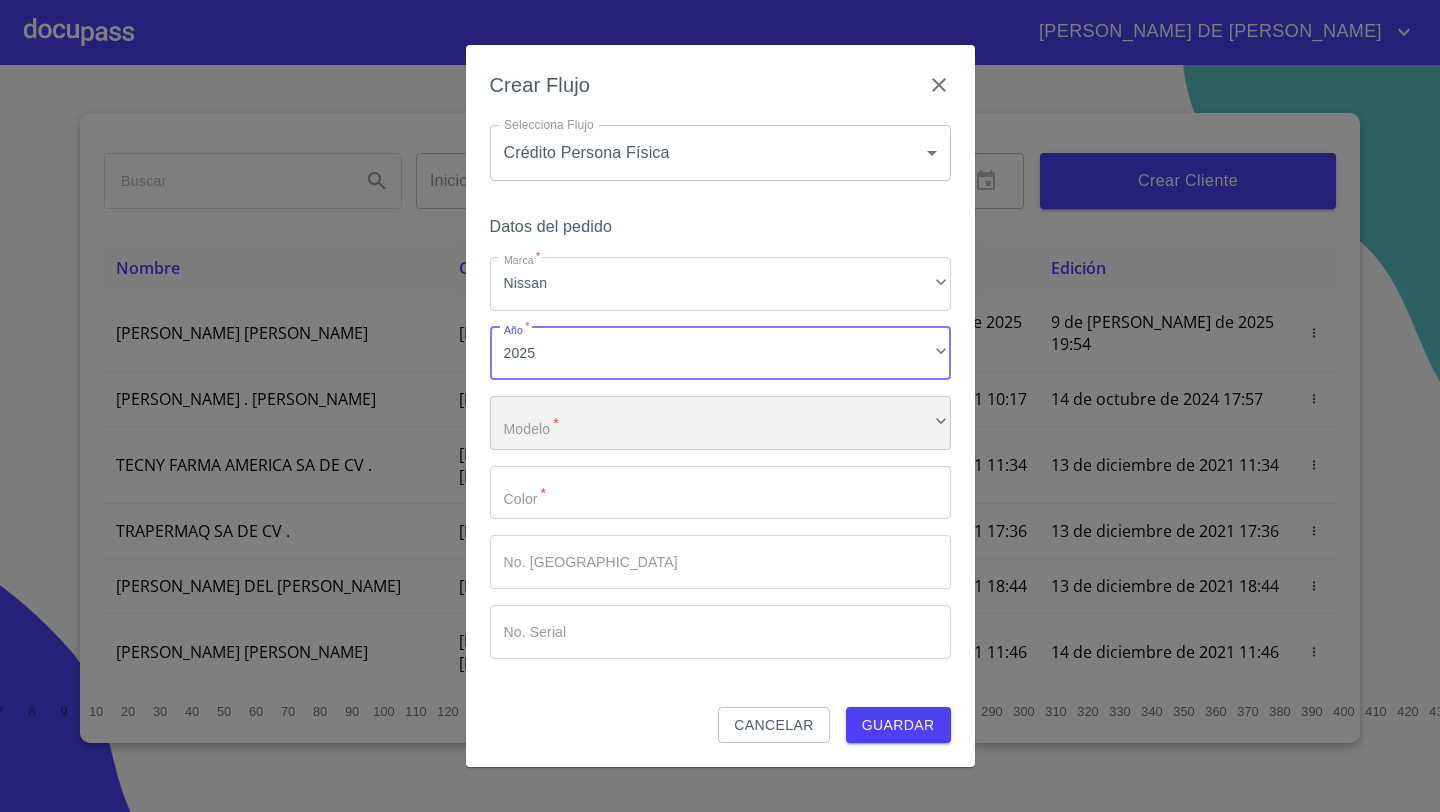 click on "​" at bounding box center (720, 423) 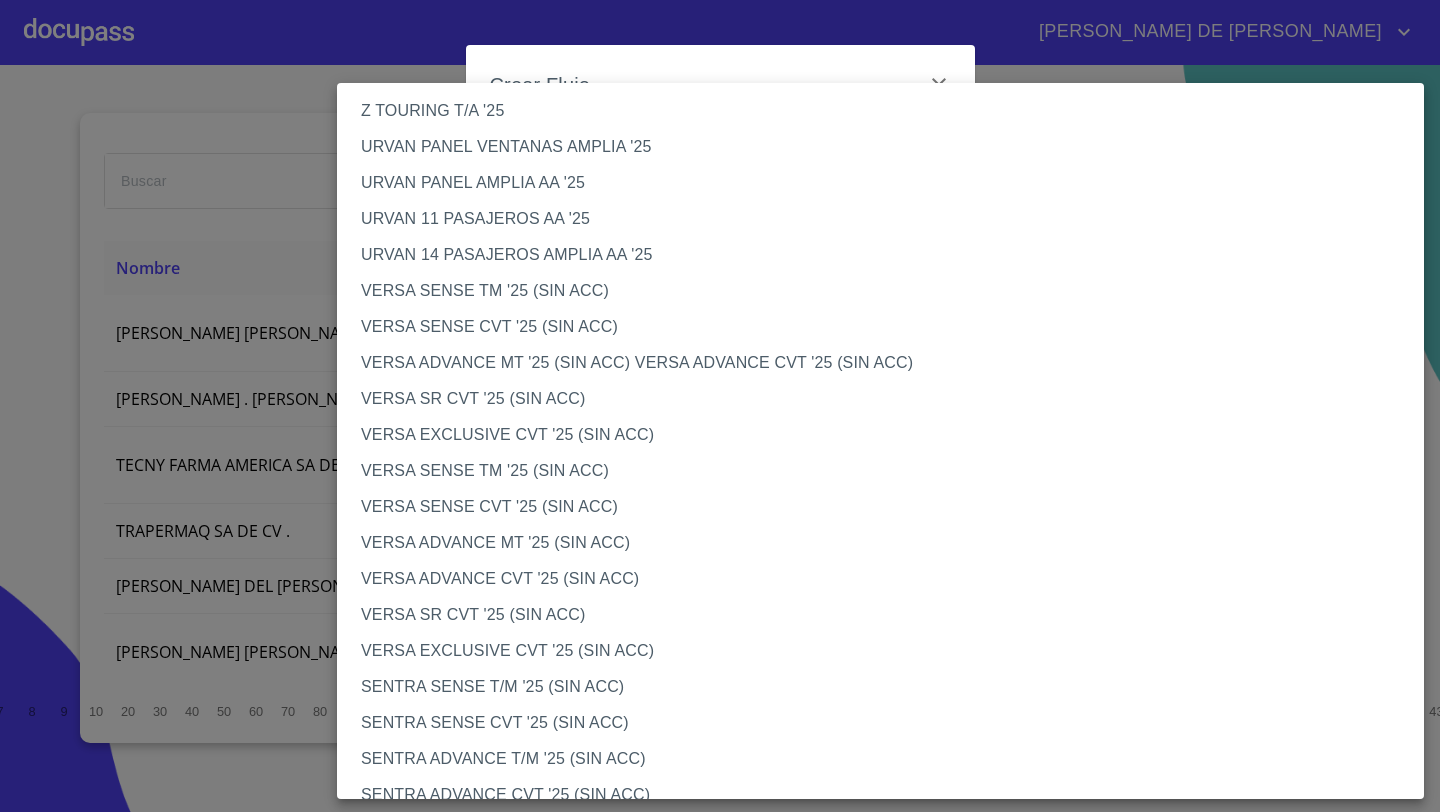 scroll, scrollTop: 608, scrollLeft: 0, axis: vertical 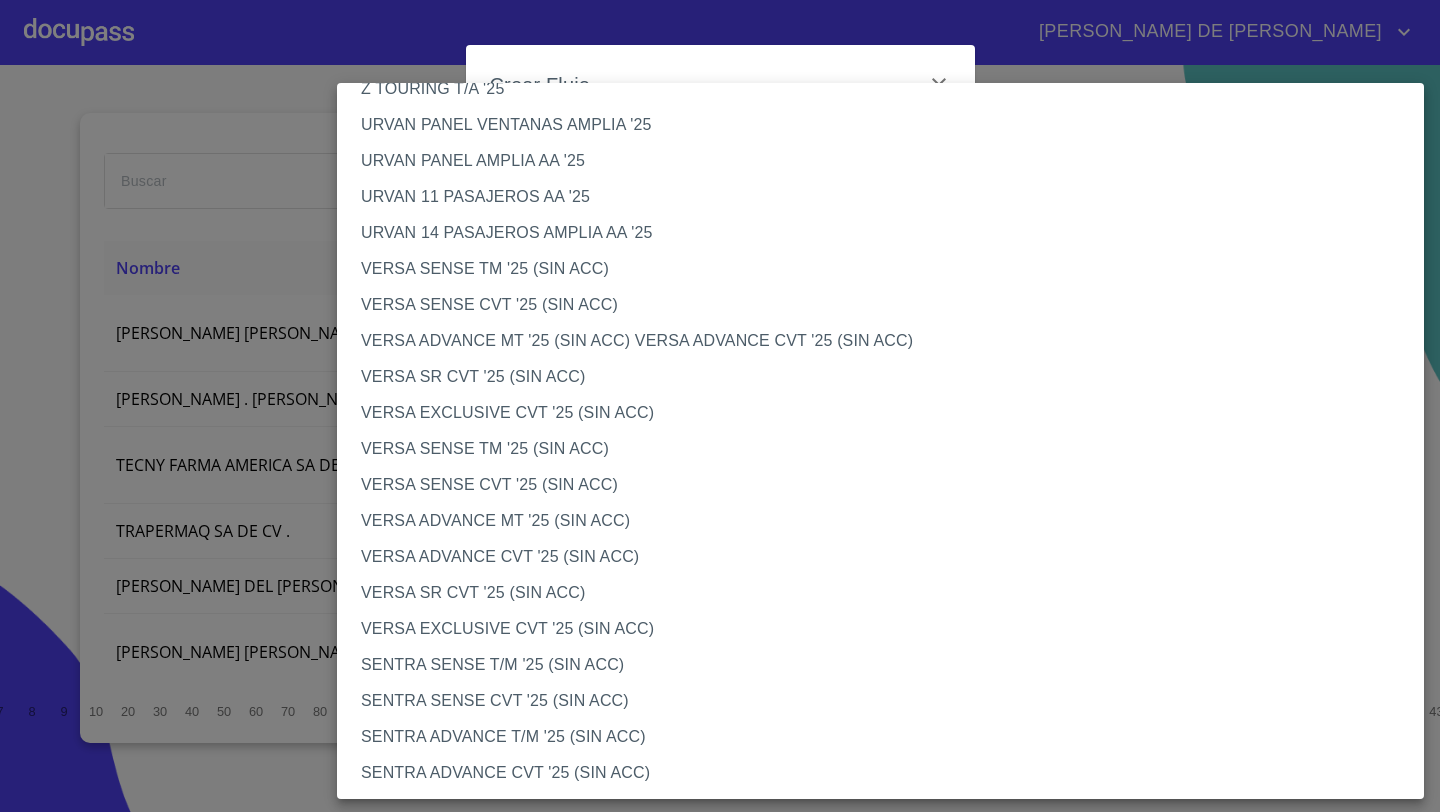 click on "VERSA SENSE CVT '25 (SIN ACC)" at bounding box center (880, 485) 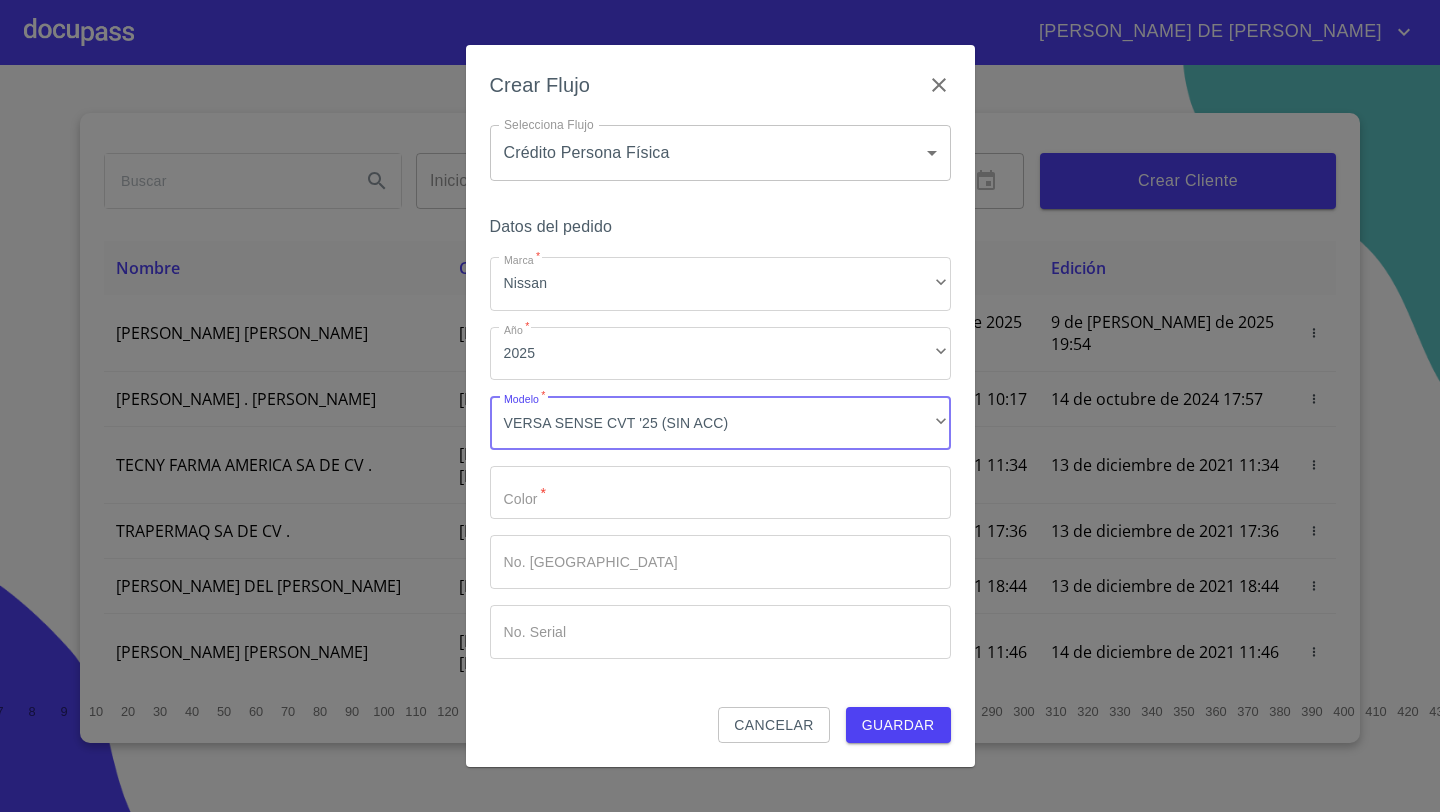 click on "Marca   *" at bounding box center (720, 493) 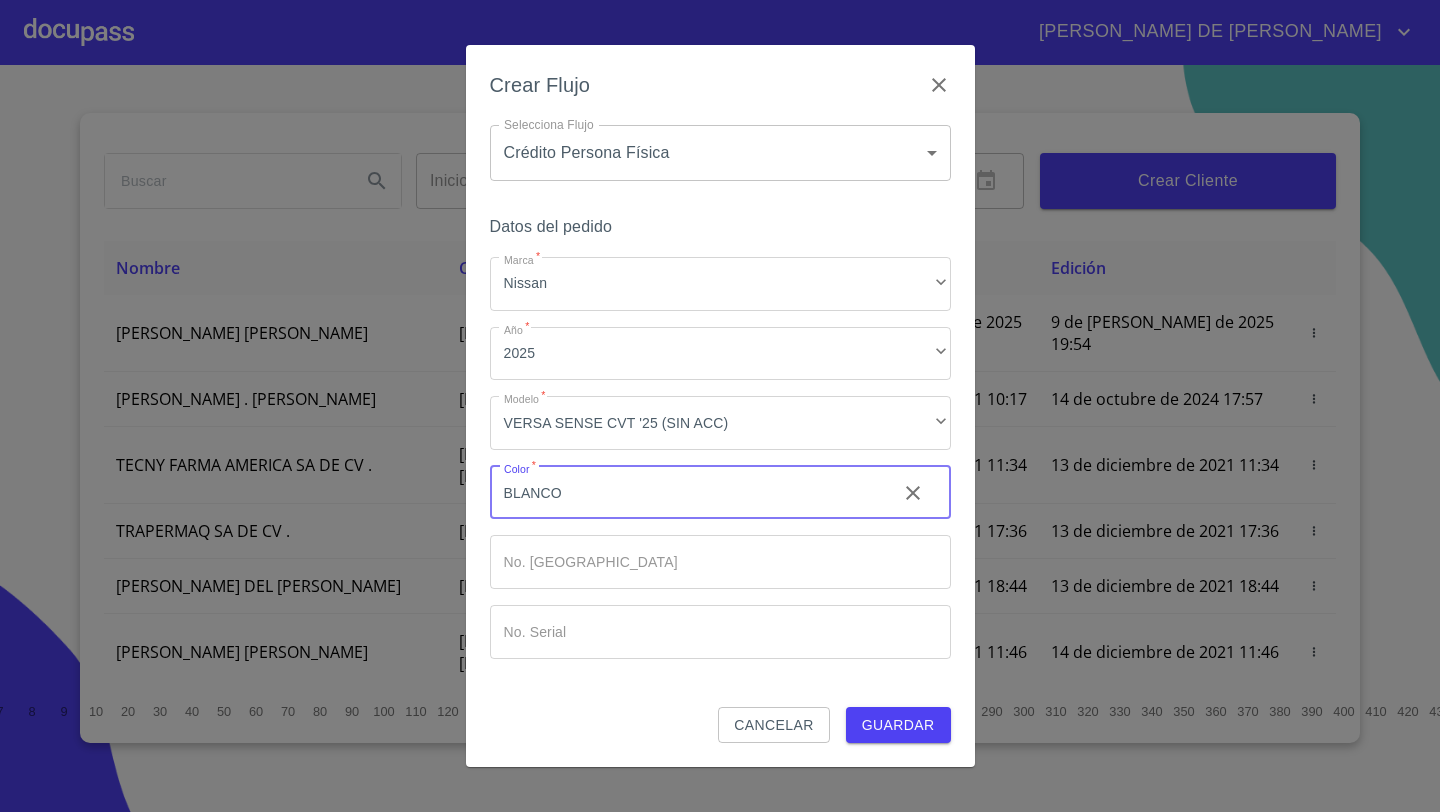 type on "BLANCO" 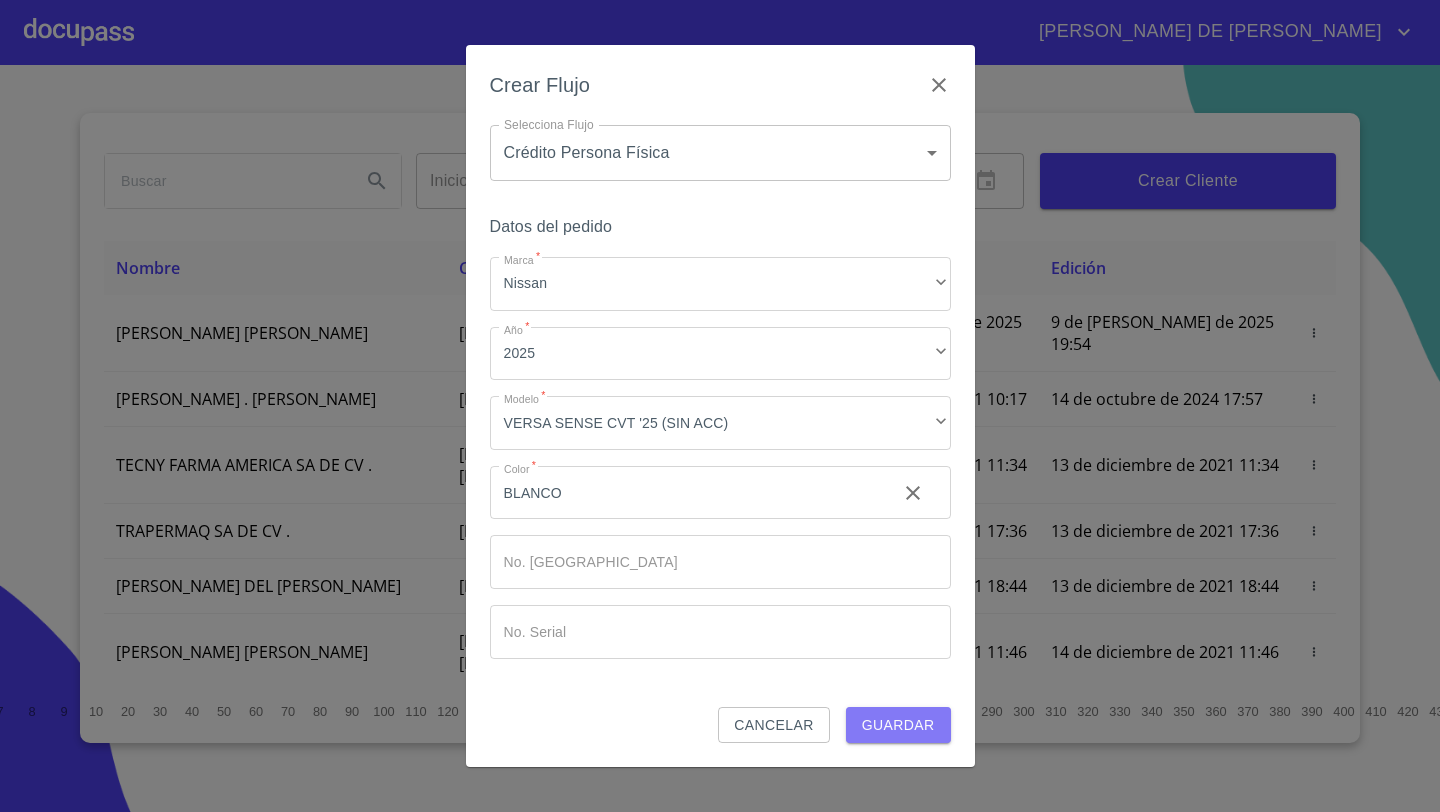 click on "Guardar" at bounding box center (898, 725) 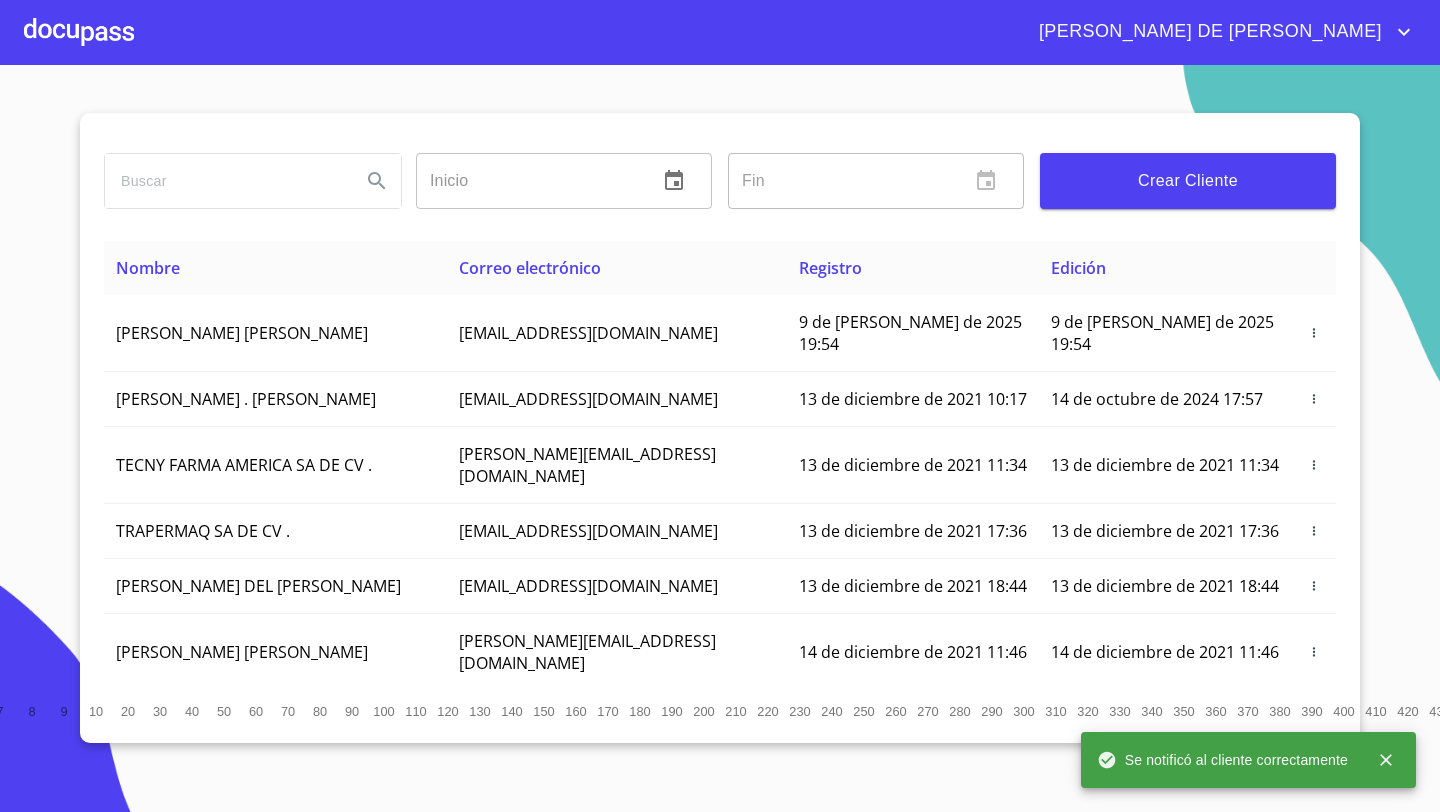 click at bounding box center (79, 32) 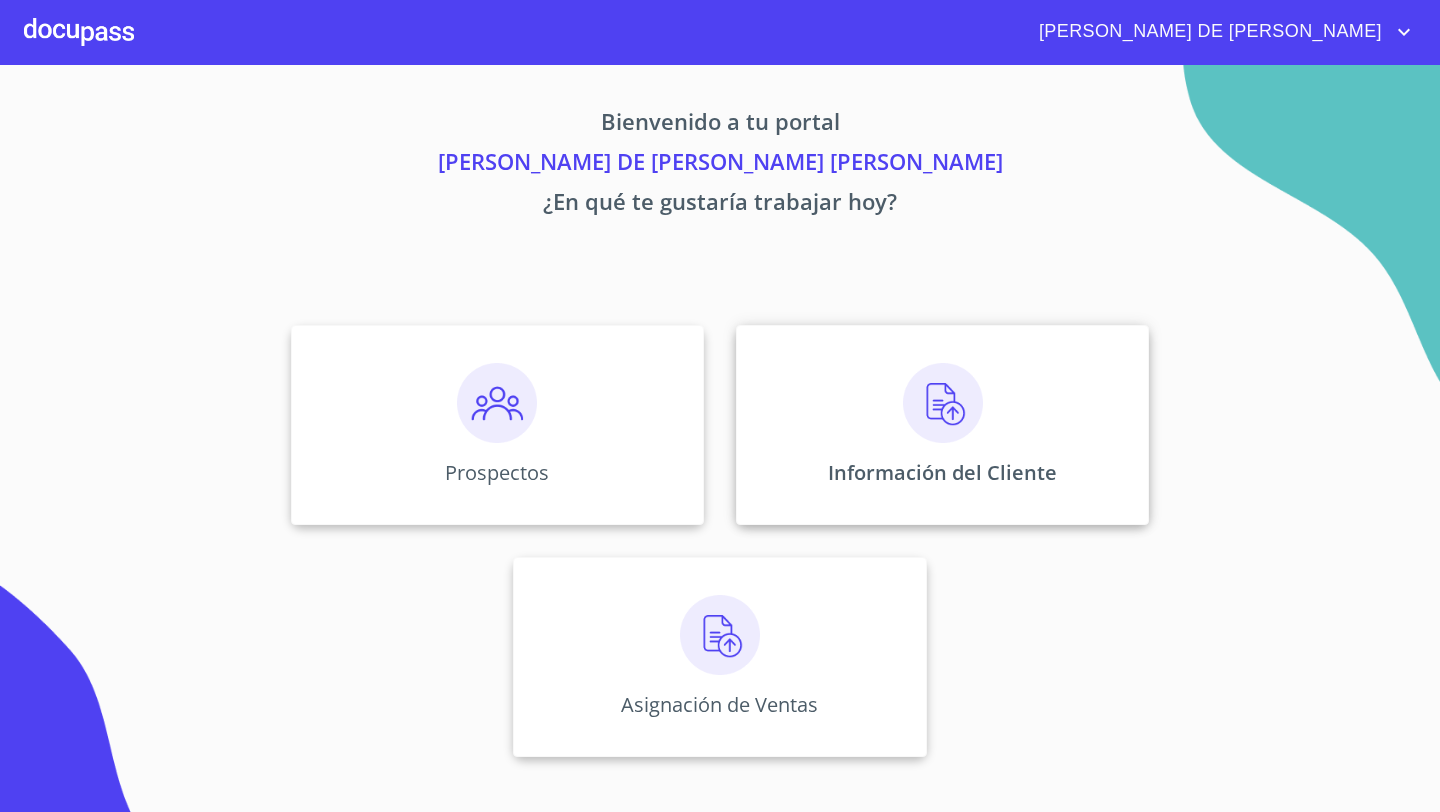 click on "Información del Cliente" at bounding box center [942, 425] 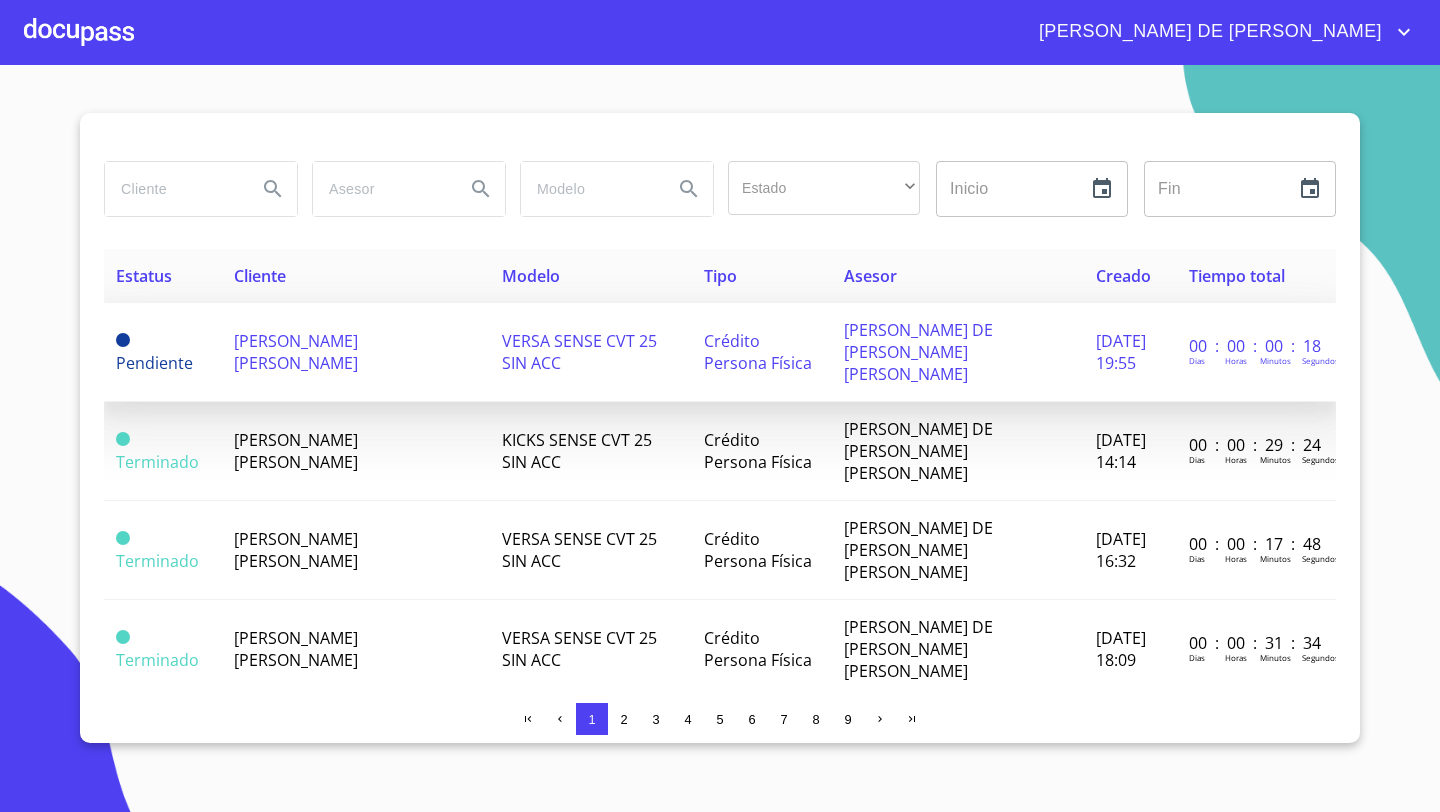 click on "[PERSON_NAME]  [PERSON_NAME]" at bounding box center (296, 352) 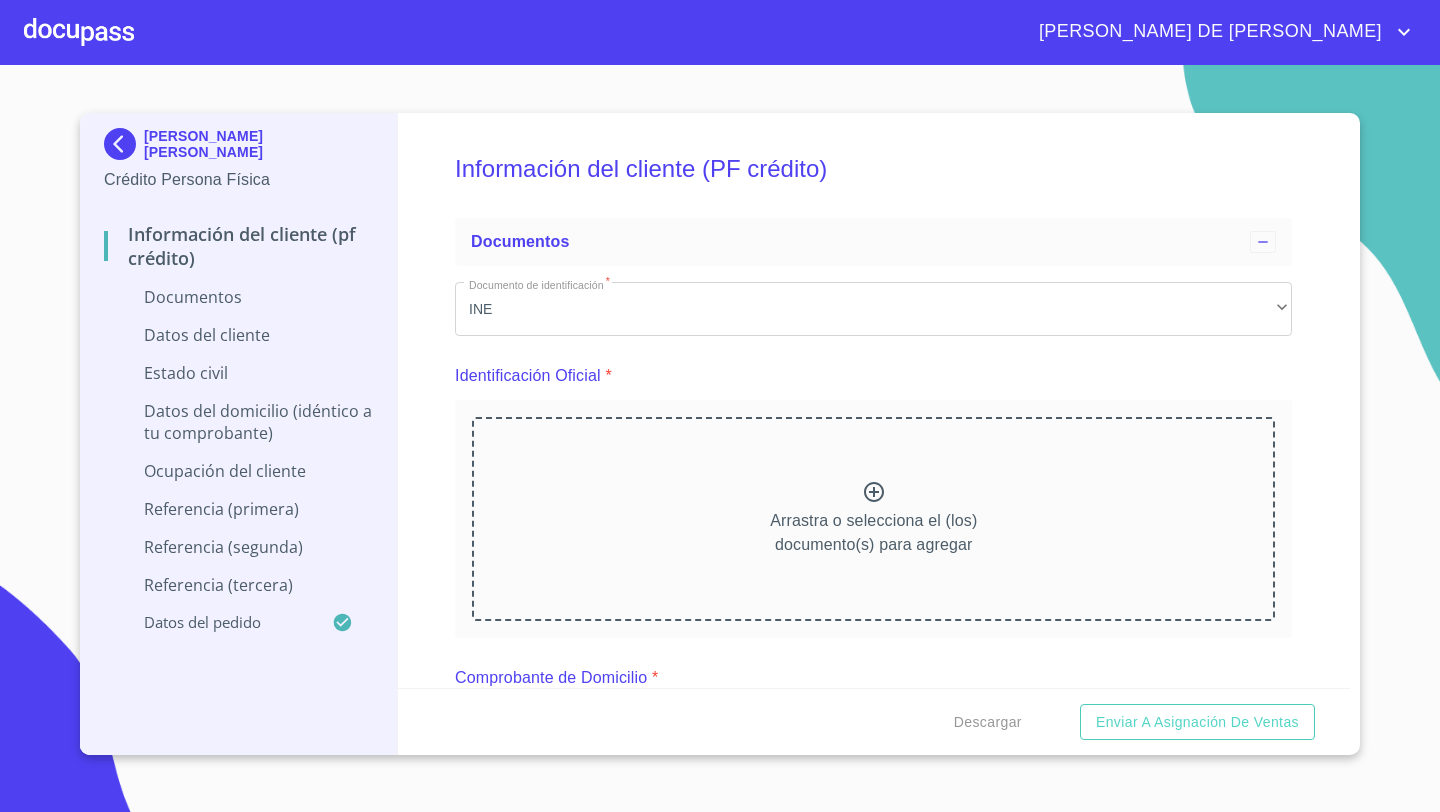 click on "Arrastra o selecciona el (los) documento(s) para agregar" at bounding box center (873, 533) 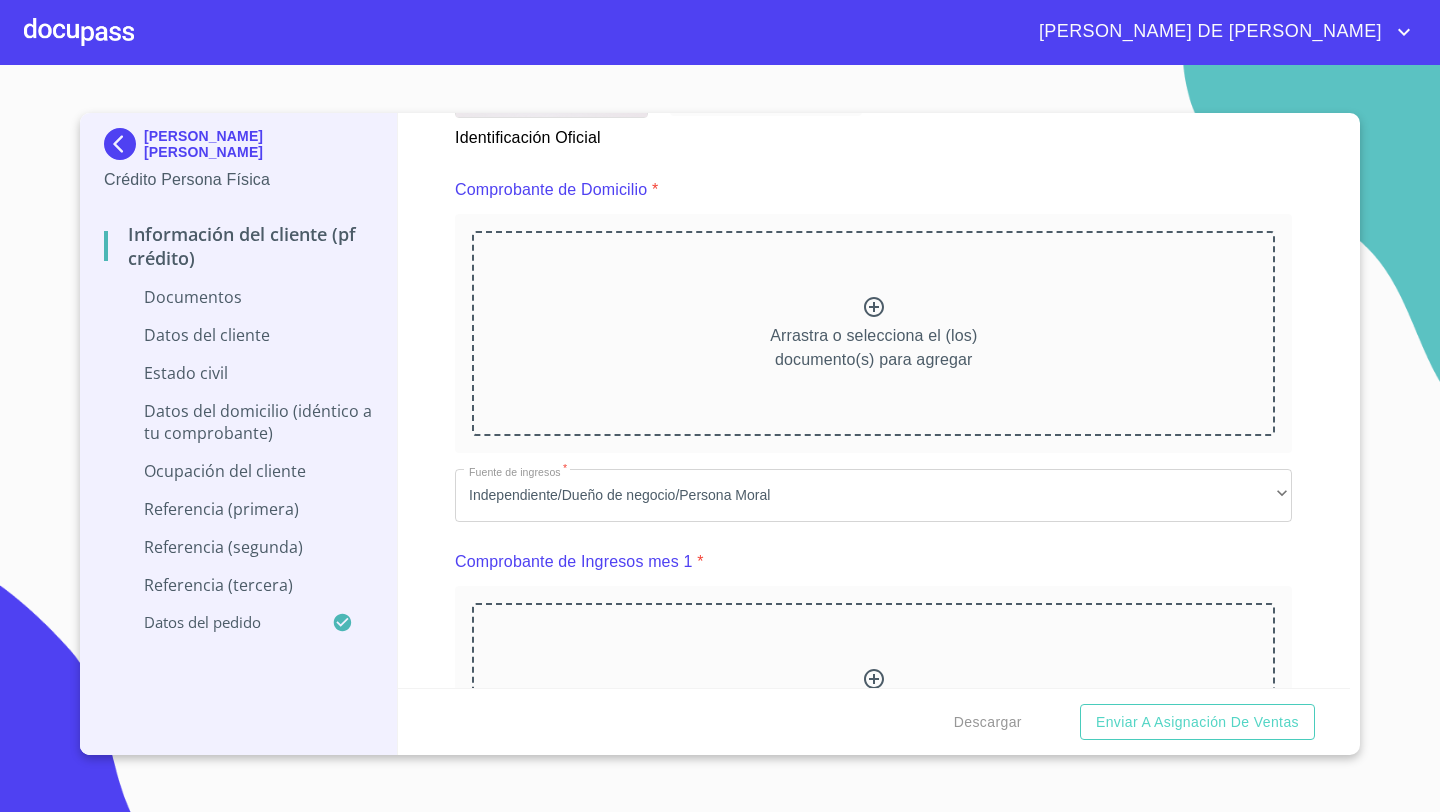 scroll, scrollTop: 512, scrollLeft: 0, axis: vertical 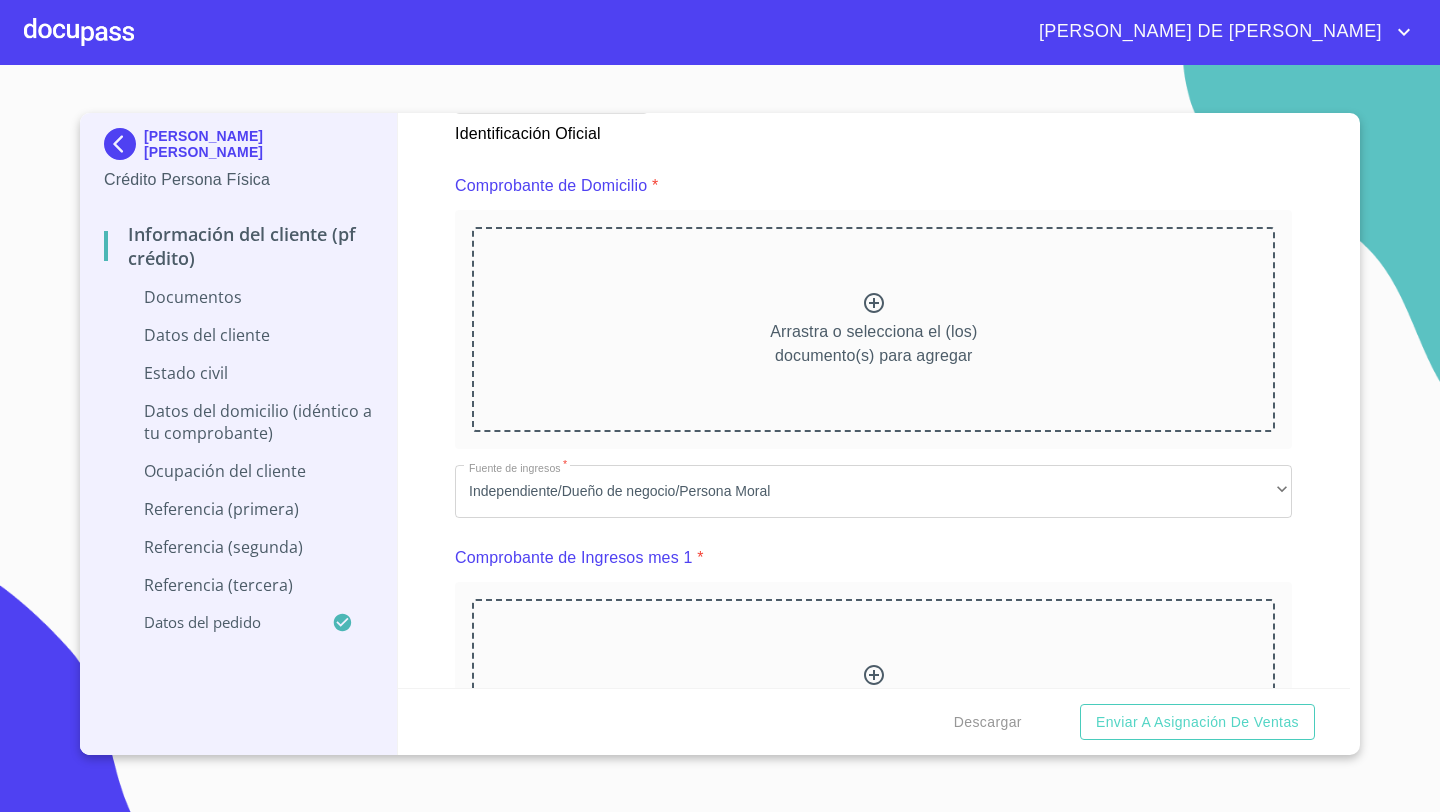 click at bounding box center [765, 54] 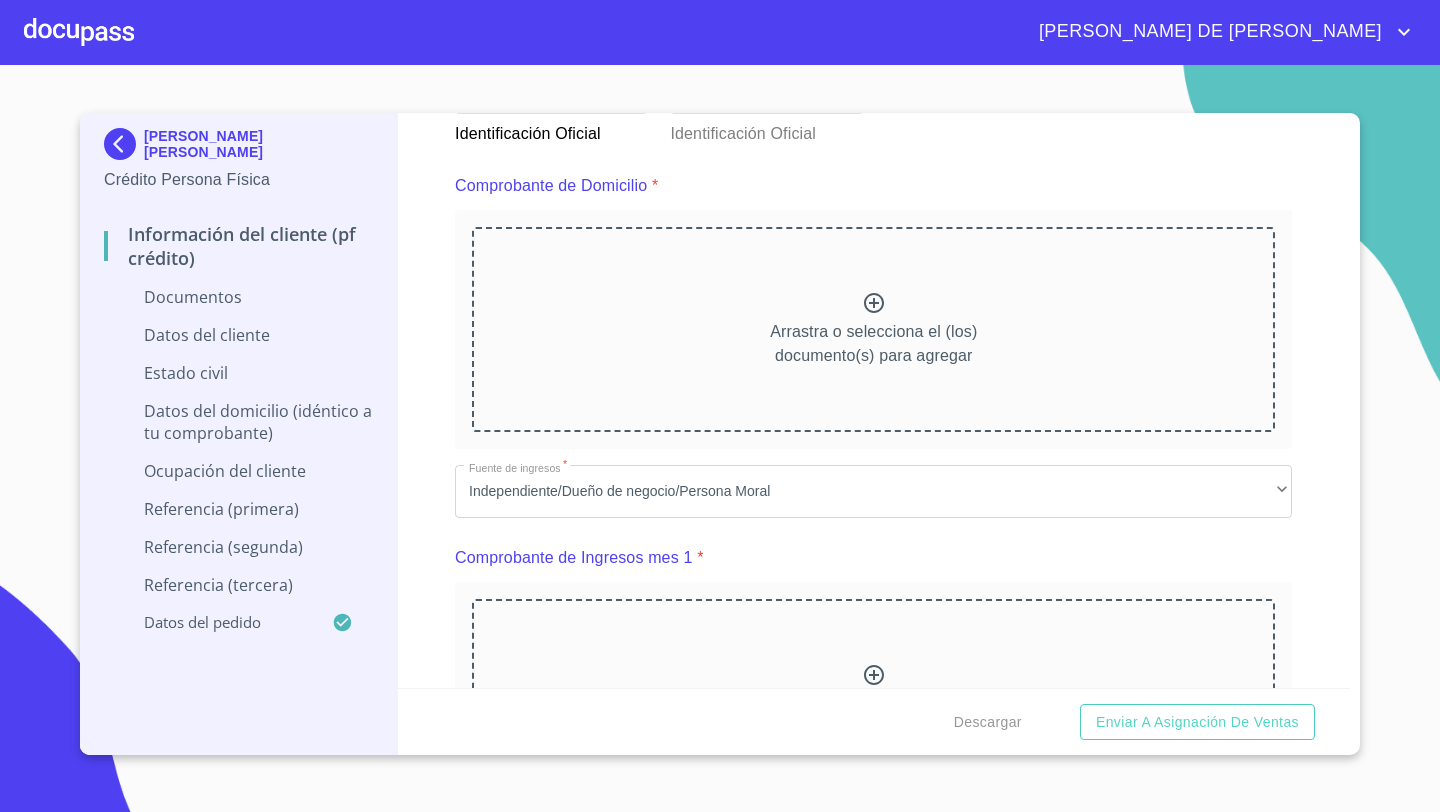 click at bounding box center (766, 55) 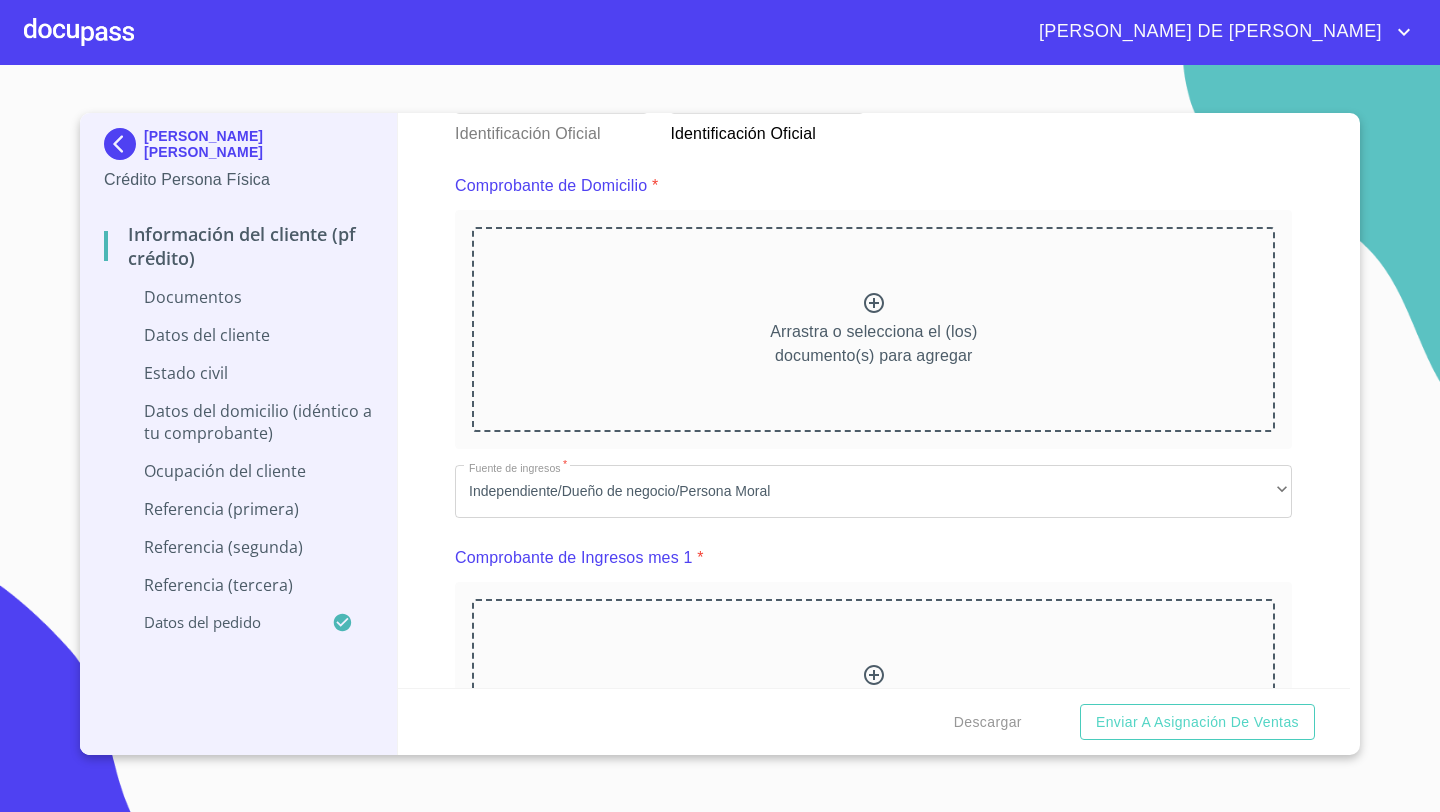 scroll, scrollTop: 238, scrollLeft: 0, axis: vertical 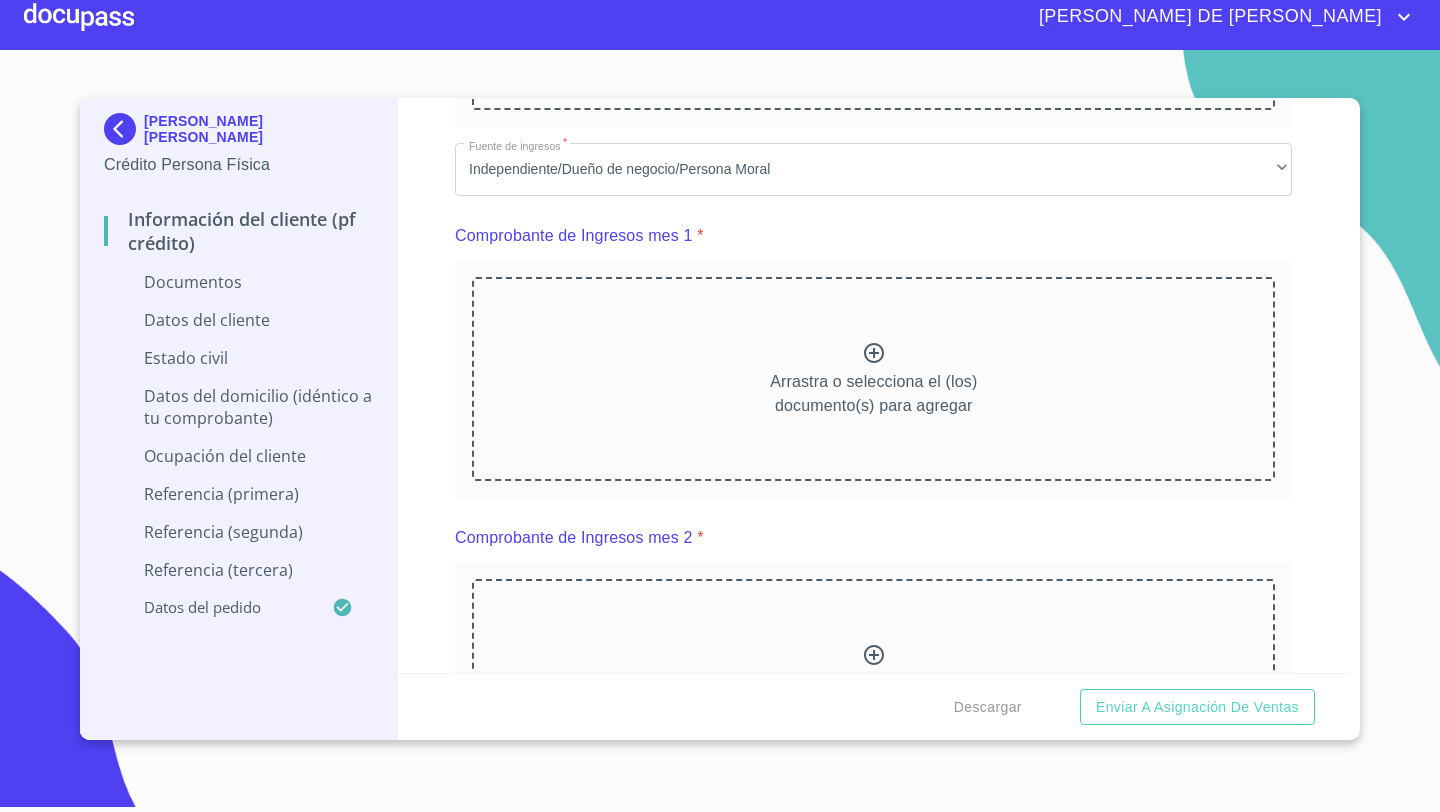 click on "Arrastra o selecciona el (los) documento(s) para agregar" at bounding box center [873, 7] 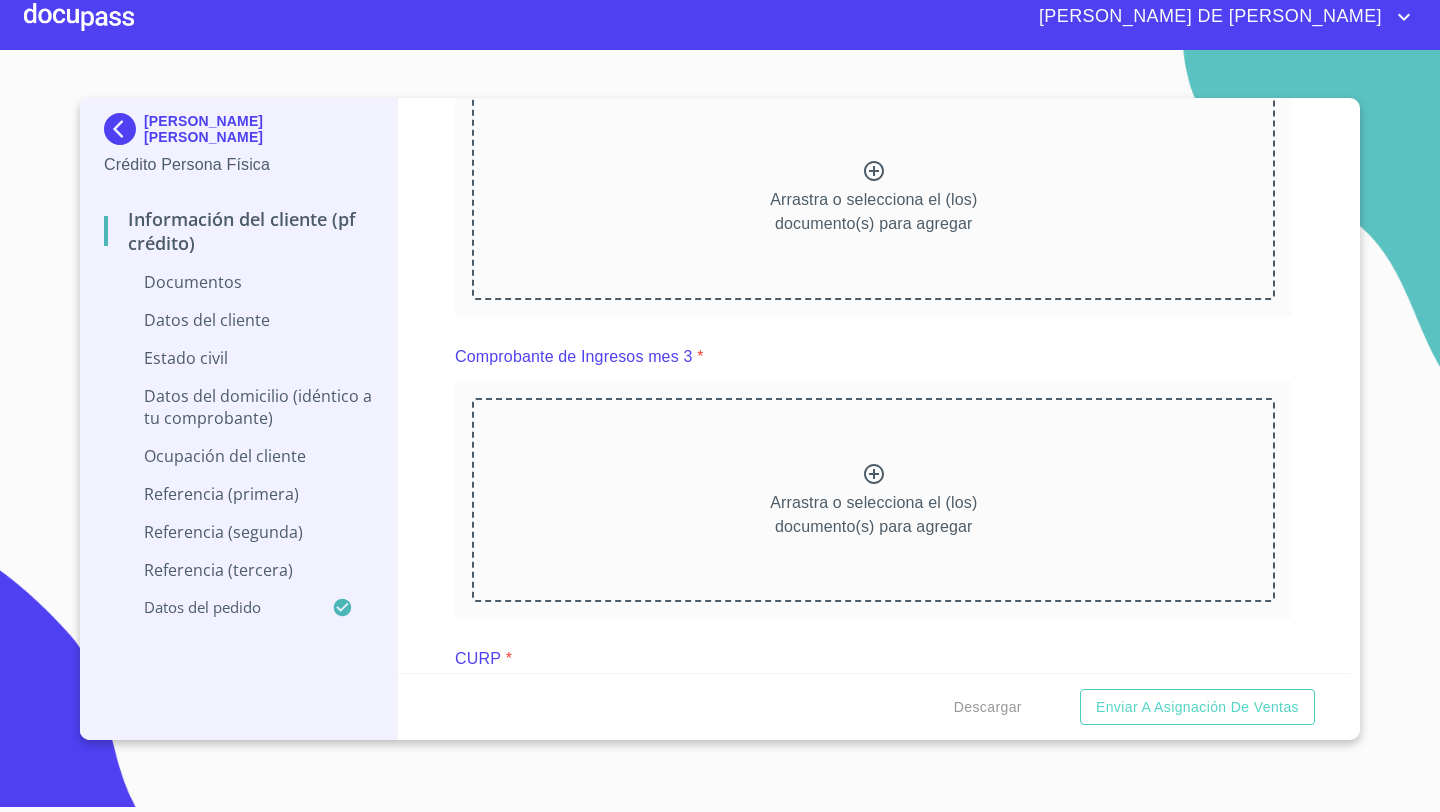 scroll, scrollTop: 1888, scrollLeft: 0, axis: vertical 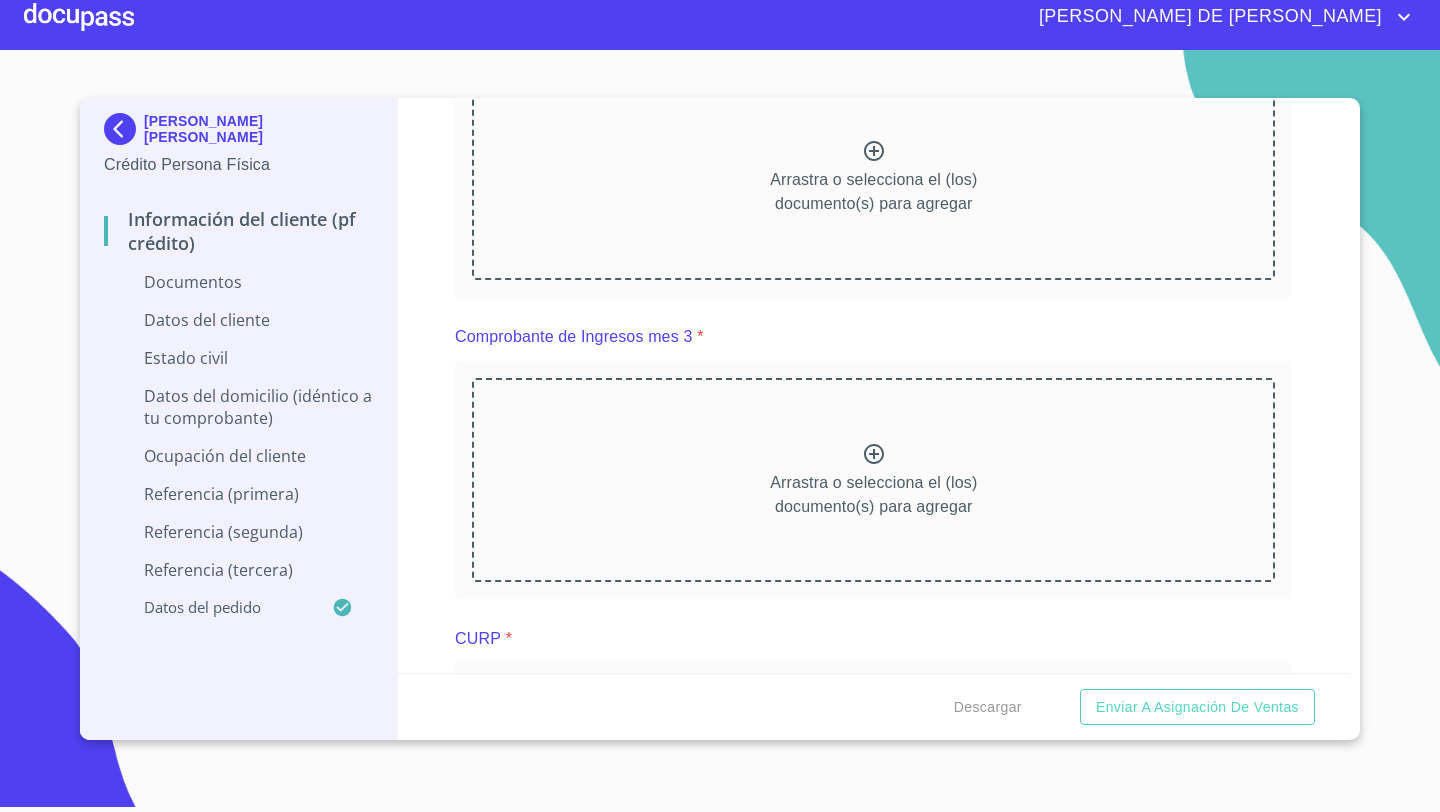 click at bounding box center [874, -149] 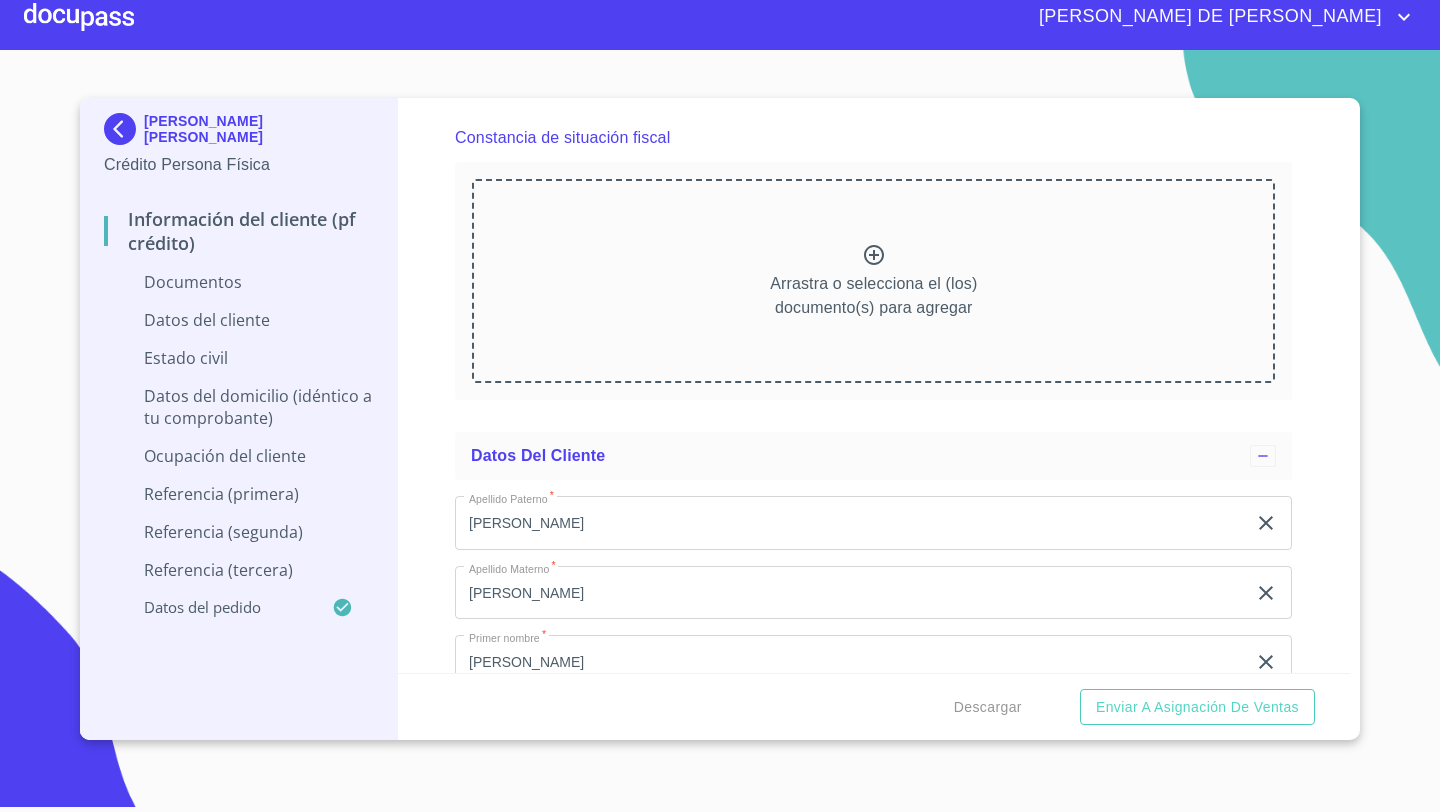 scroll, scrollTop: 2770, scrollLeft: 0, axis: vertical 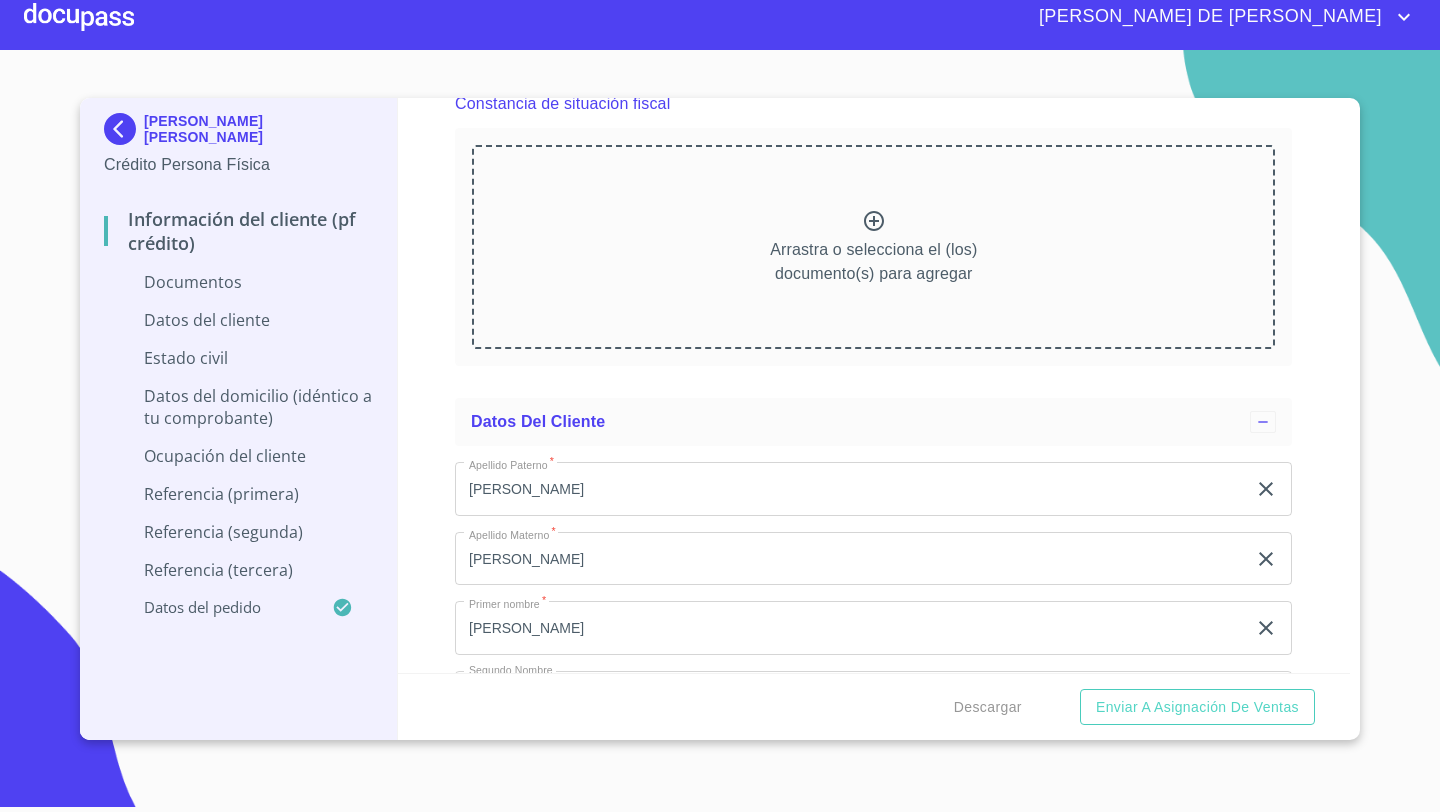 click on "Arrastra o selecciona el (los) documento(s) para agregar" at bounding box center [873, -660] 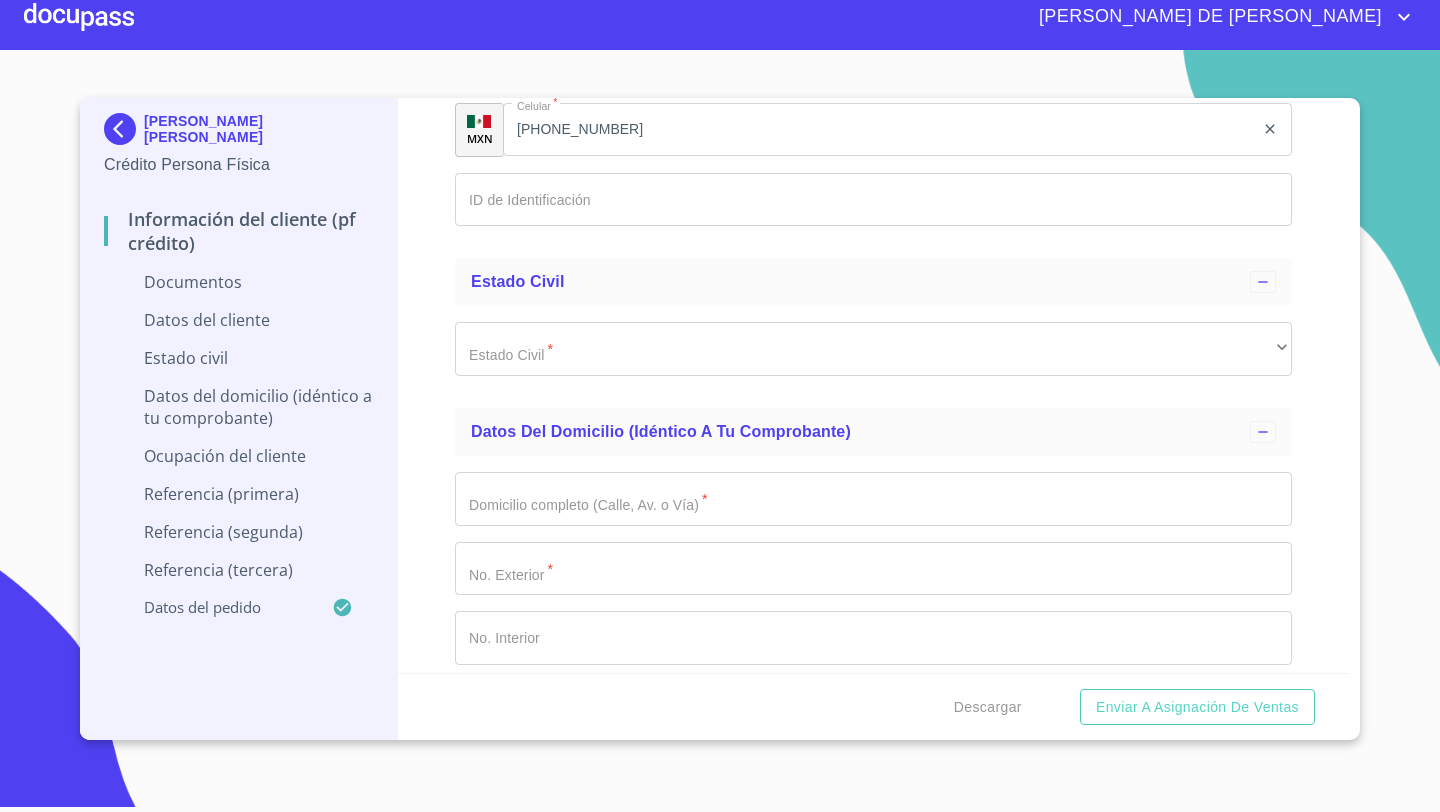 scroll, scrollTop: 3926, scrollLeft: 0, axis: vertical 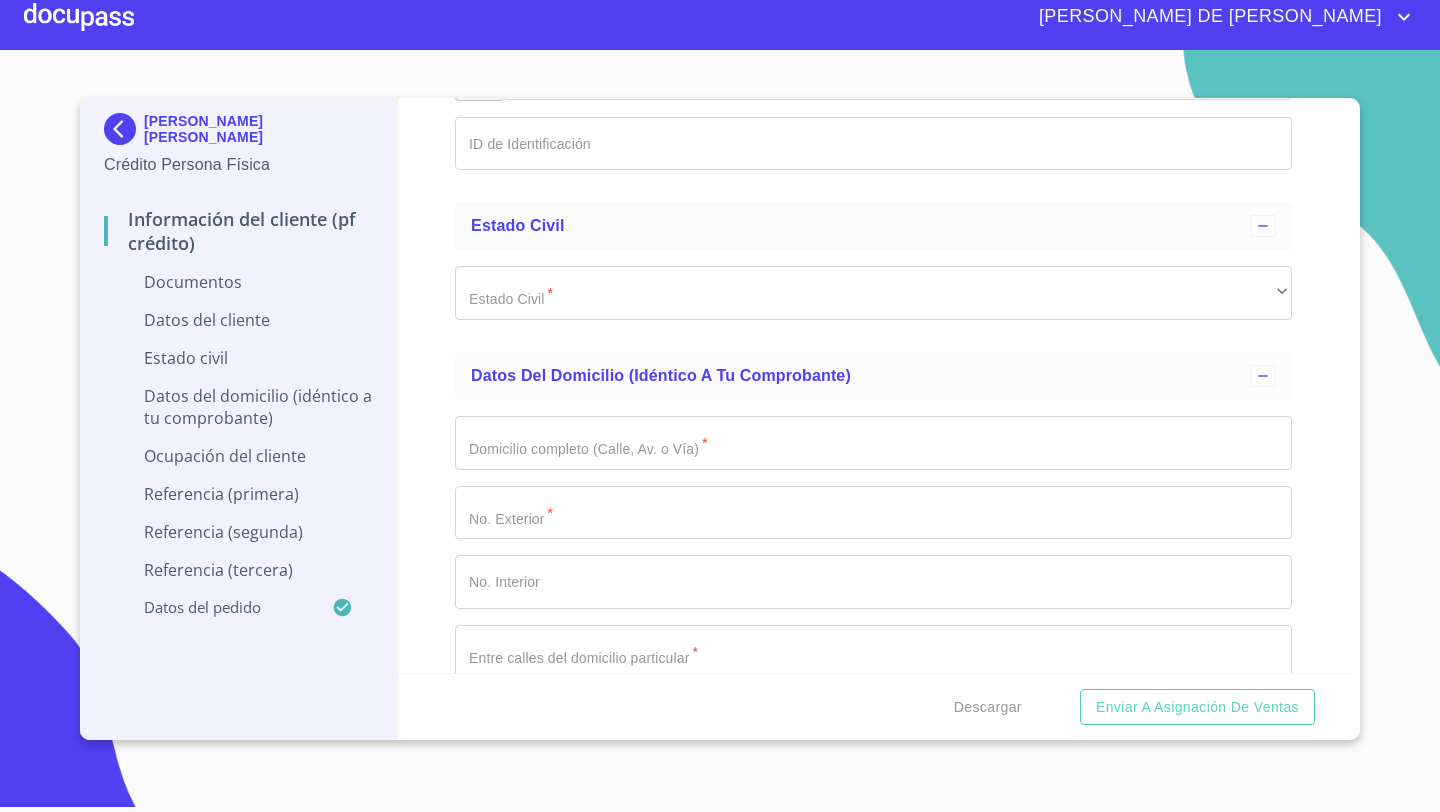 click on "Arrastra o selecciona el (los) documento(s) para agregar" at bounding box center (873, -1470) 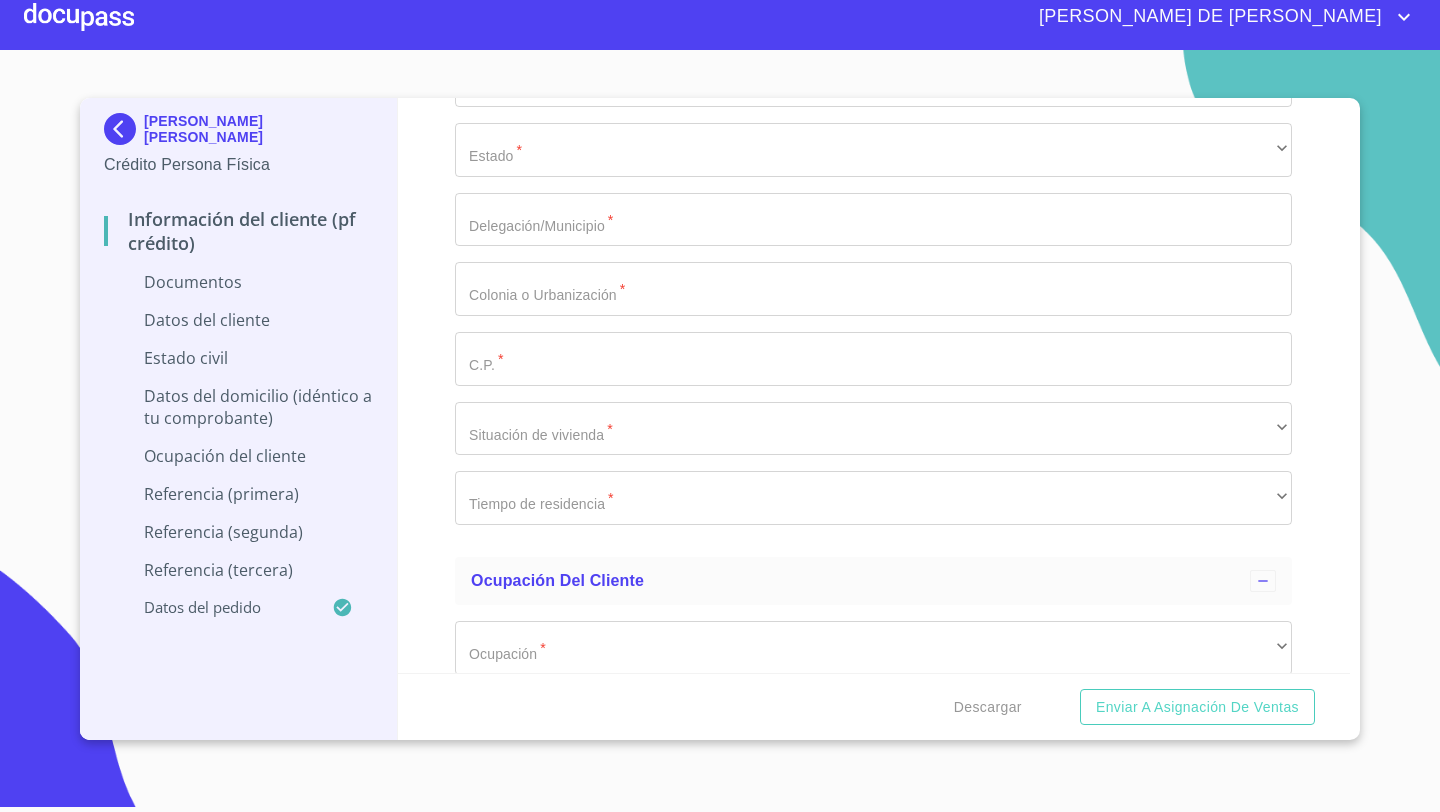 scroll, scrollTop: 4613, scrollLeft: 0, axis: vertical 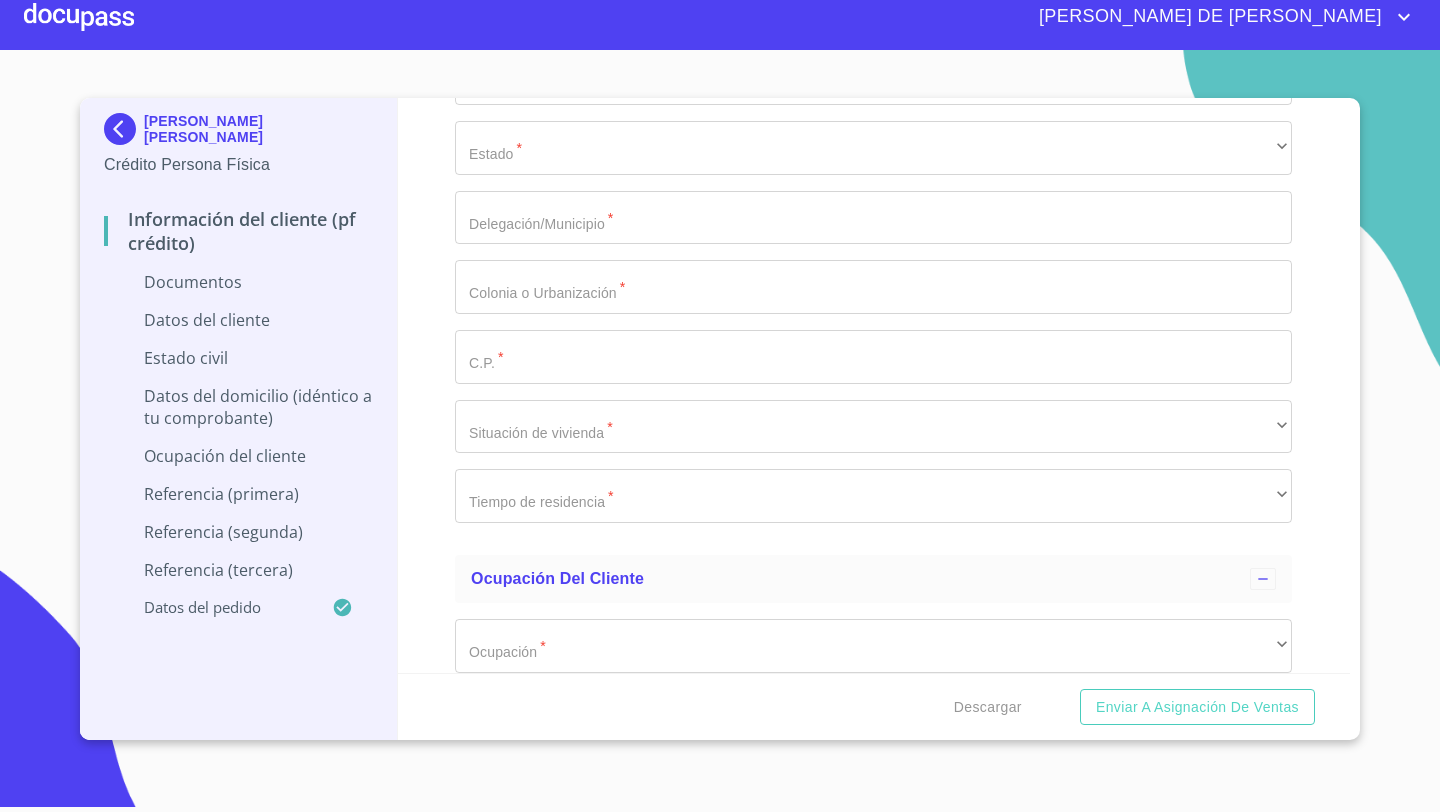 click on "Arrastra o selecciona el (los) documento(s) para agregar" at bounding box center [873, -1795] 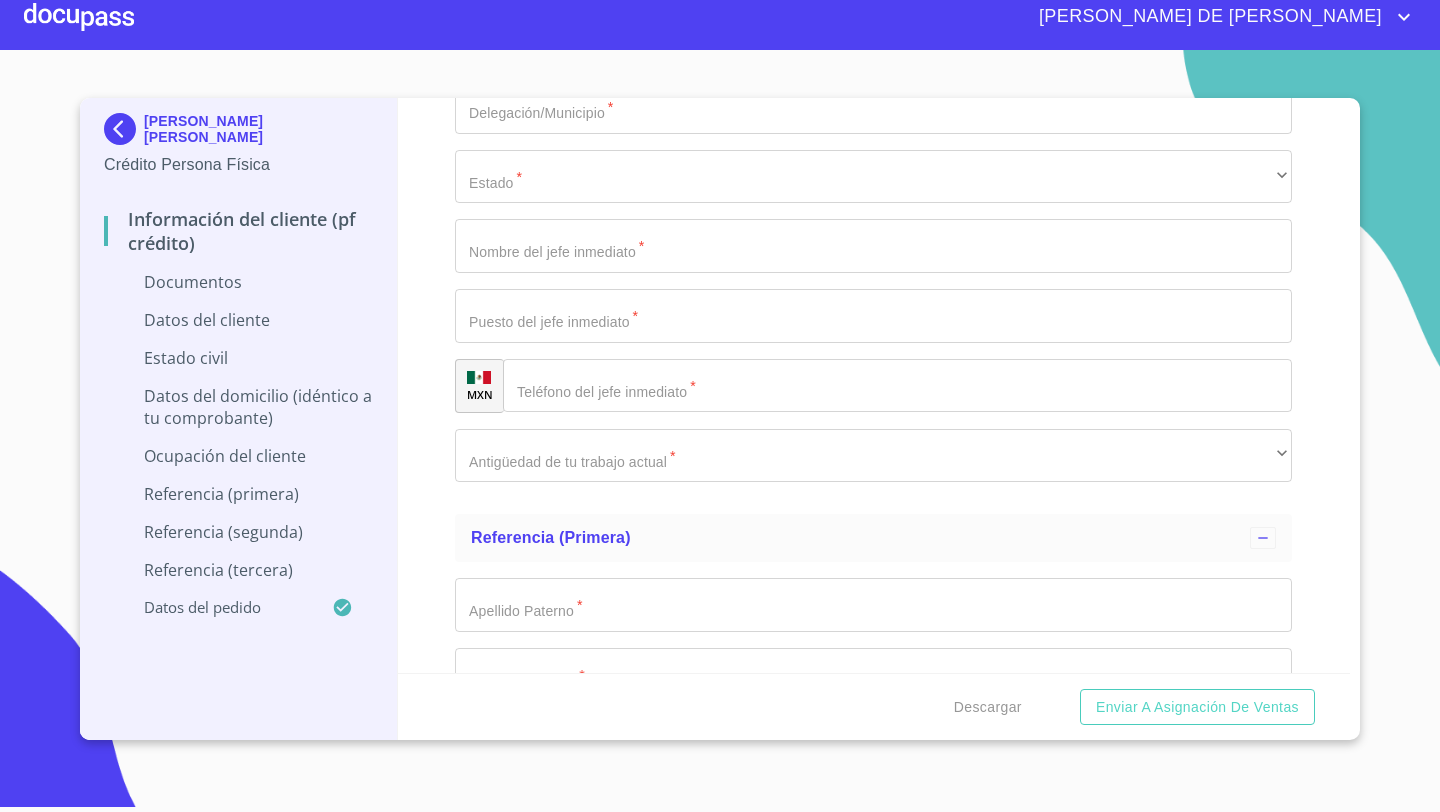 scroll, scrollTop: 6130, scrollLeft: 0, axis: vertical 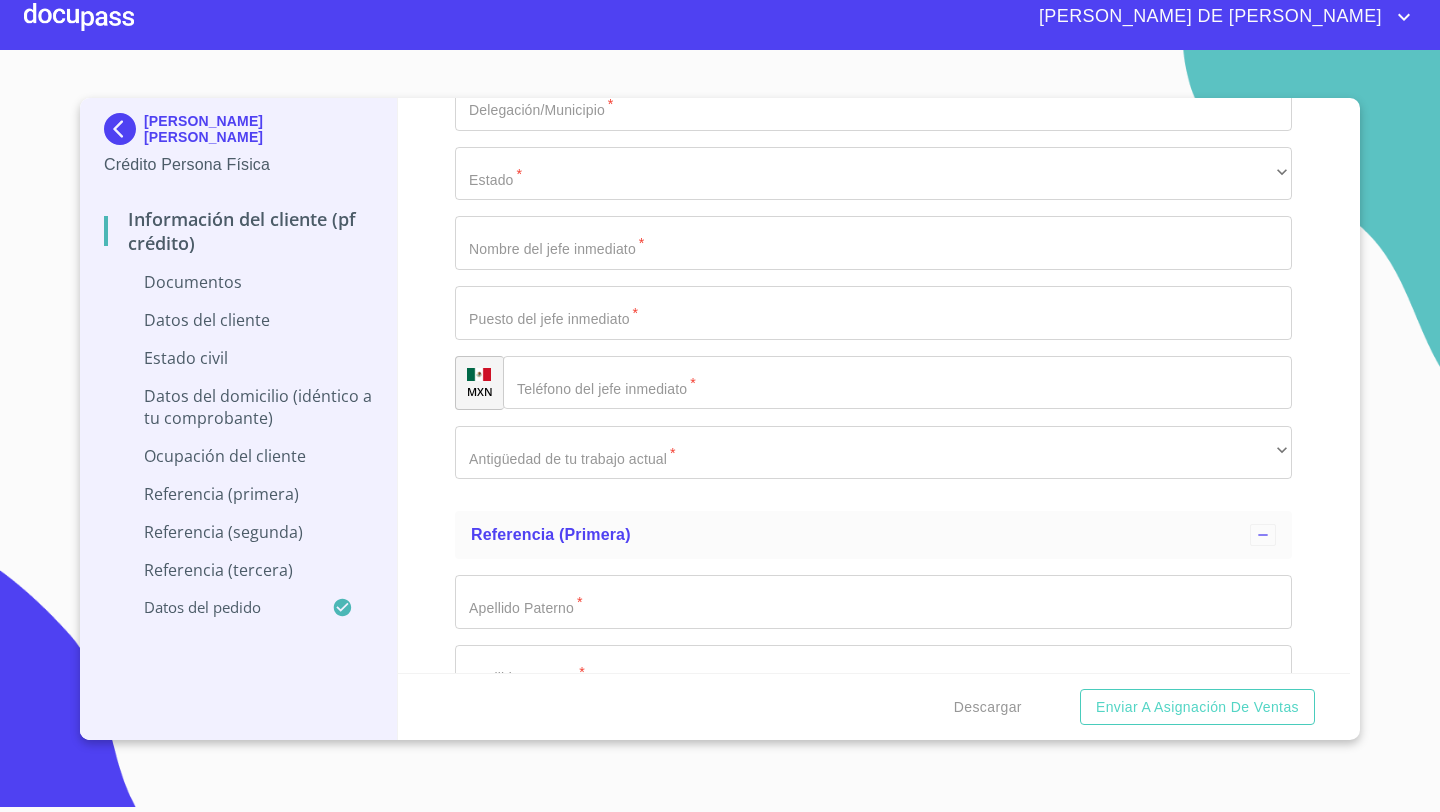 click on "Documento de identificación   *" at bounding box center (850, -2782) 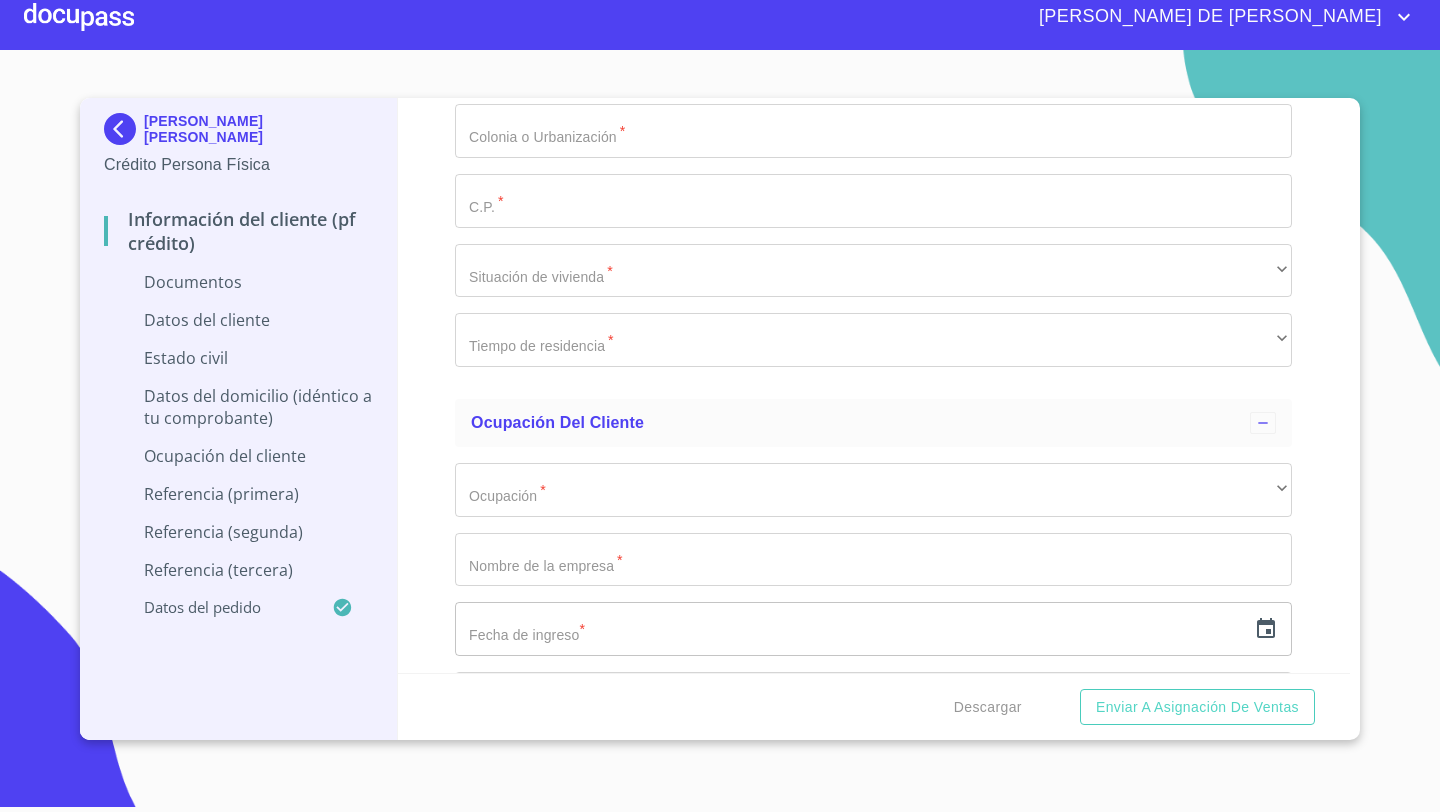 scroll, scrollTop: 4796, scrollLeft: 0, axis: vertical 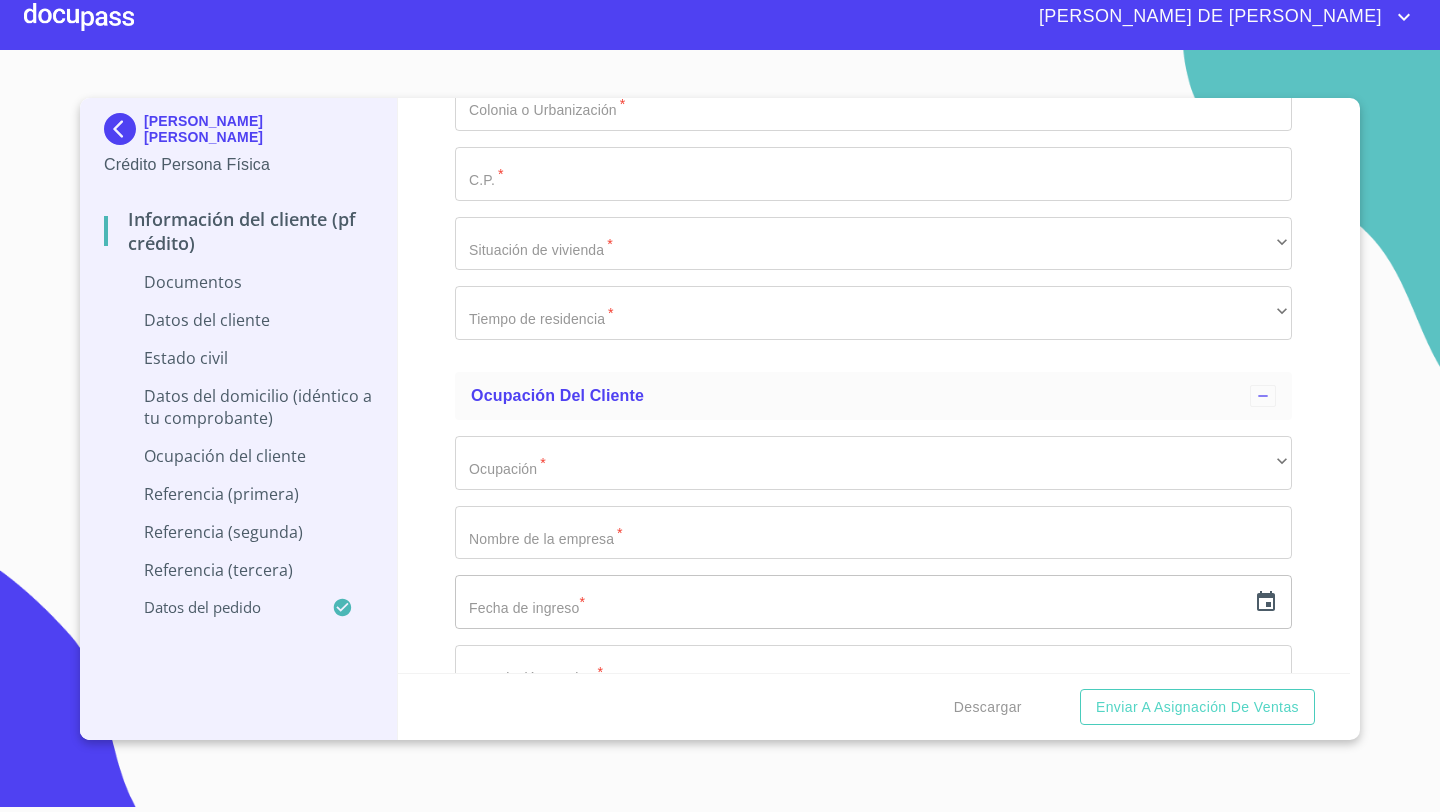 click on "Arrastra o selecciona el (los) documento(s) para agregar" at bounding box center (873, -1993) 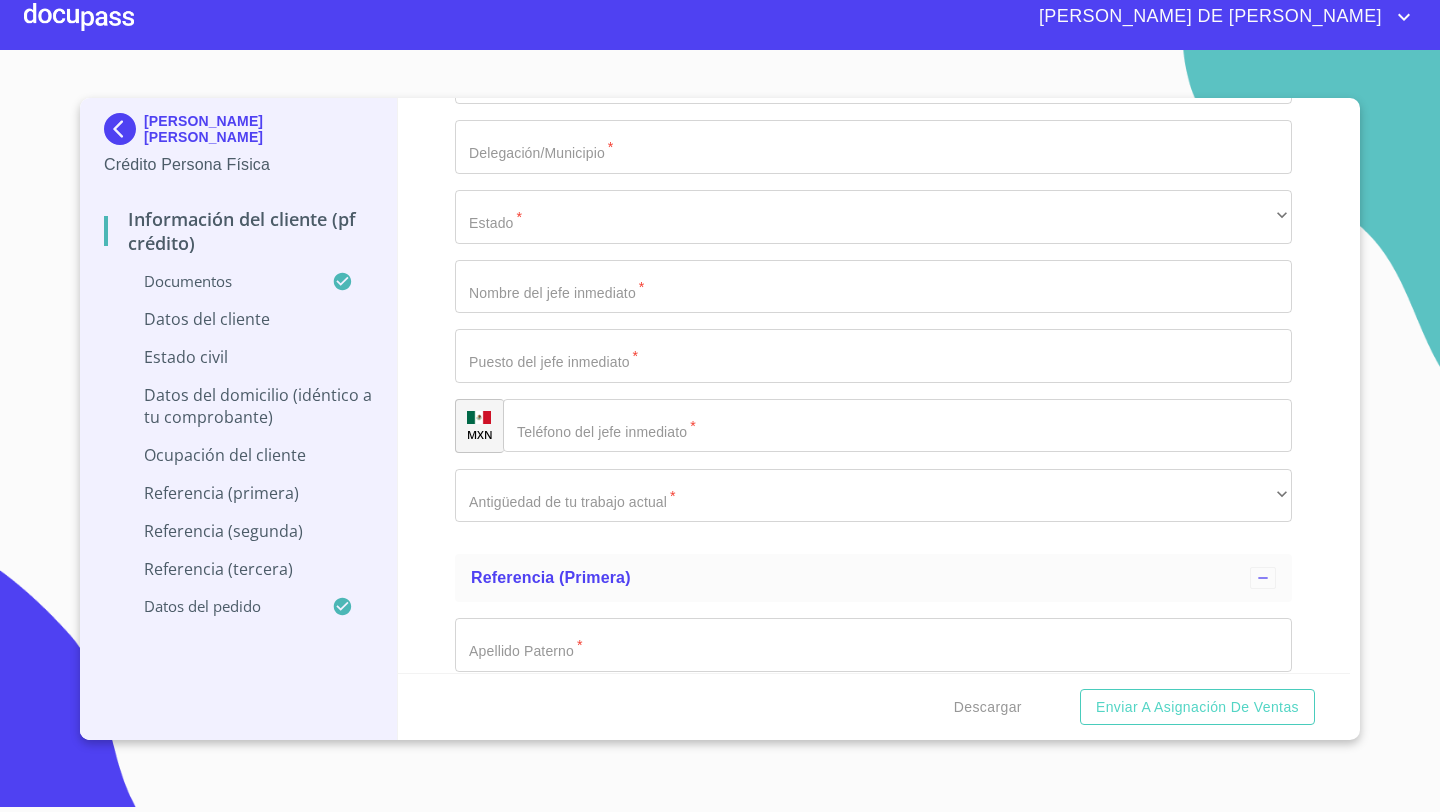 scroll, scrollTop: 6633, scrollLeft: 0, axis: vertical 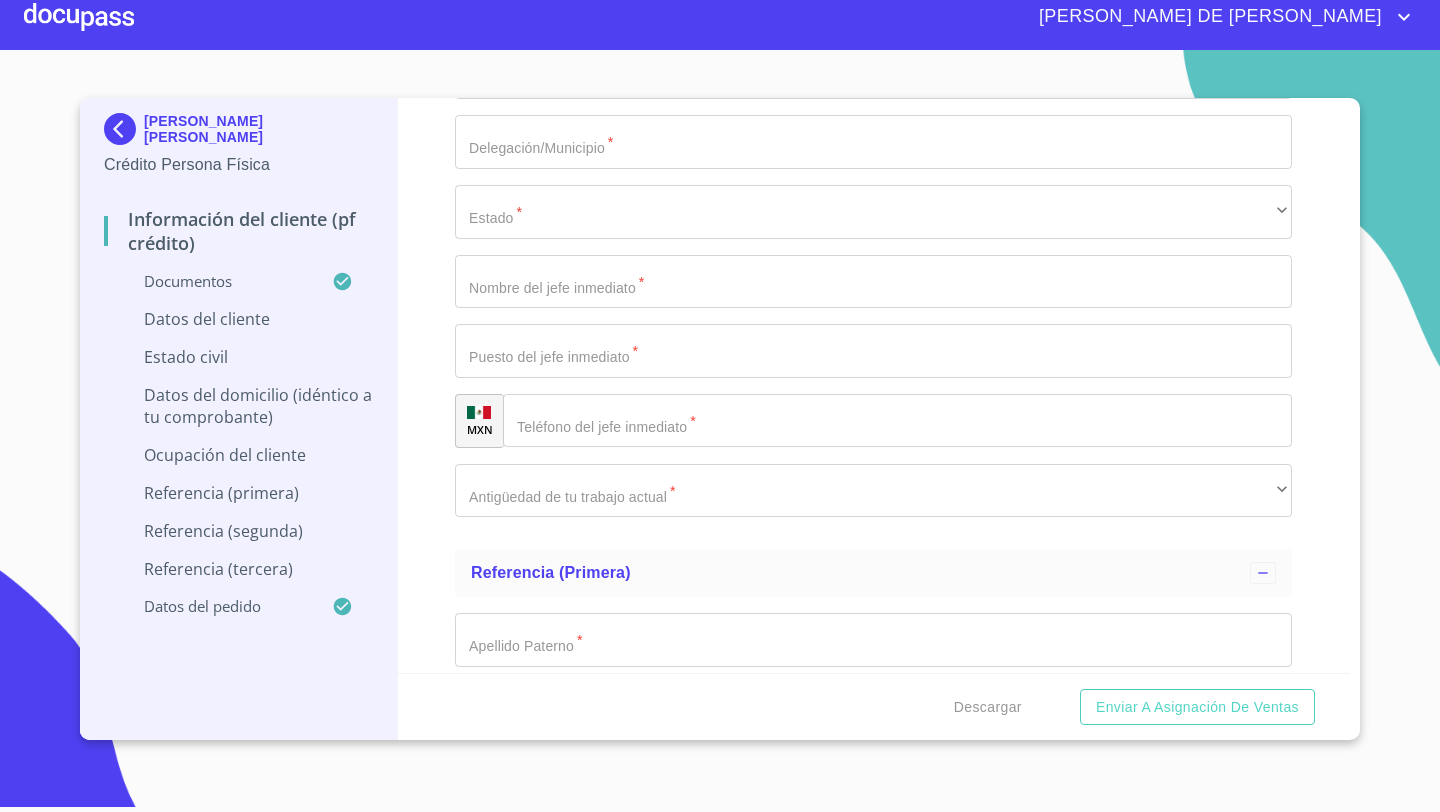 click on "Documento de identificación   *" at bounding box center (850, -2744) 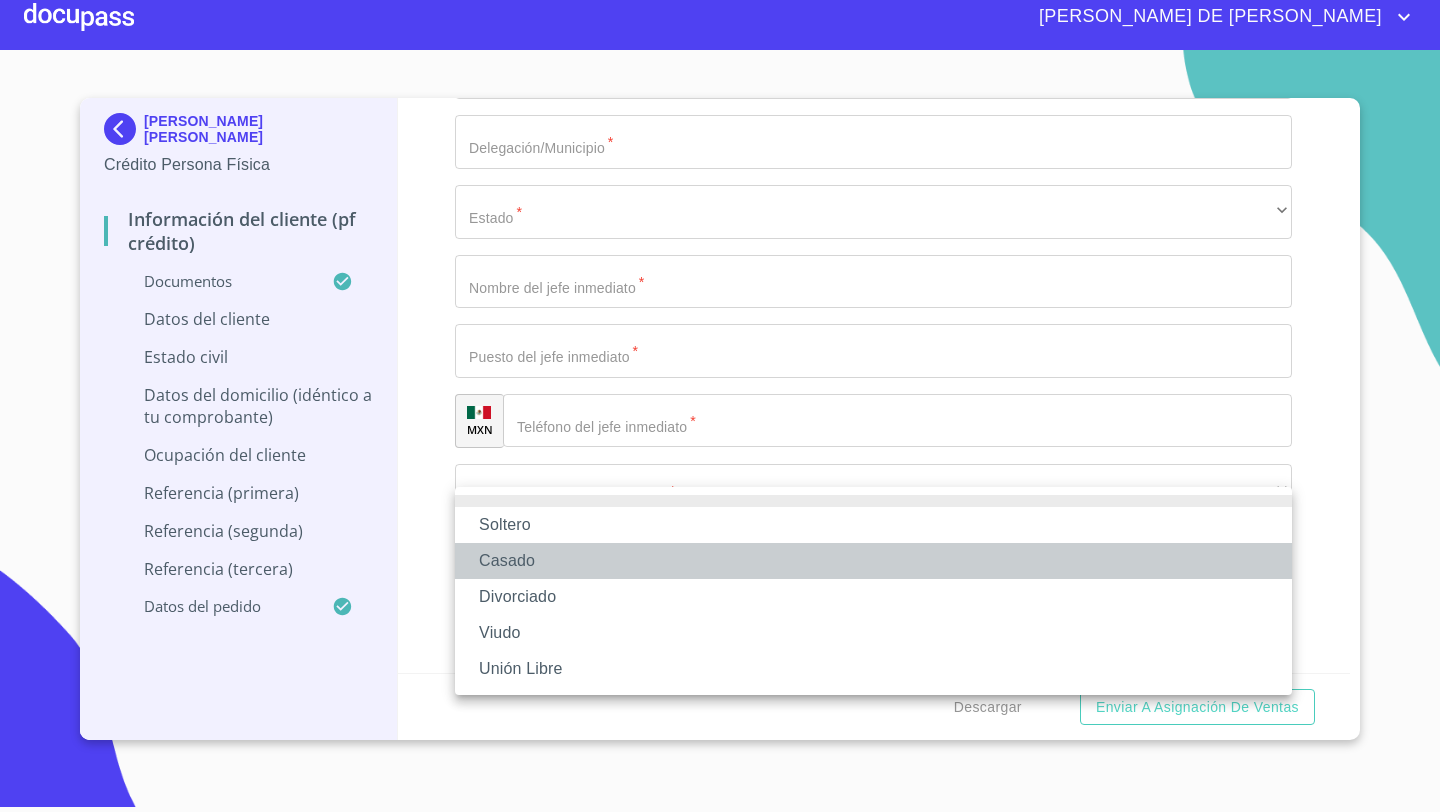 click on "Casado" at bounding box center [873, 561] 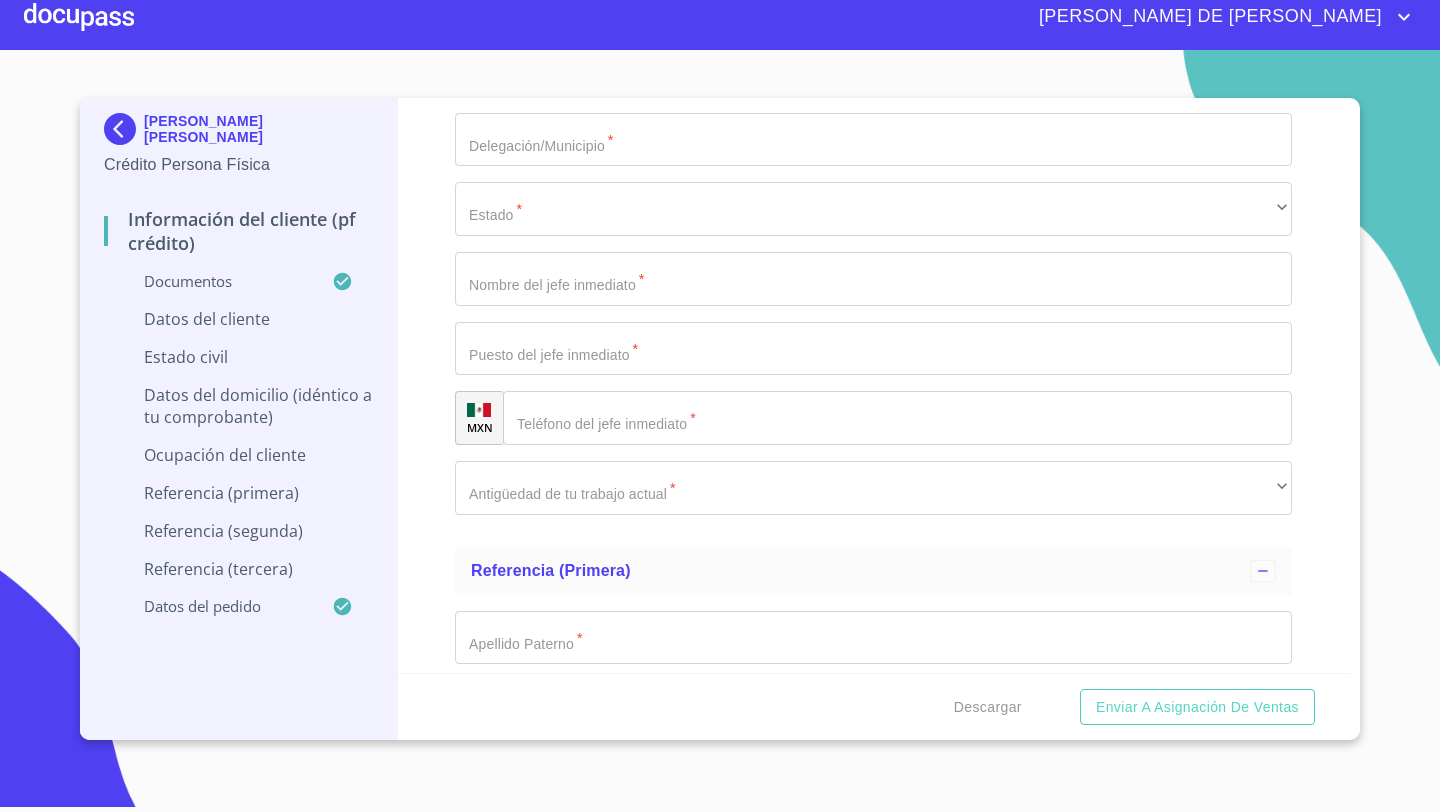 scroll, scrollTop: 7106, scrollLeft: 0, axis: vertical 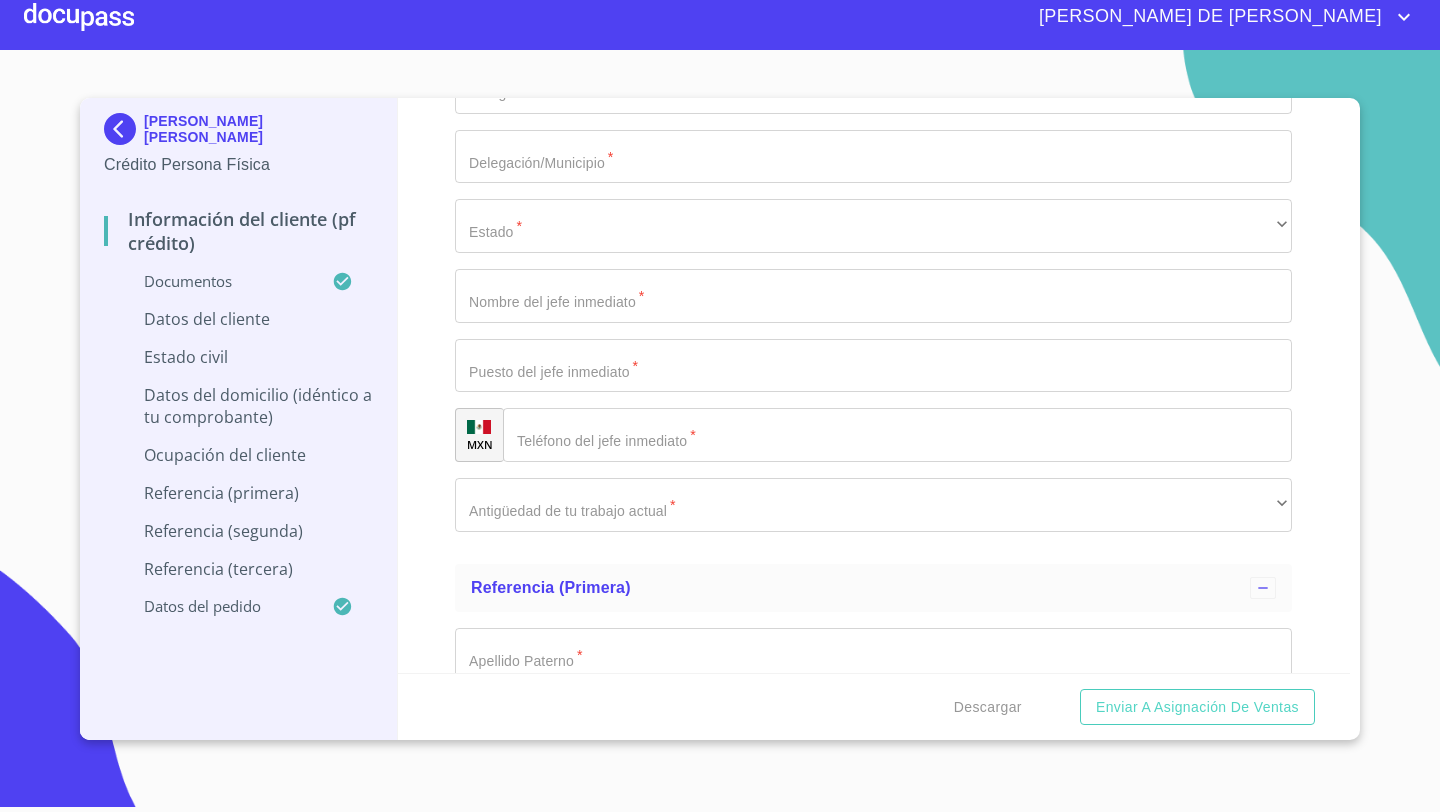 click on "​" at bounding box center [873, -1953] 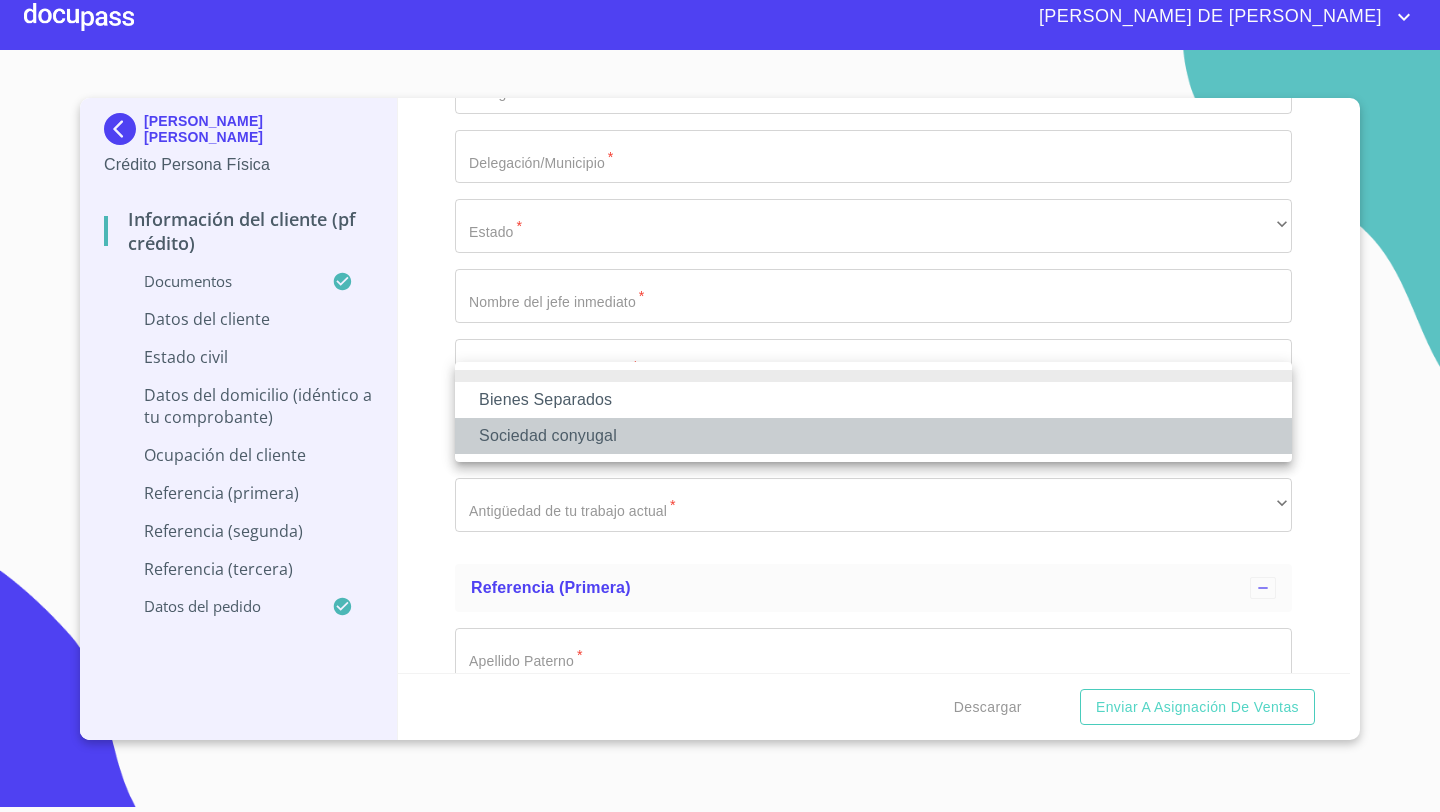 click on "Sociedad conyugal" at bounding box center [873, 436] 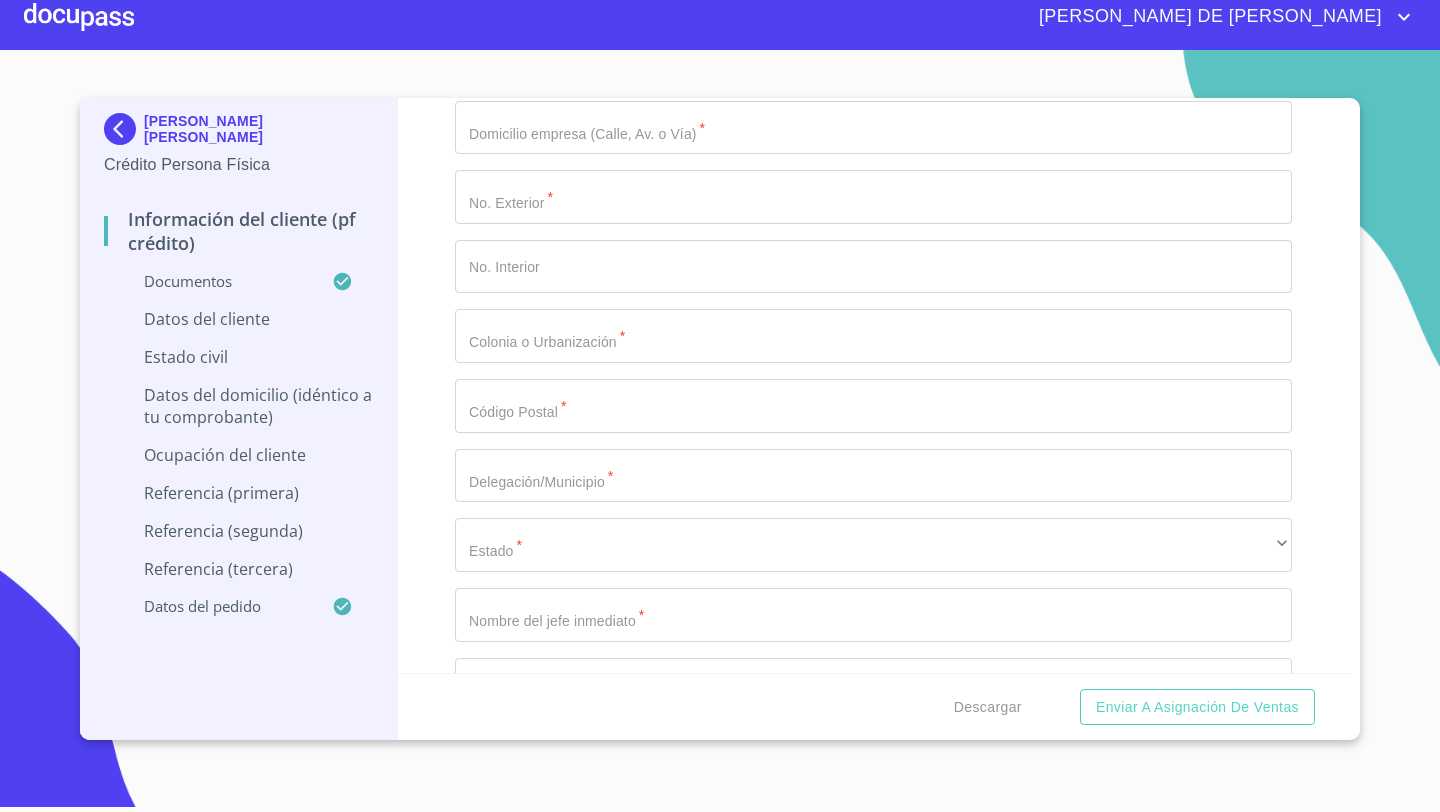 scroll, scrollTop: 6721, scrollLeft: 0, axis: vertical 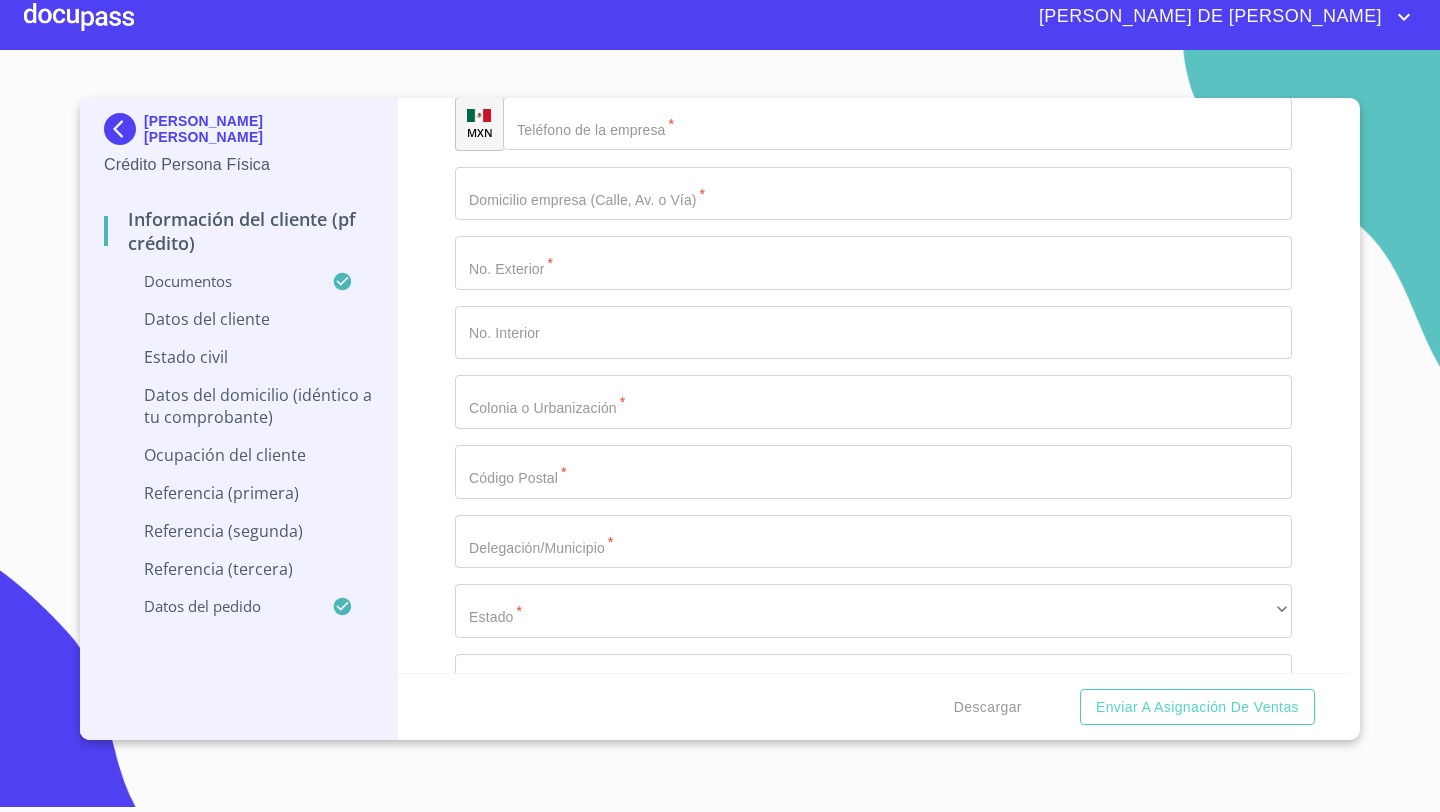 click on "Documento de identificación   *" at bounding box center (850, -2832) 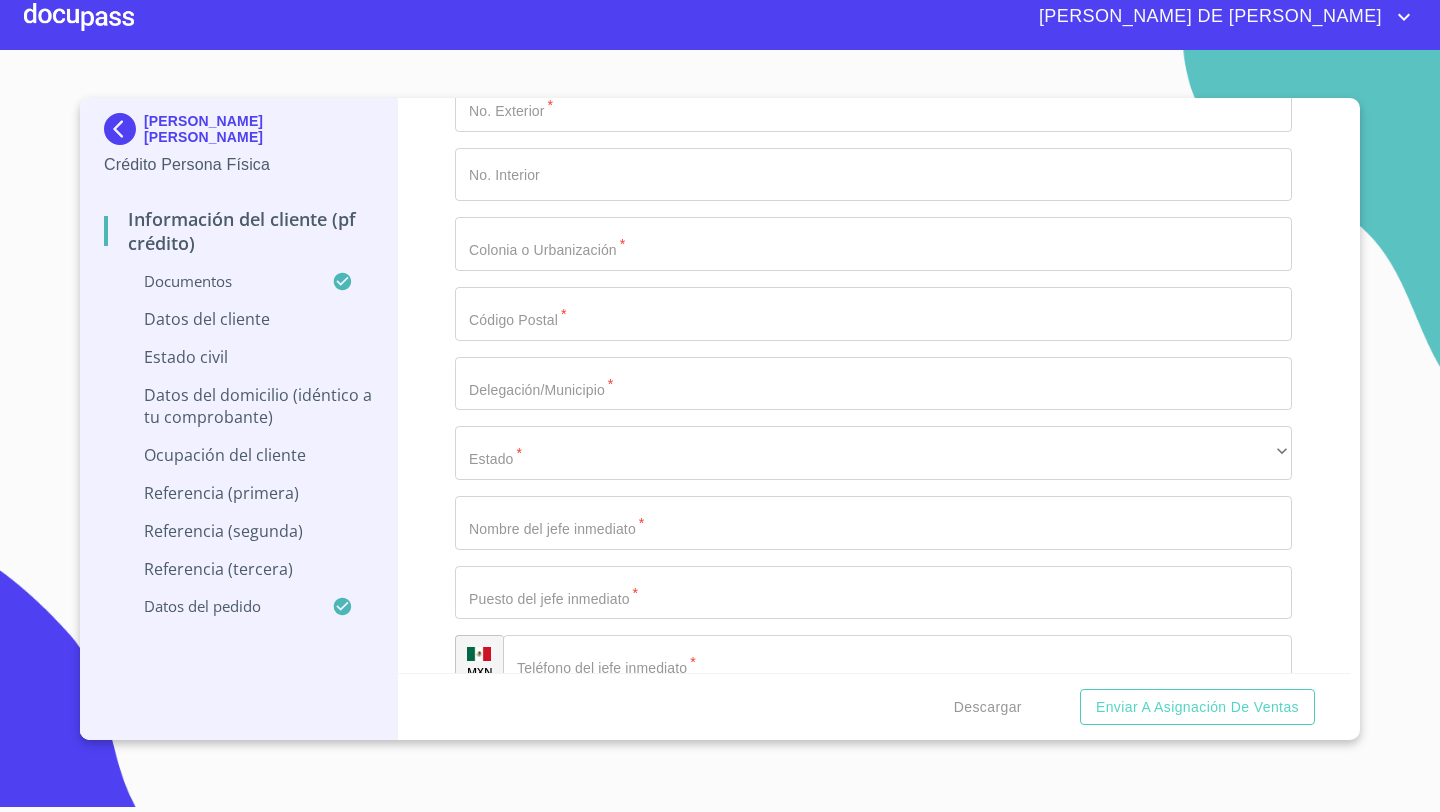 scroll, scrollTop: 6883, scrollLeft: 0, axis: vertical 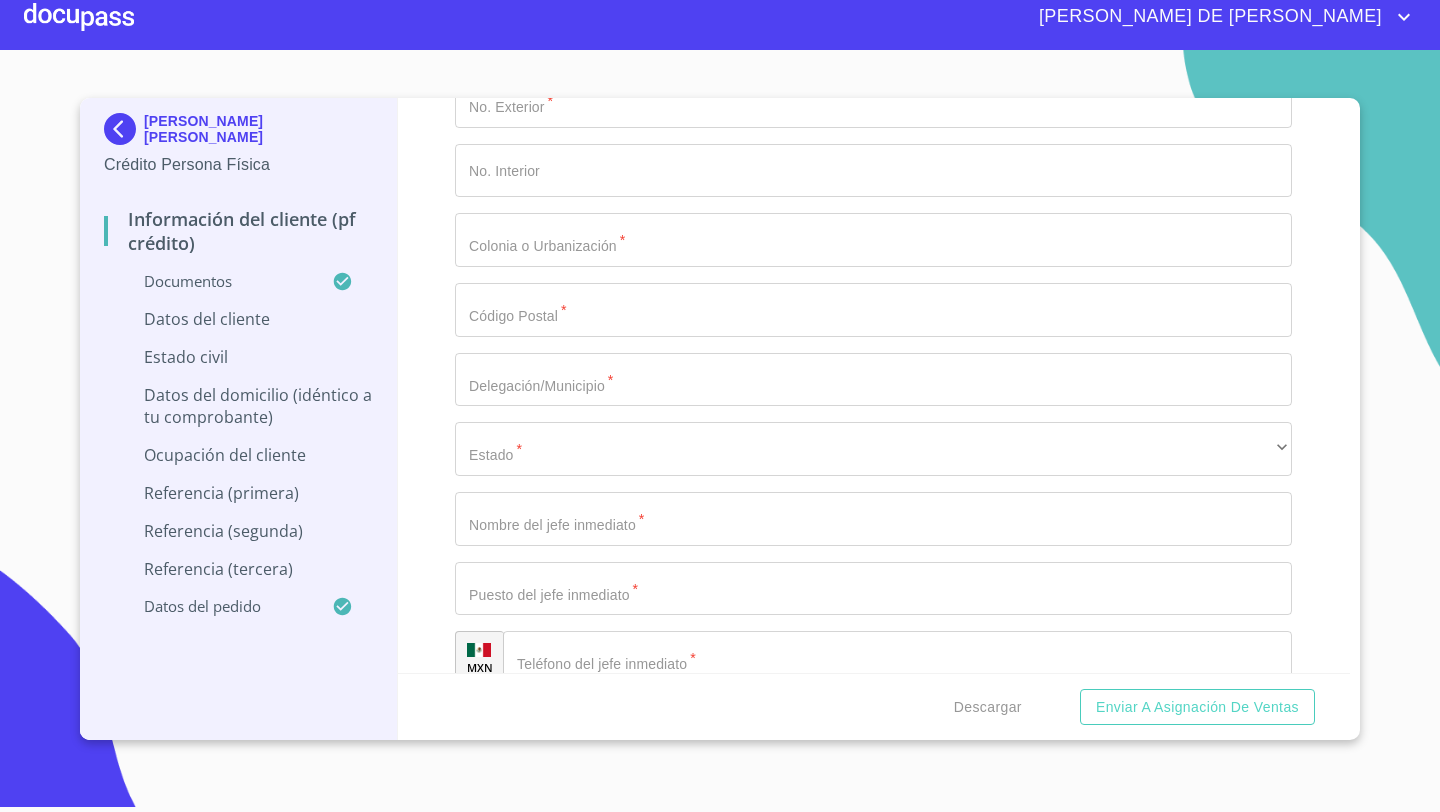 type on "CORONA" 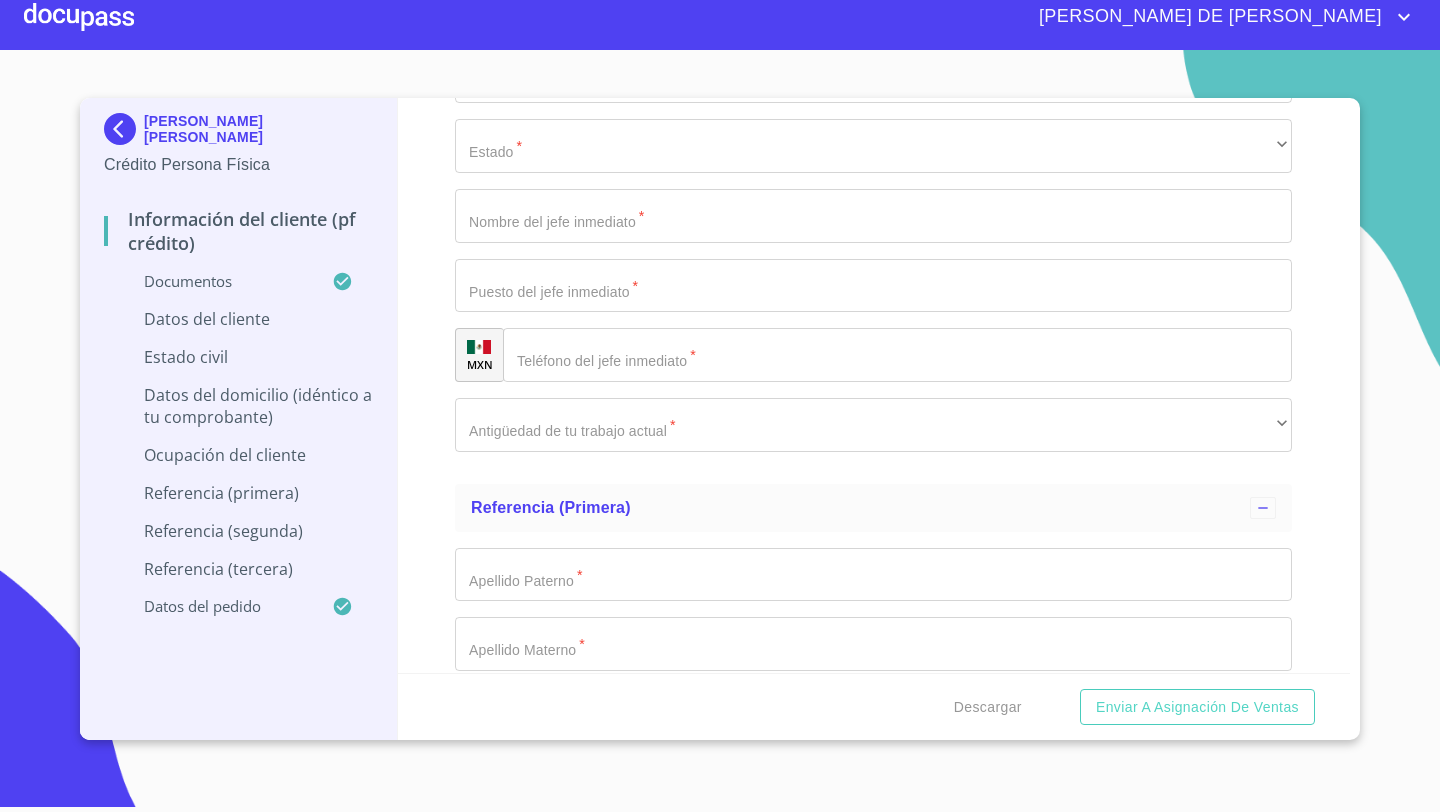 scroll, scrollTop: 7268, scrollLeft: 0, axis: vertical 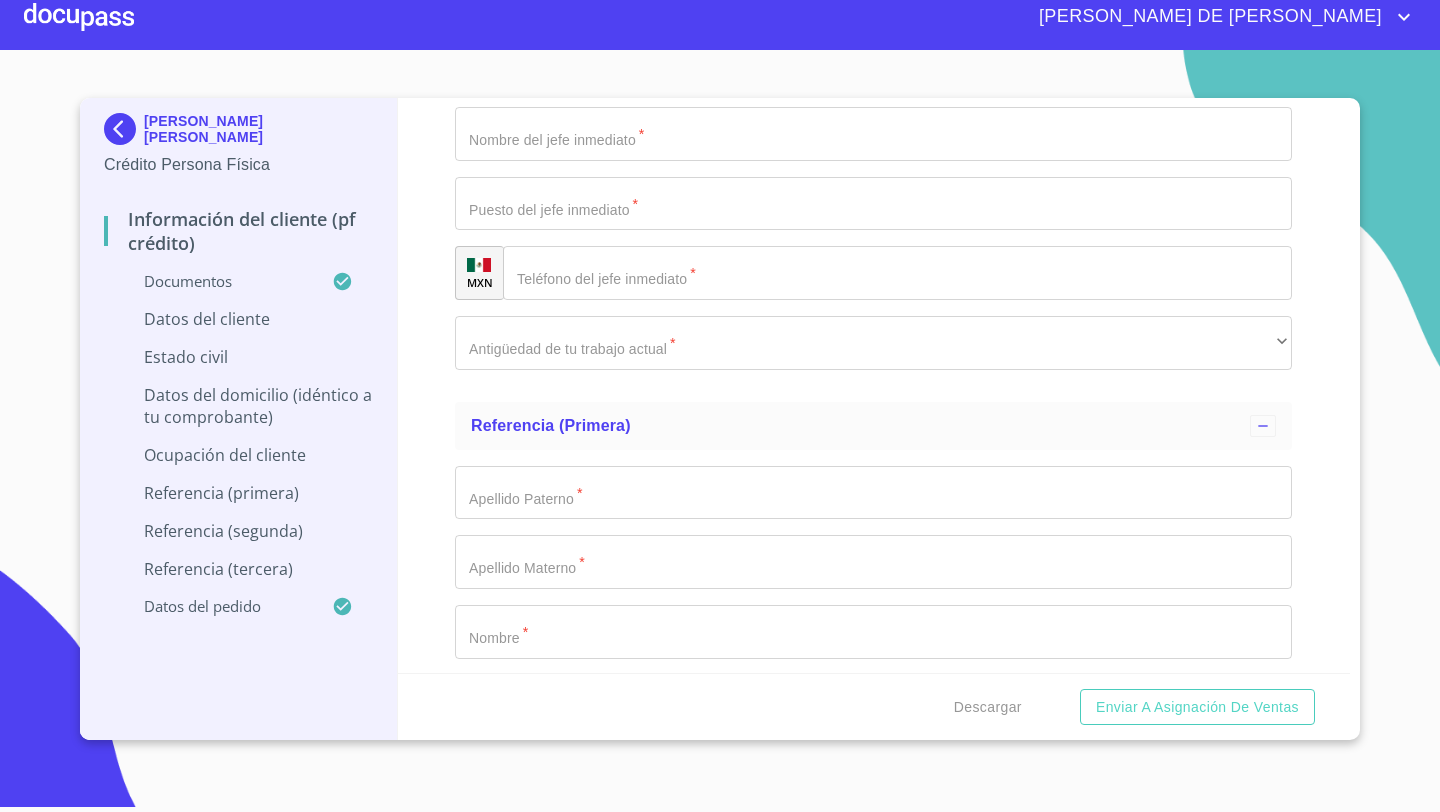 click on "Documento de identificación   *" at bounding box center (873, -2046) 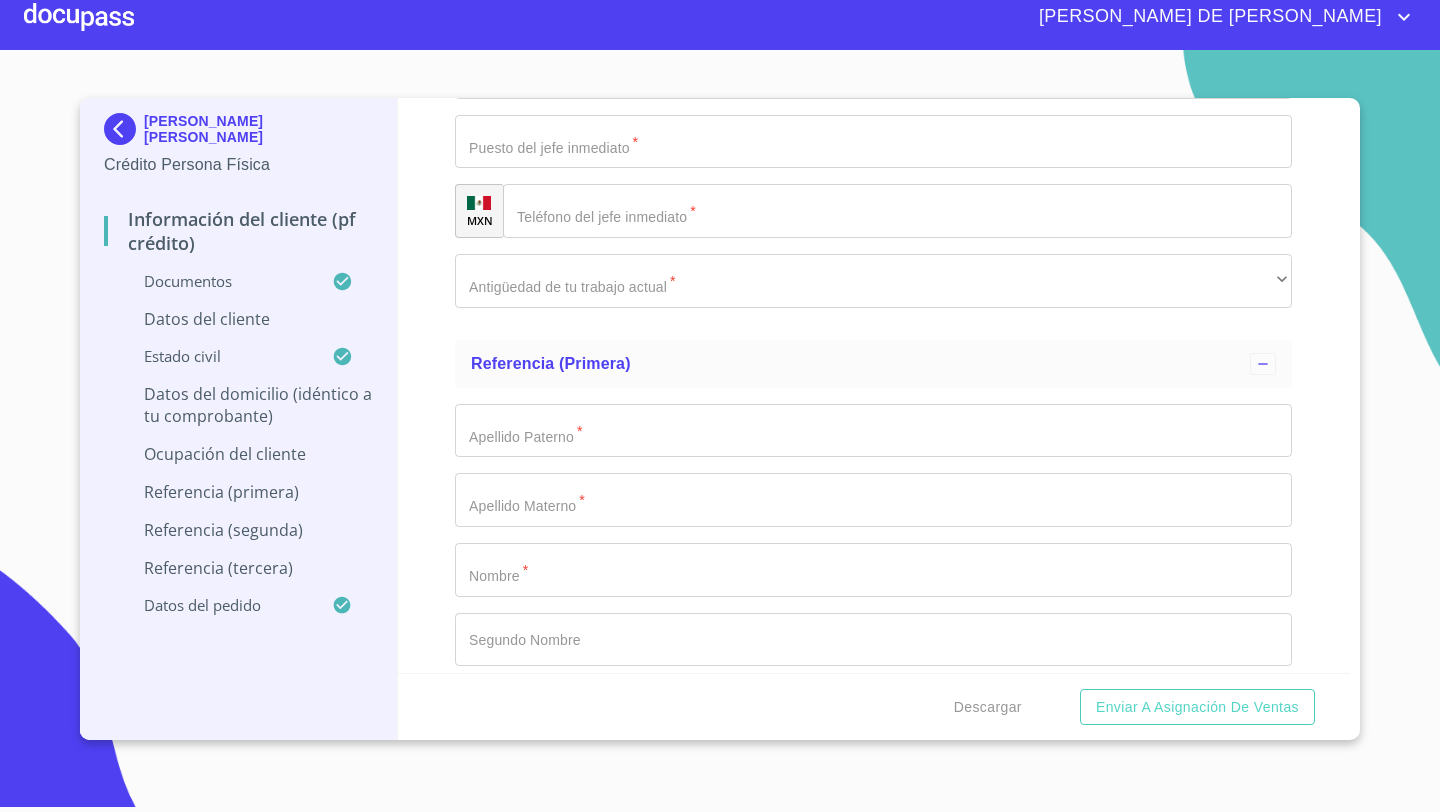 scroll, scrollTop: 7507, scrollLeft: 0, axis: vertical 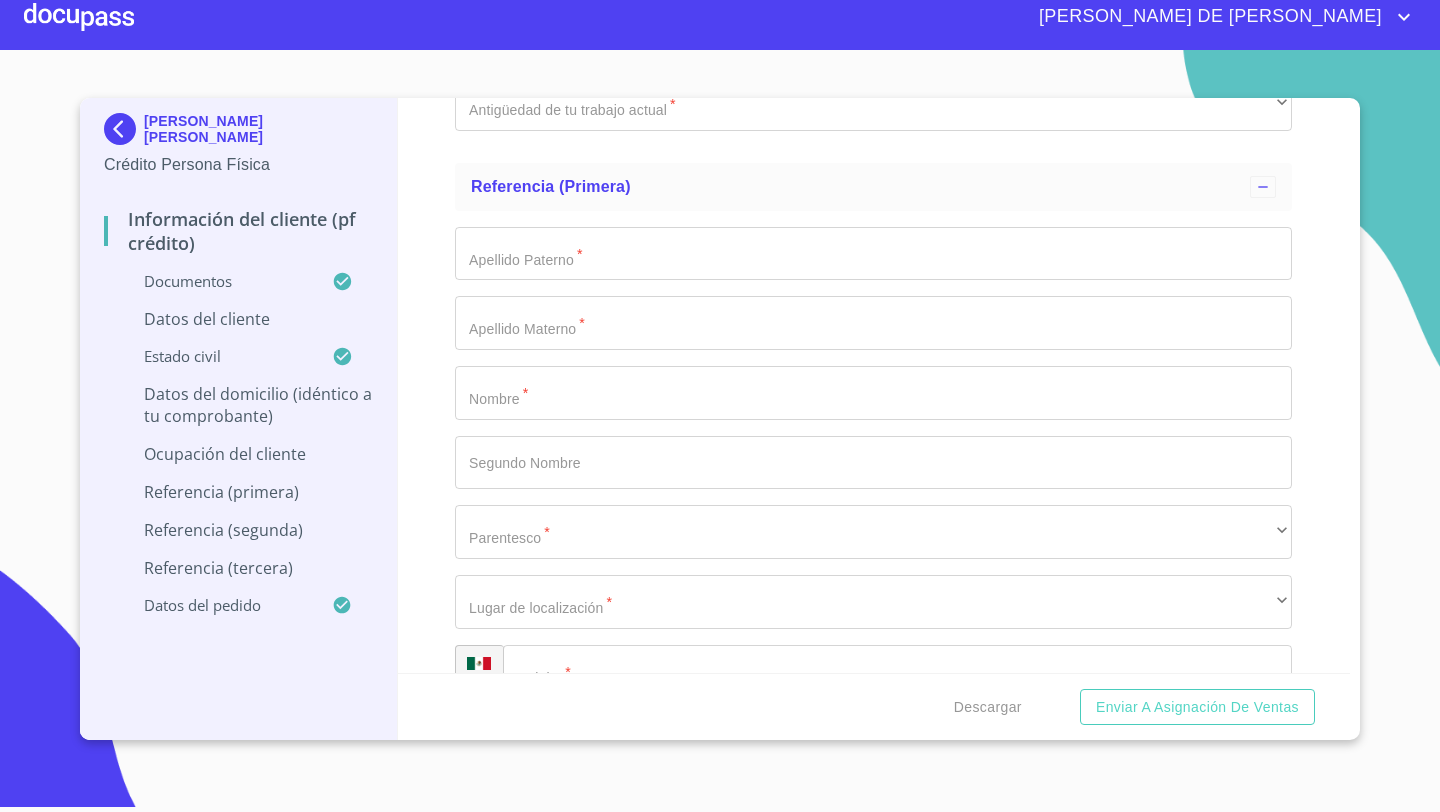 click on "Documento de identificación   *" at bounding box center [873, -2065] 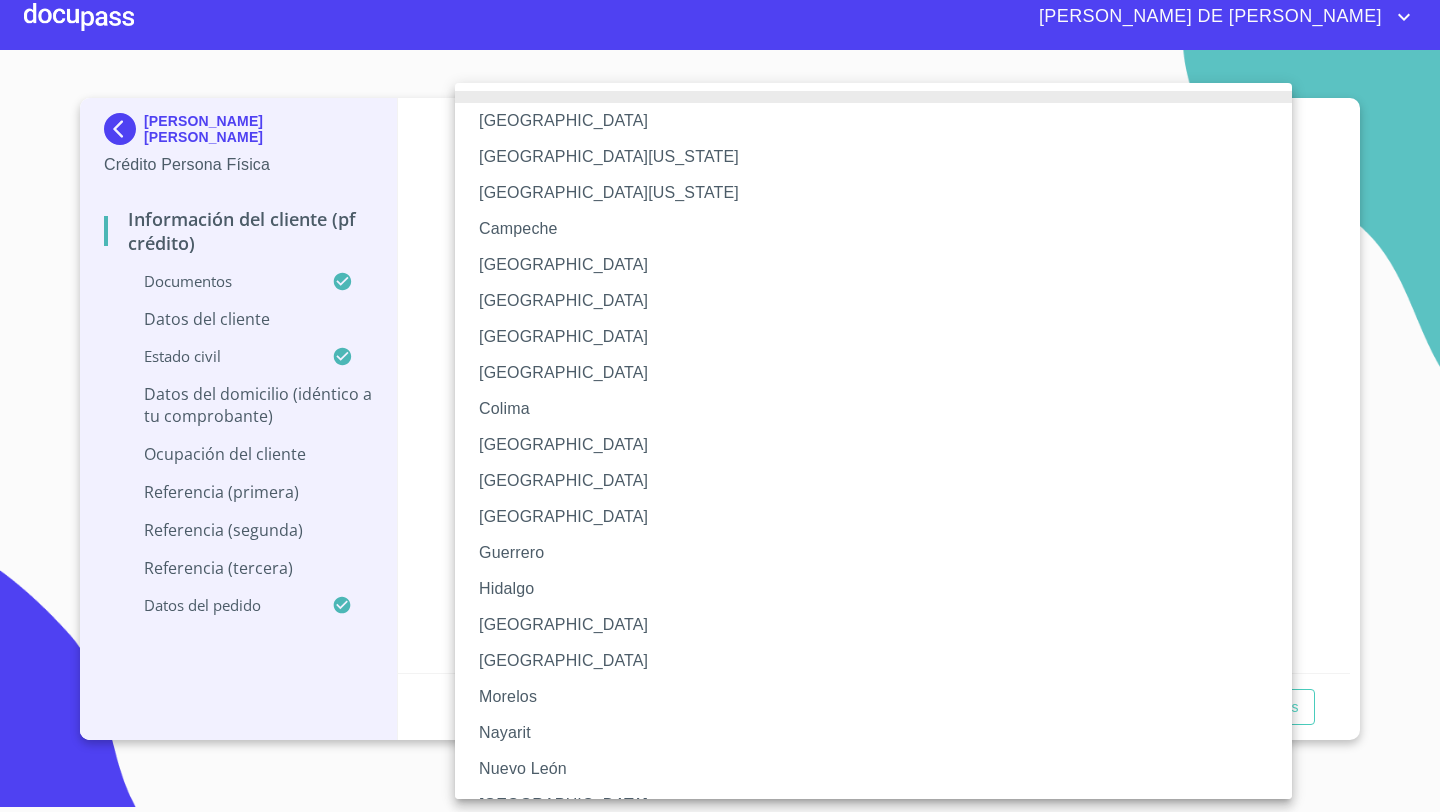 click on "[GEOGRAPHIC_DATA]" at bounding box center [873, 625] 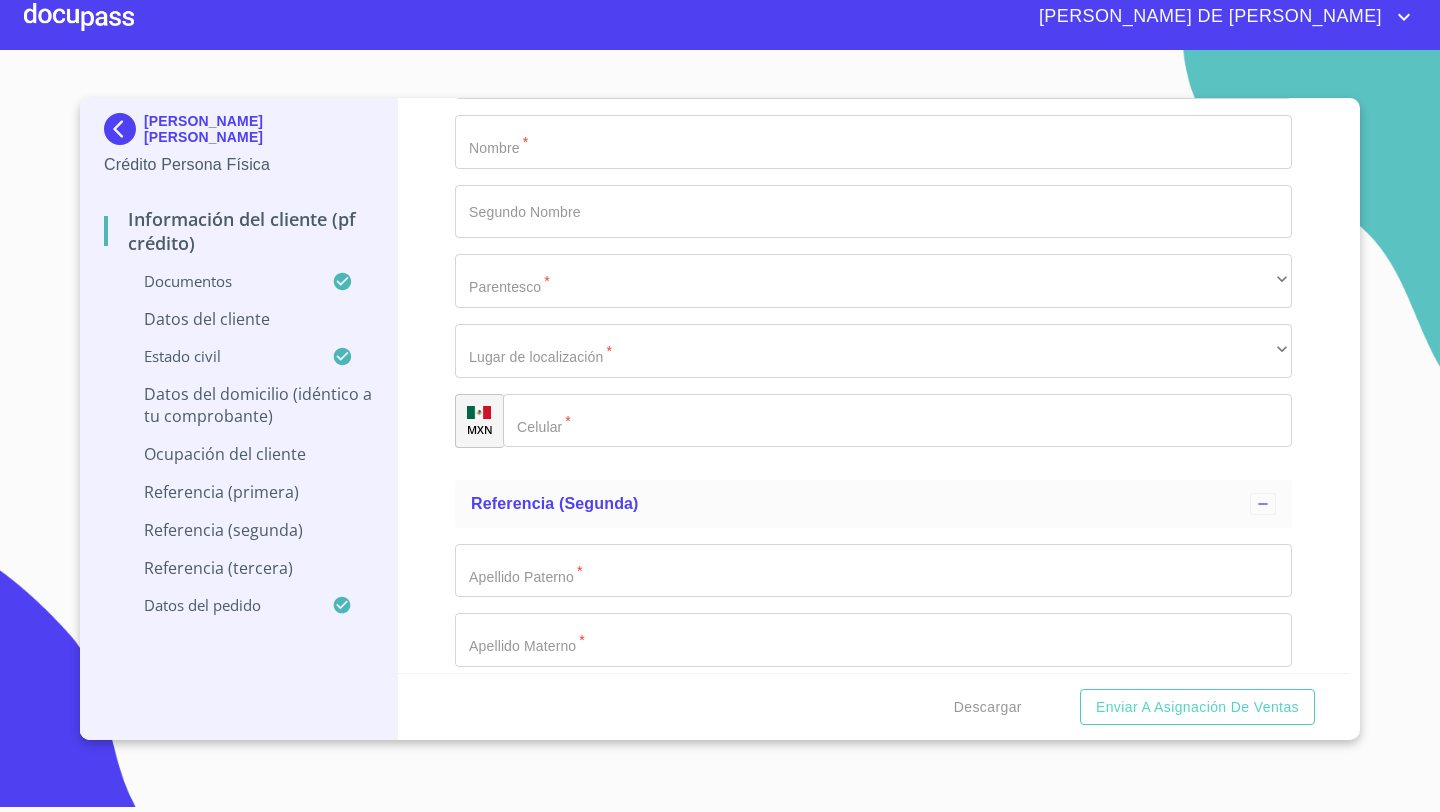 scroll, scrollTop: 7807, scrollLeft: 0, axis: vertical 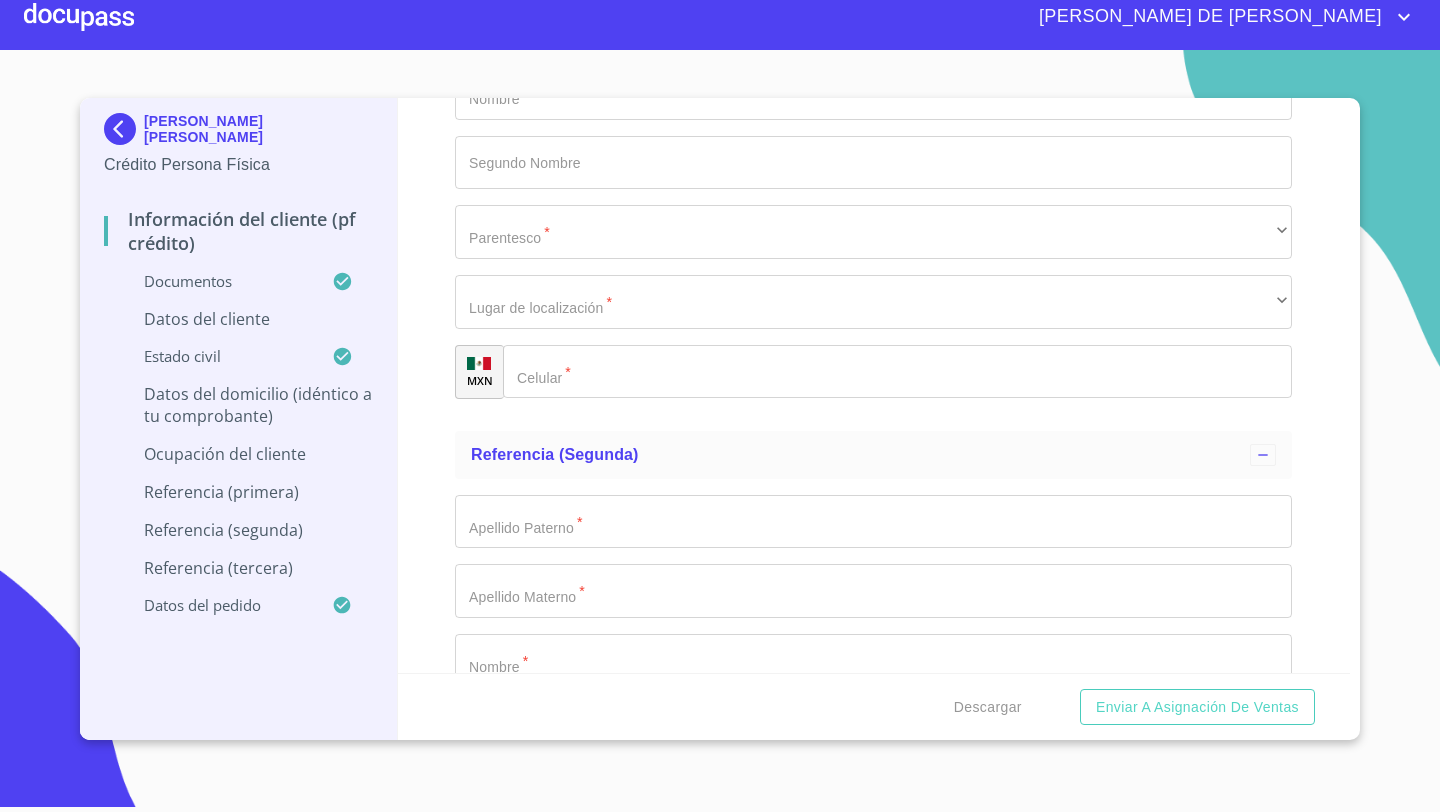 click on "Documento de identificación   *" at bounding box center (850, -3918) 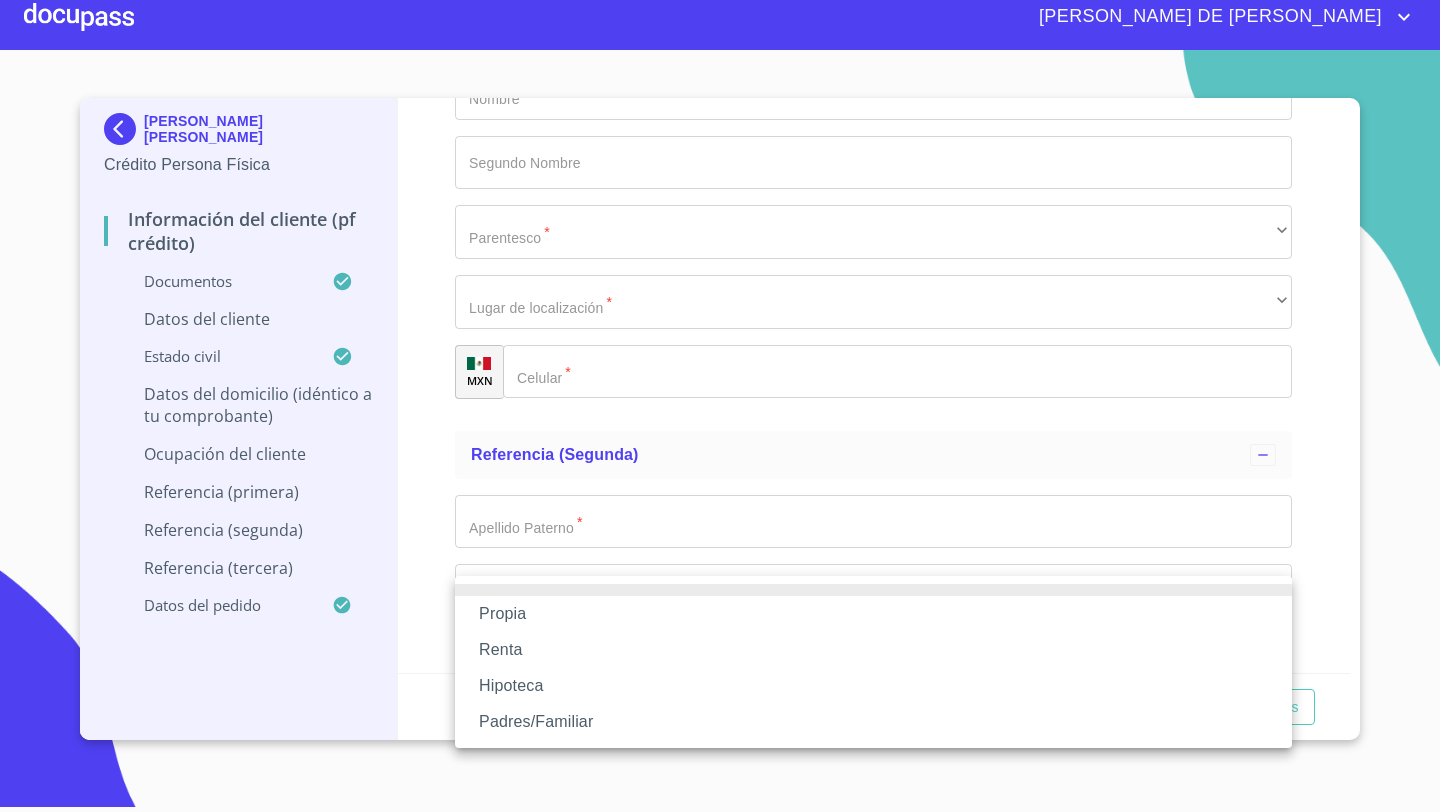 click on "Padres/Familiar" at bounding box center [873, 722] 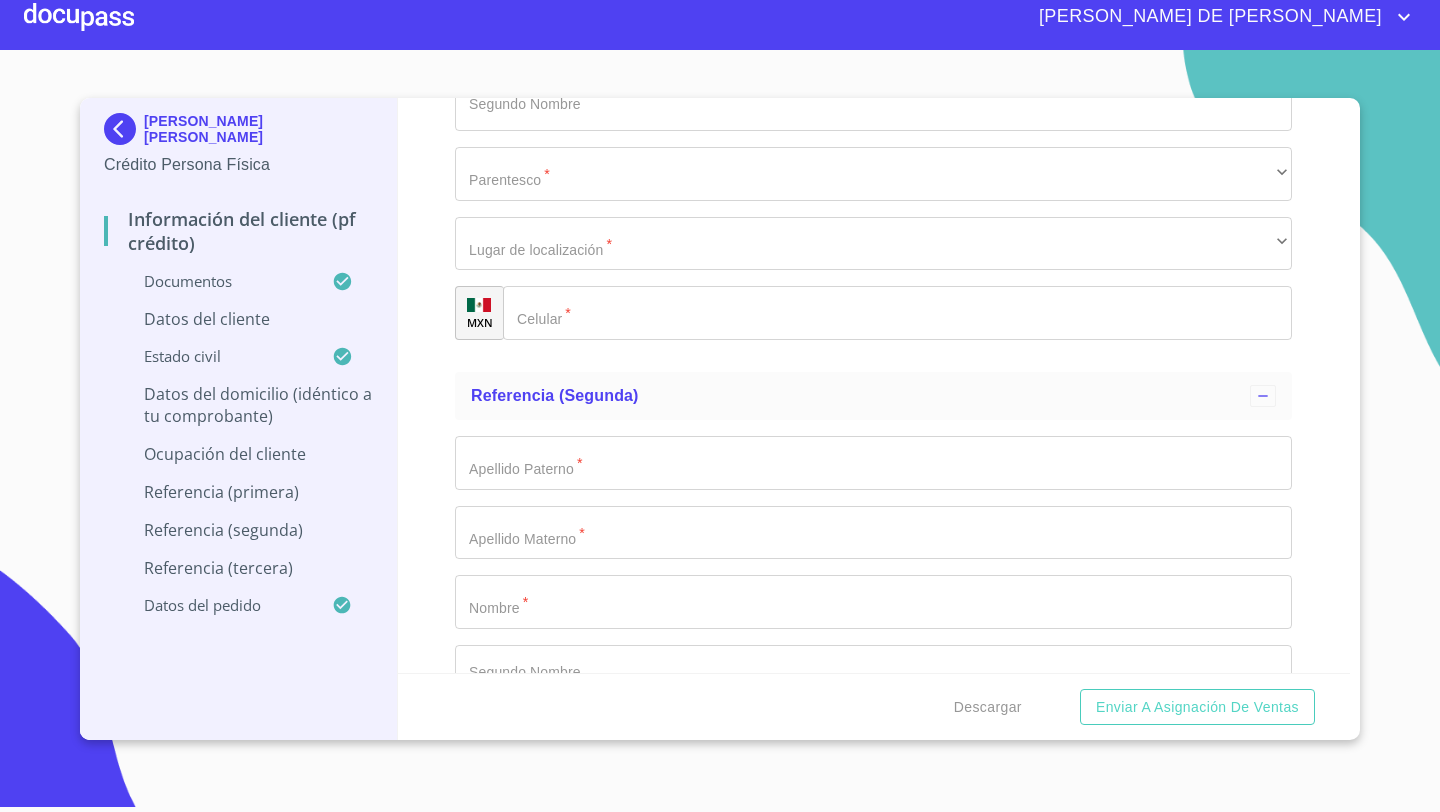 scroll, scrollTop: 7998, scrollLeft: 0, axis: vertical 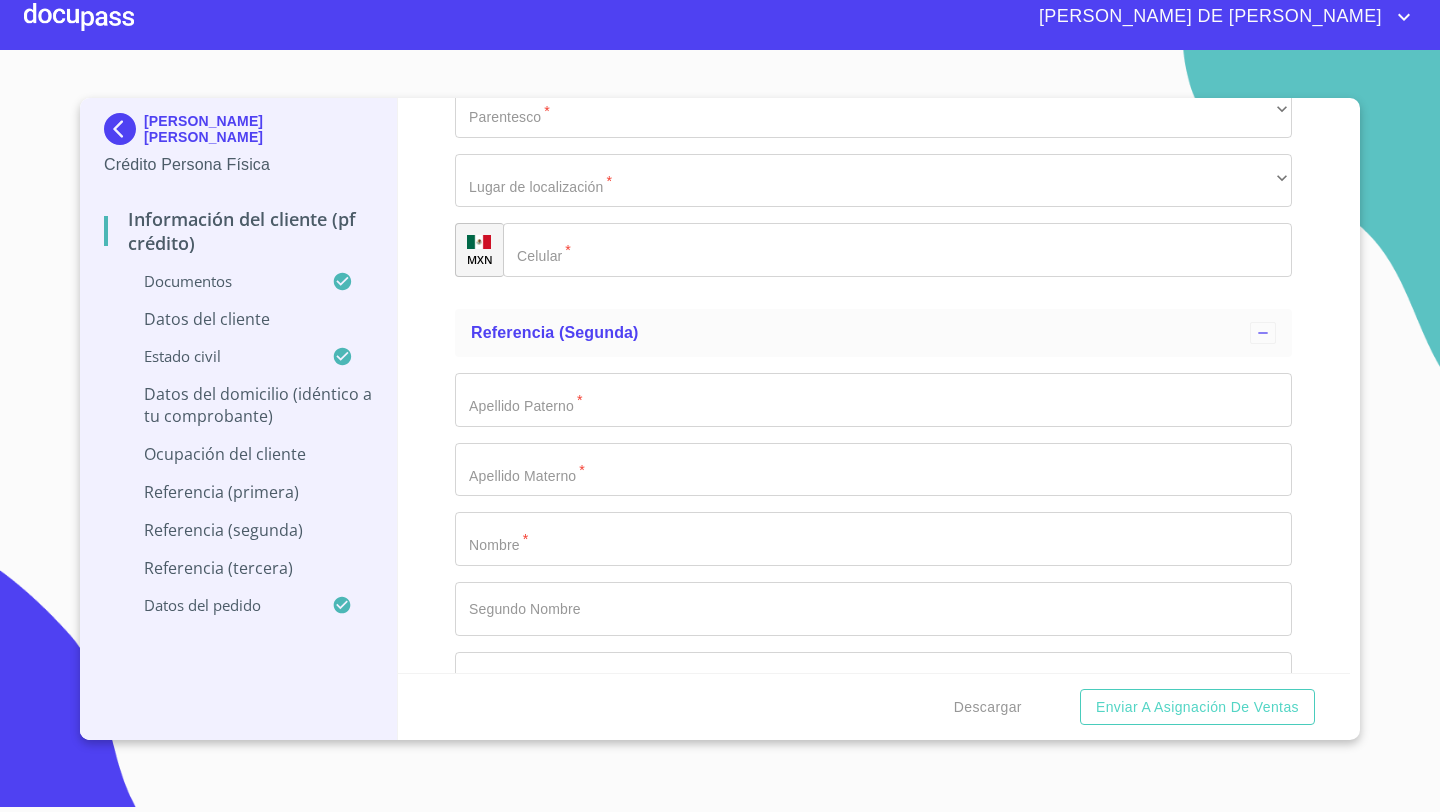 click on "Documento de identificación   *" at bounding box center (873, -1860) 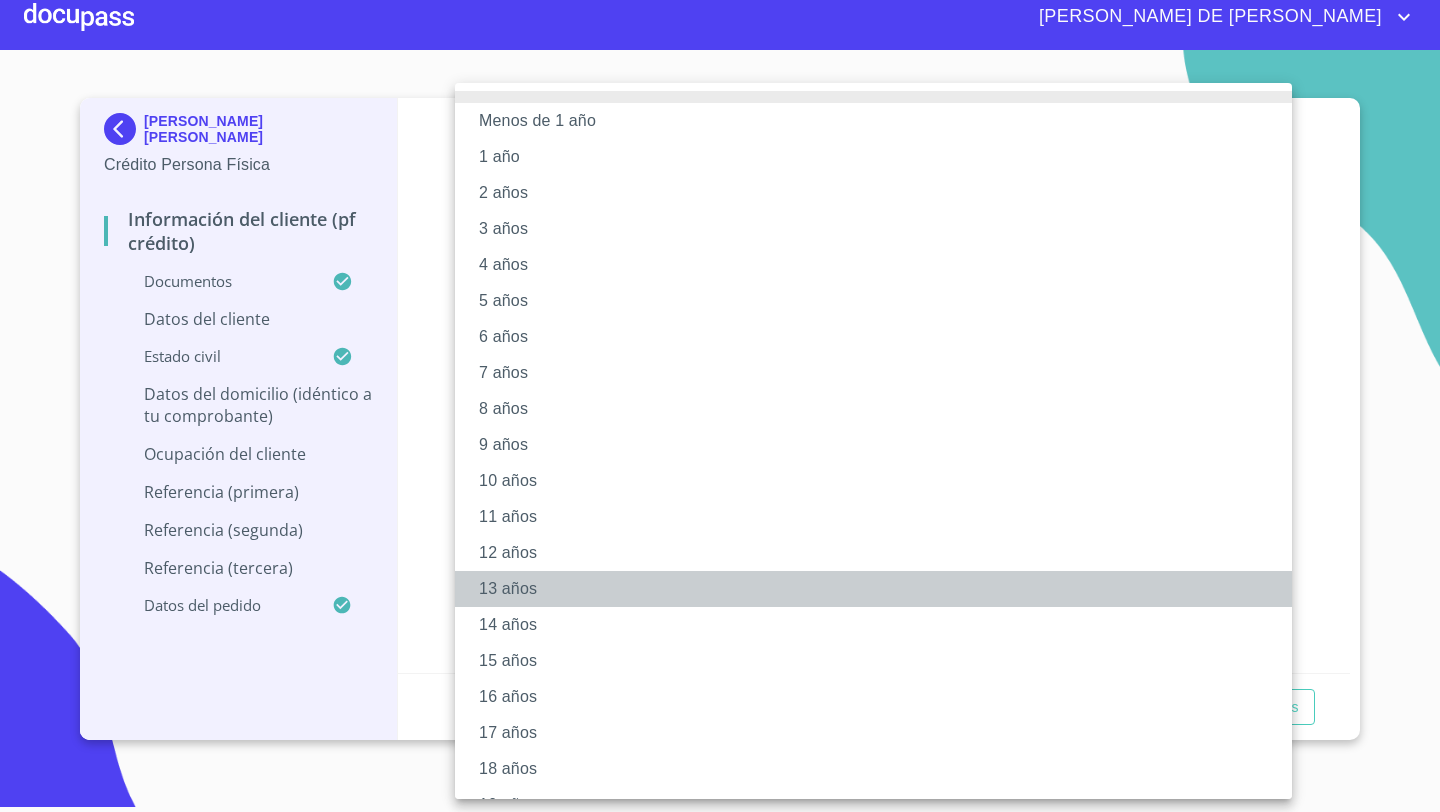 click on "13 años" at bounding box center (873, 589) 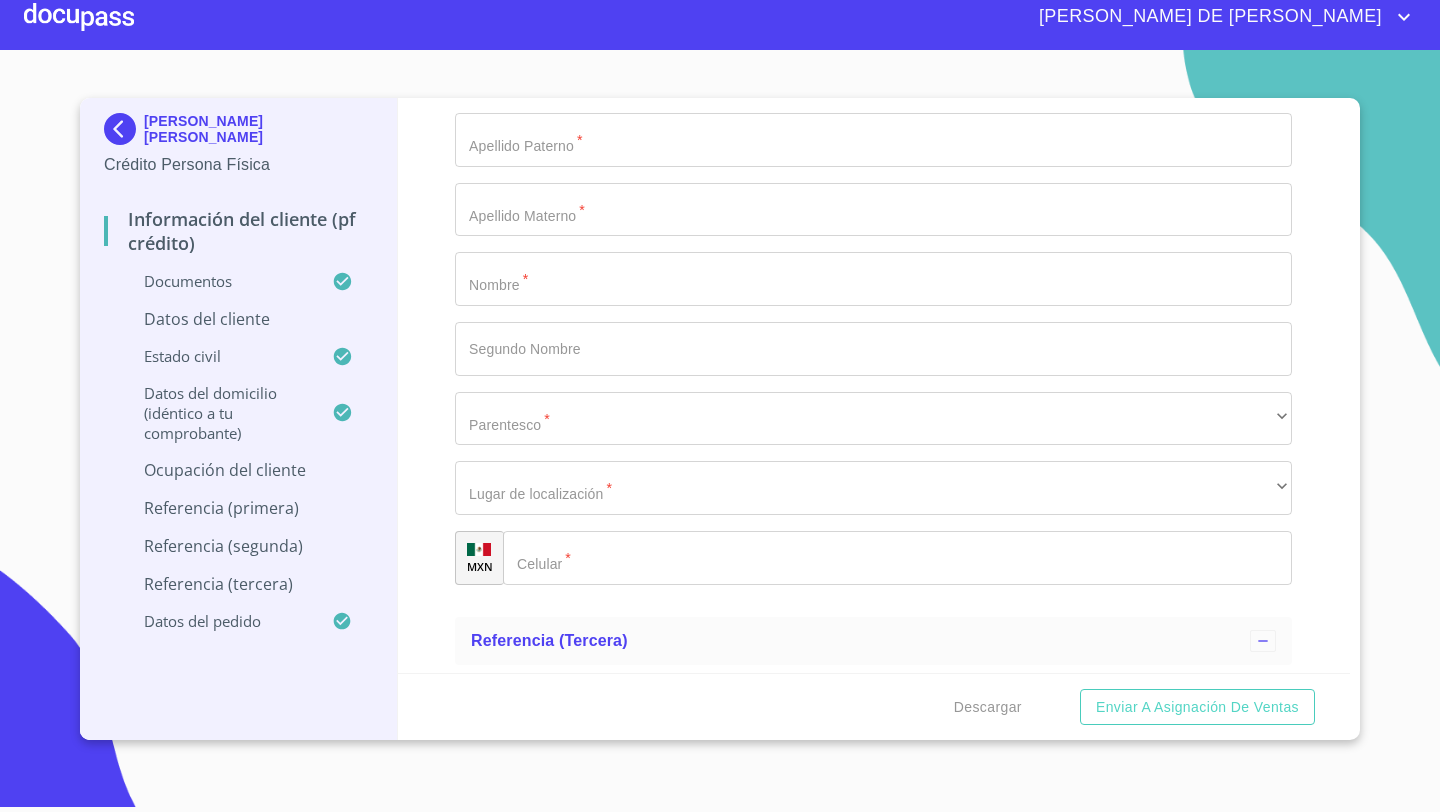 scroll, scrollTop: 8325, scrollLeft: 0, axis: vertical 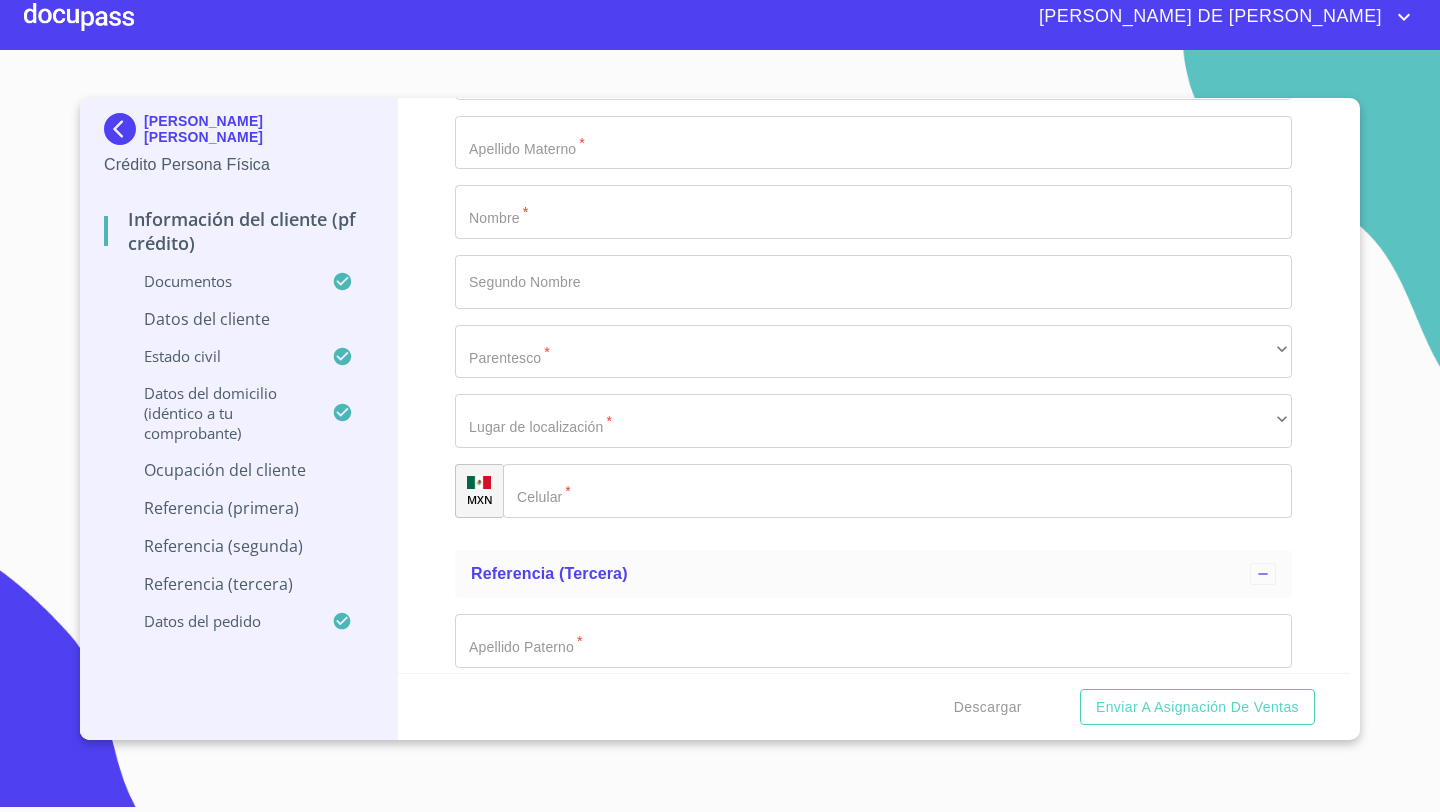 click on "​" at bounding box center [873, -1968] 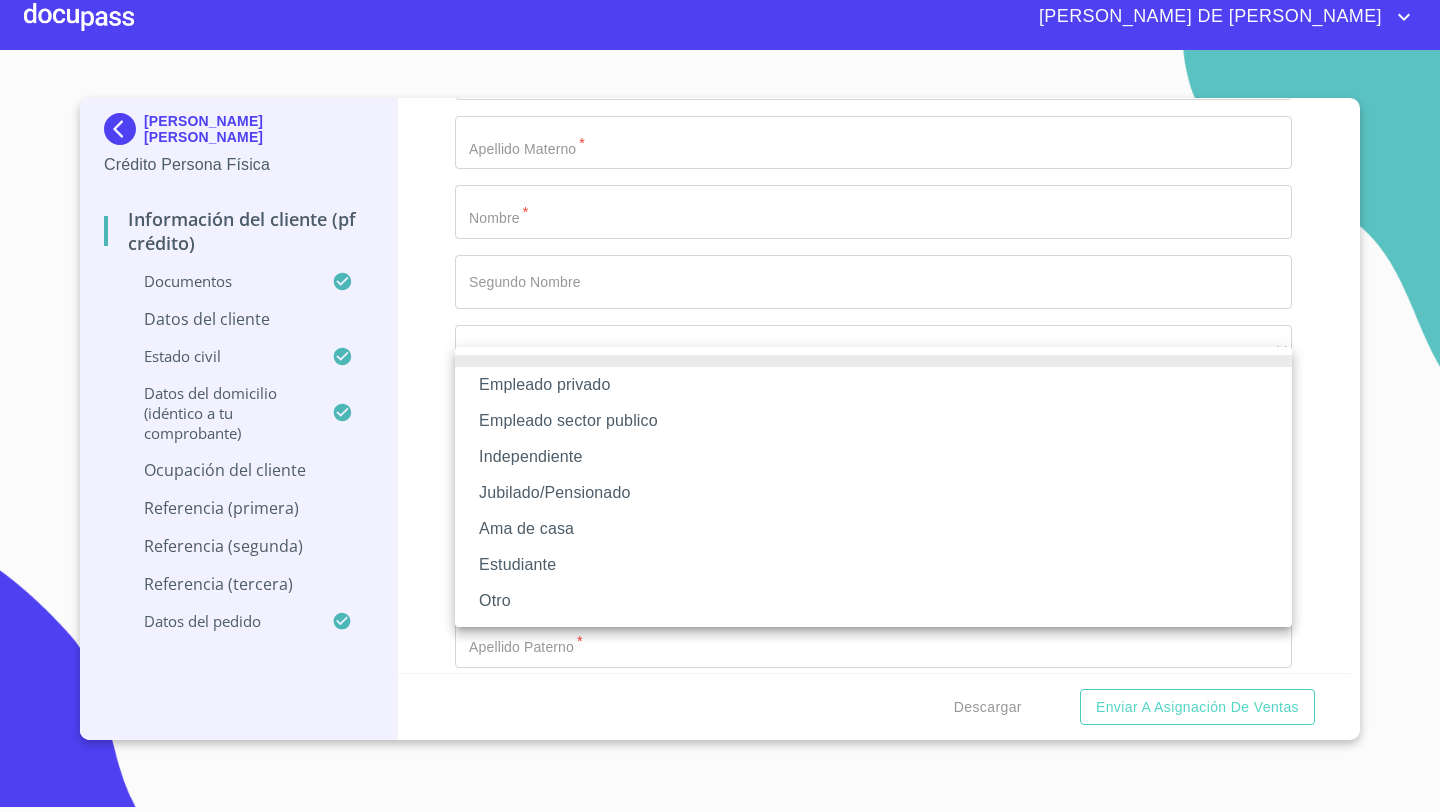 click on "Empleado privado" at bounding box center [873, 385] 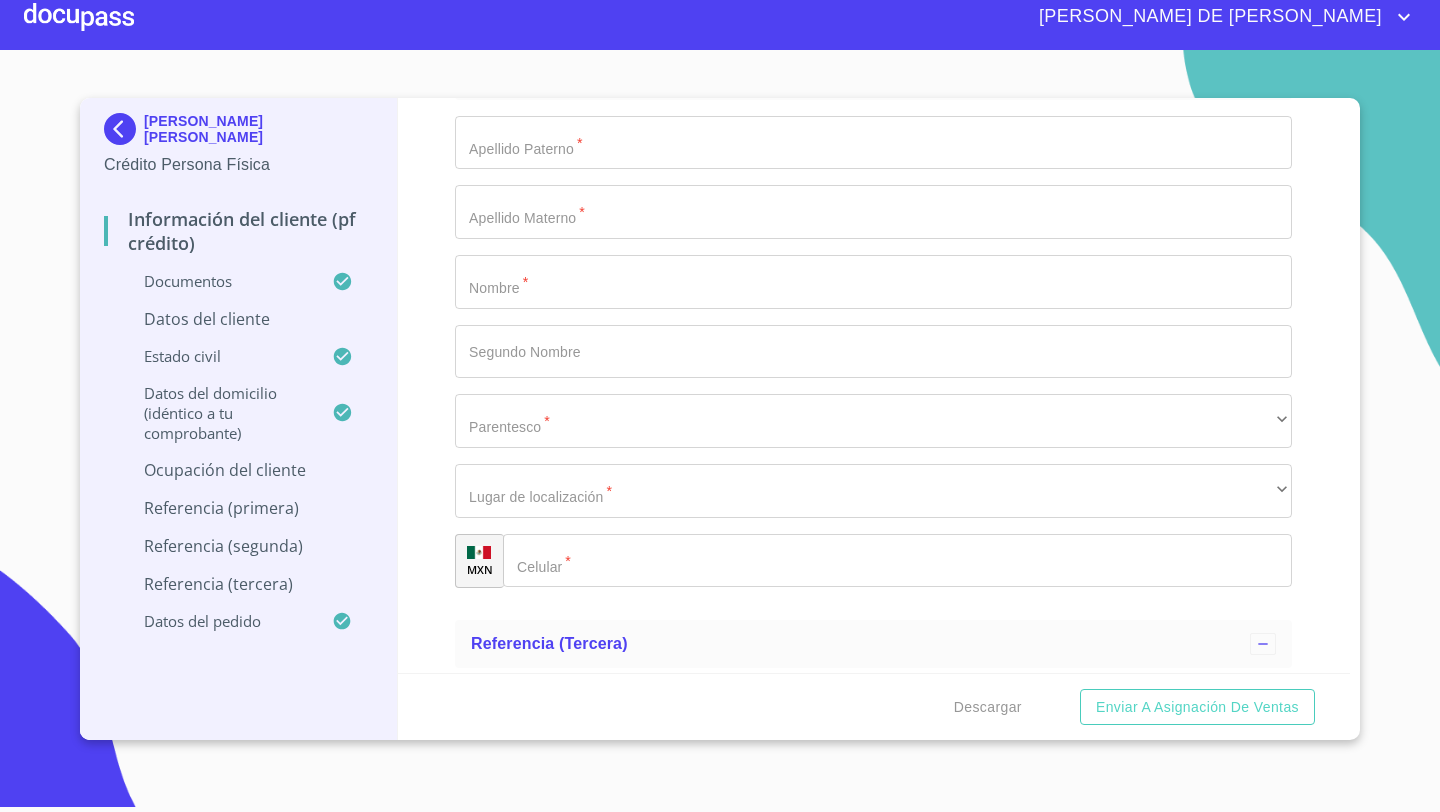 click on "Documento de identificación   *" at bounding box center (850, -4436) 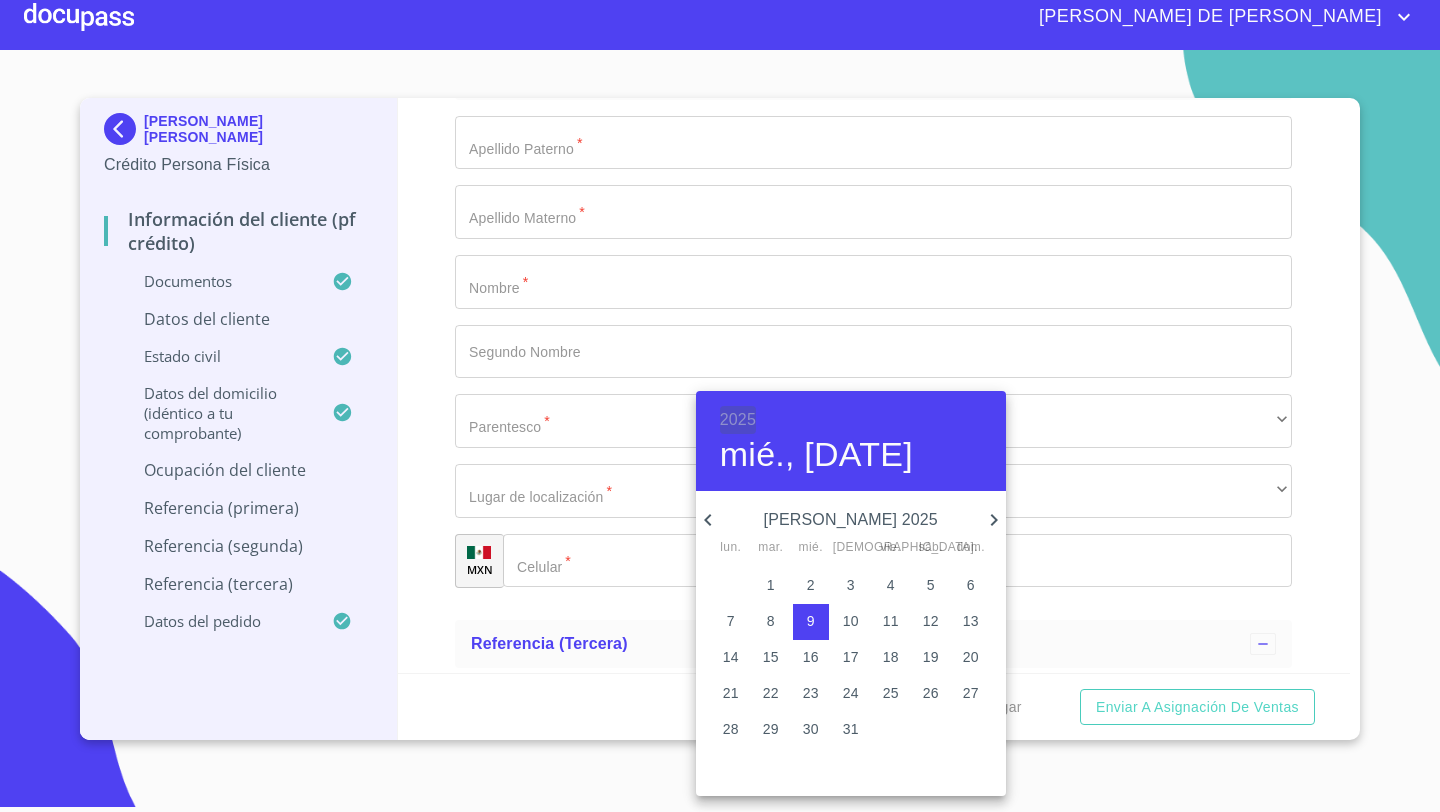 click on "2025" at bounding box center (738, 420) 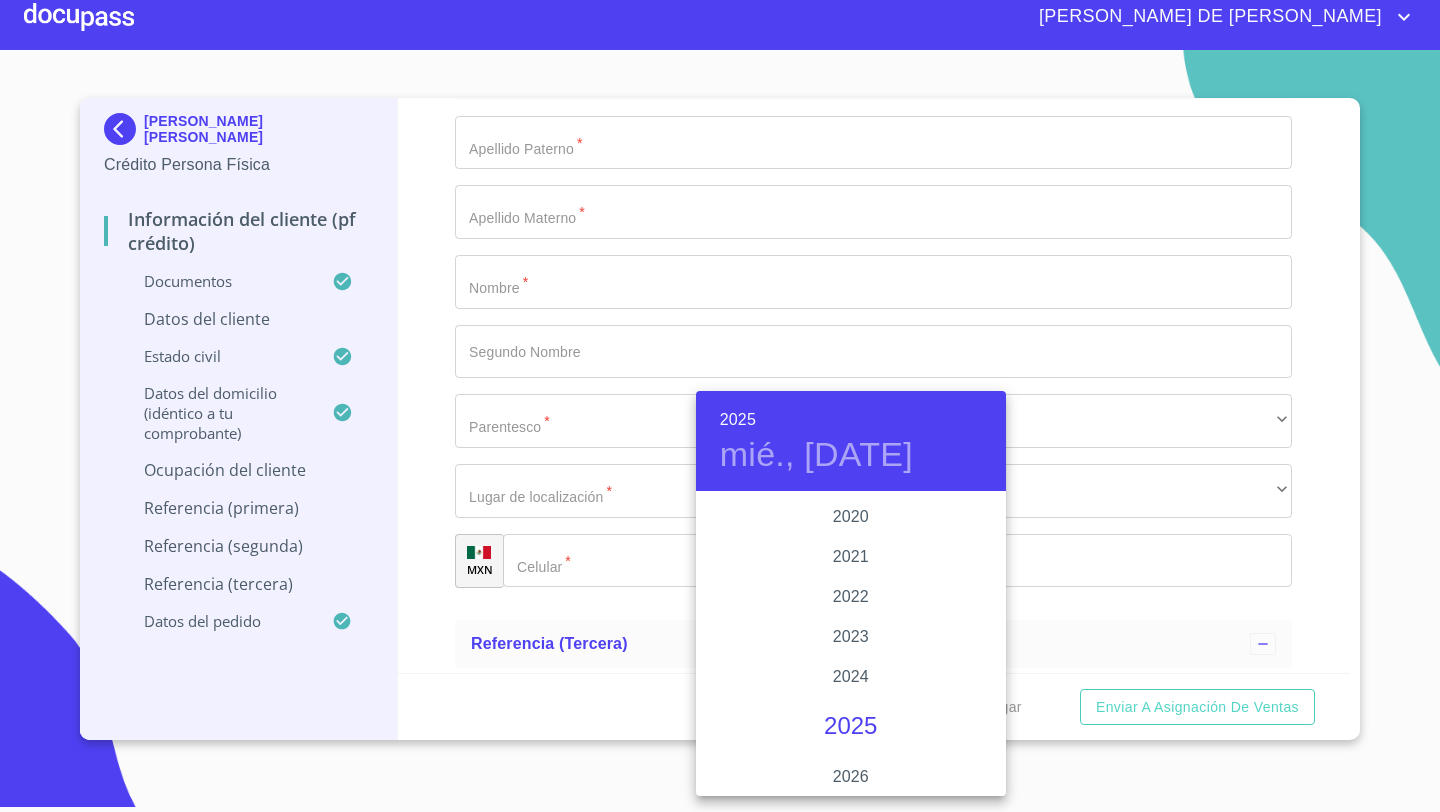 scroll, scrollTop: 3664, scrollLeft: 0, axis: vertical 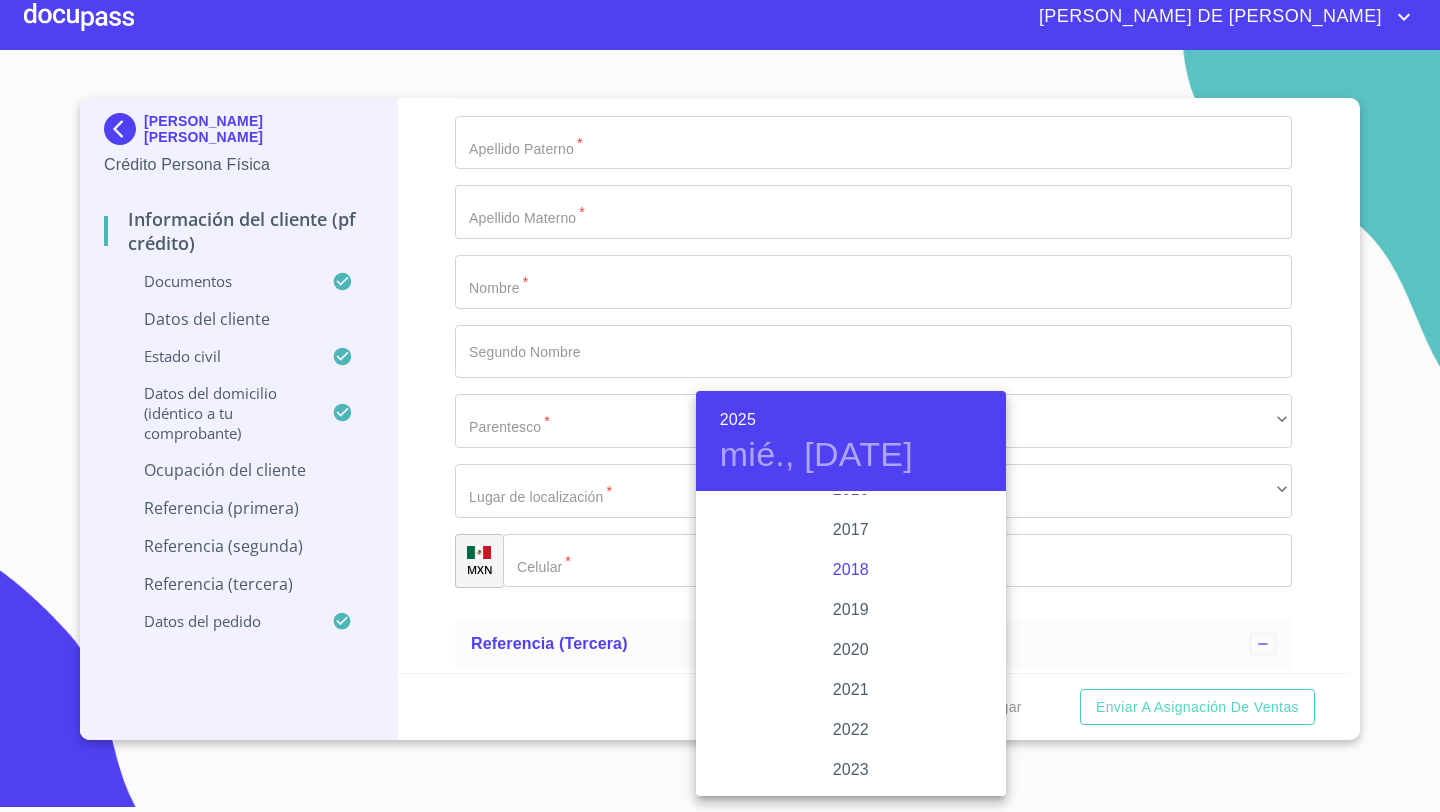 click on "2018" at bounding box center (851, 570) 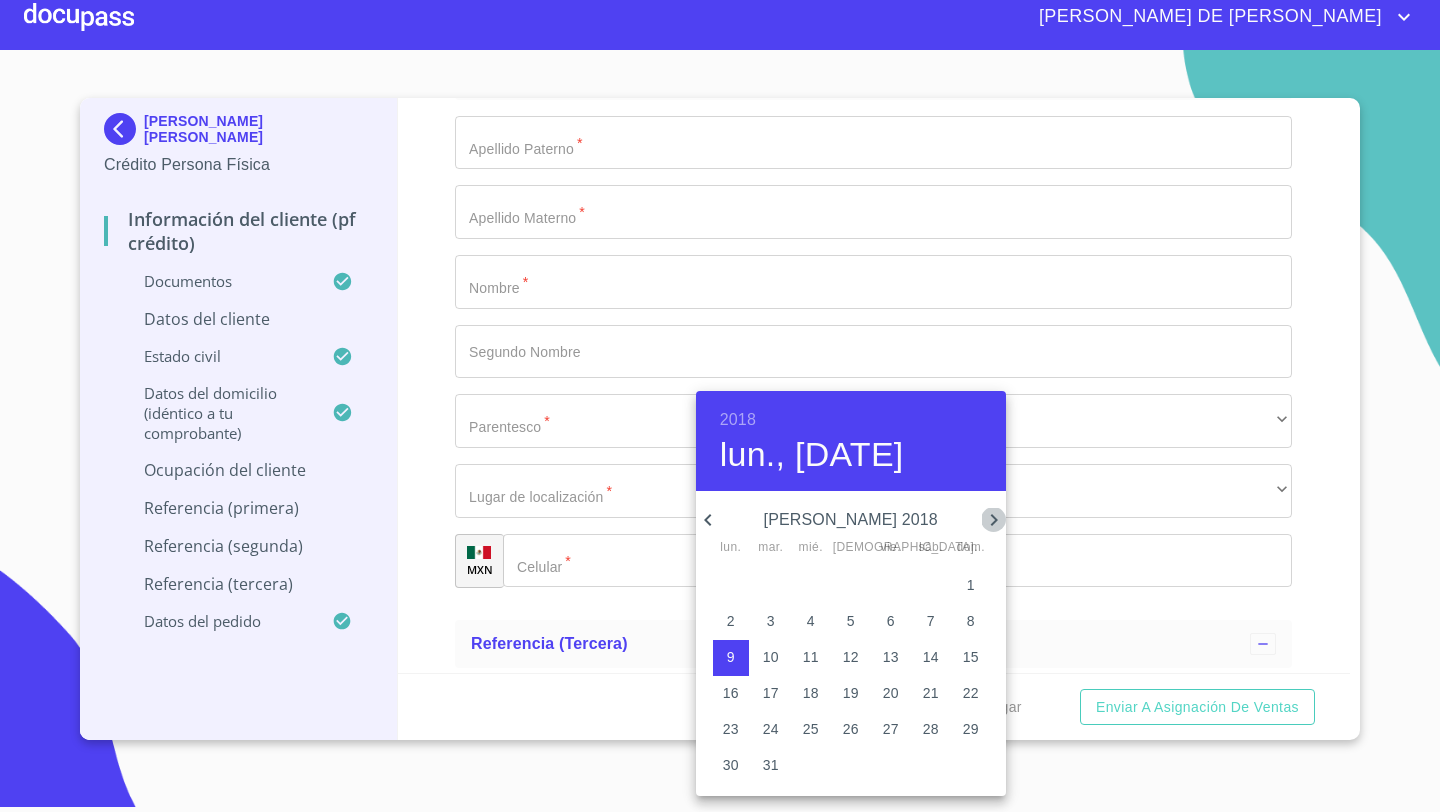 click 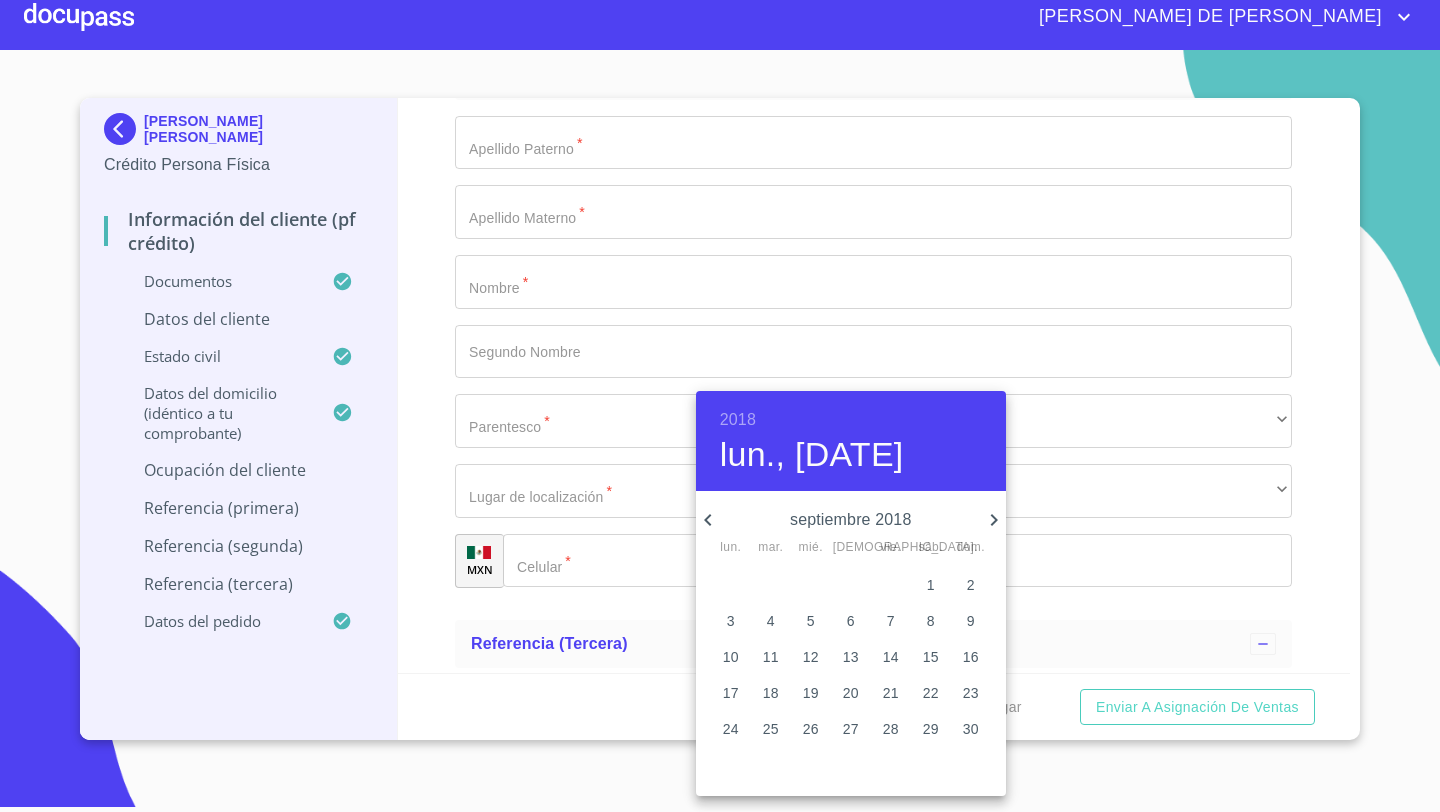 click on "11" at bounding box center [771, 657] 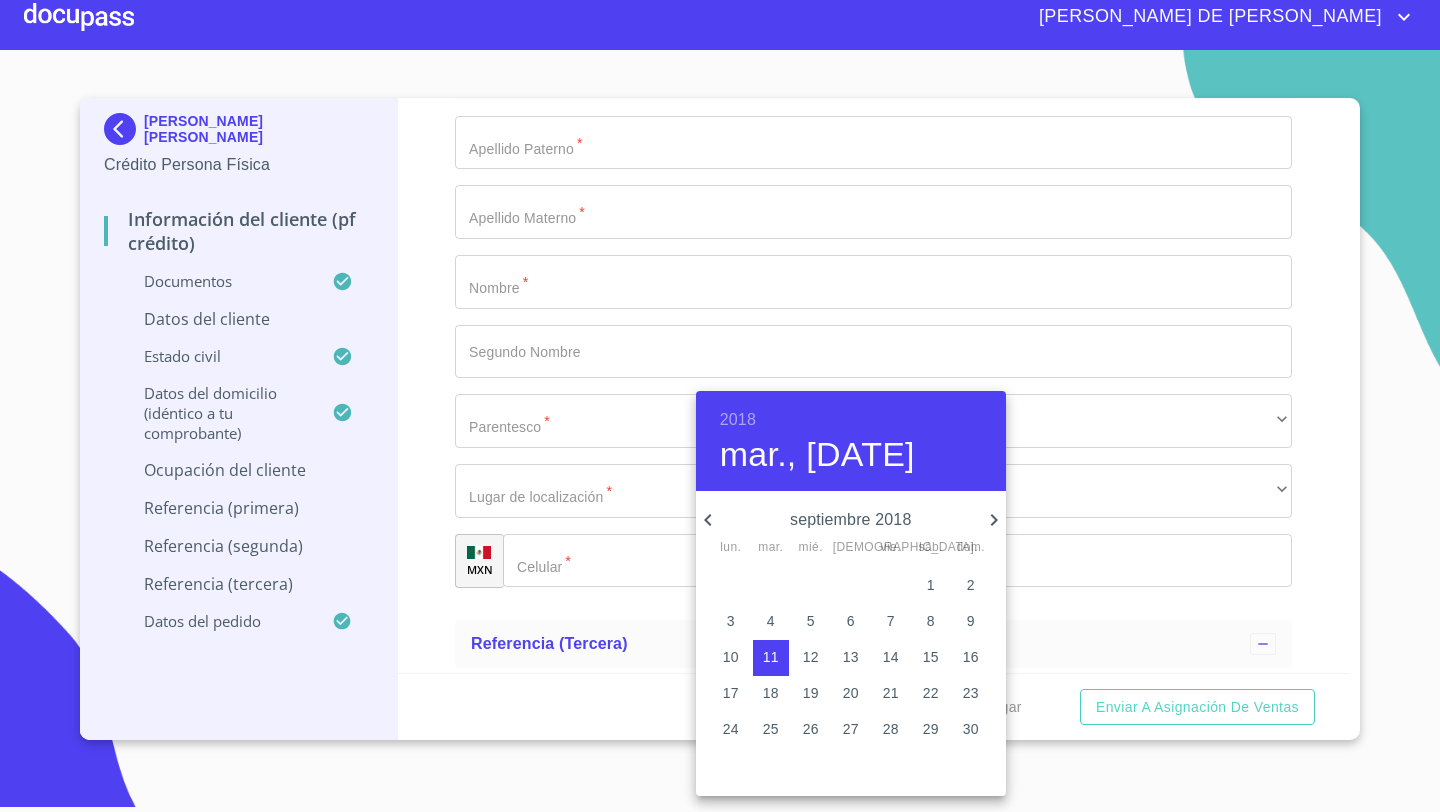 click at bounding box center [720, 406] 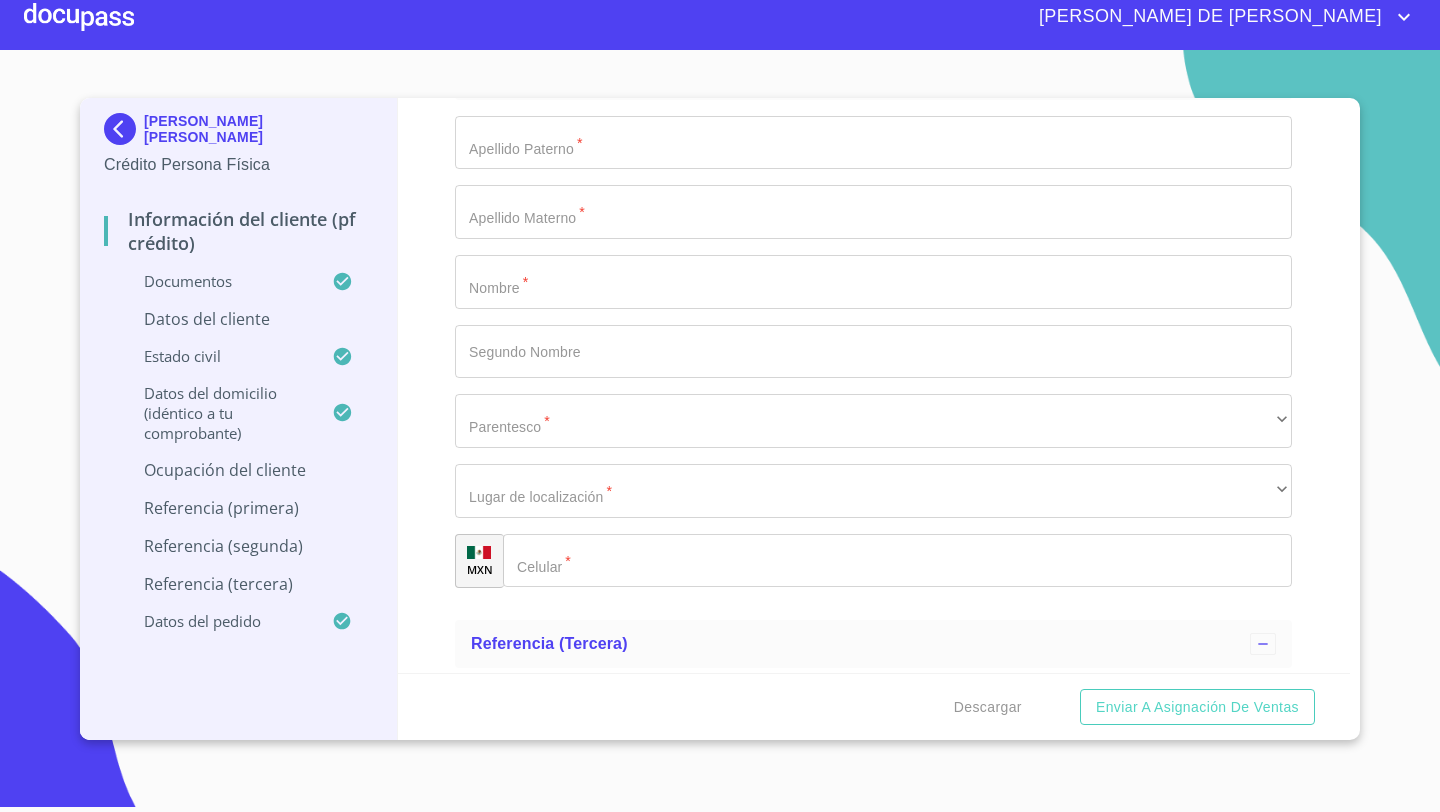 click on "Documento de identificación   *" at bounding box center [850, -4436] 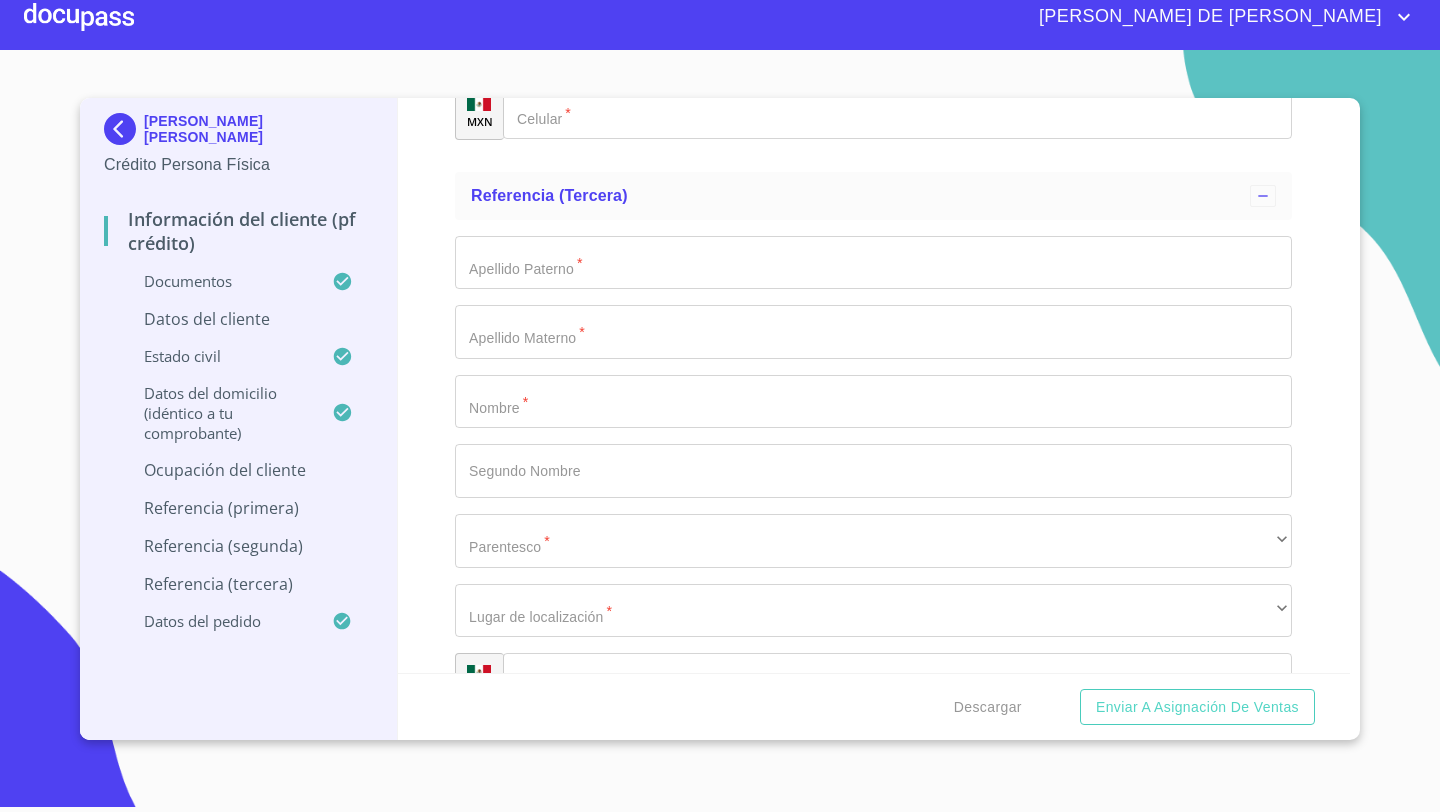 scroll, scrollTop: 8780, scrollLeft: 0, axis: vertical 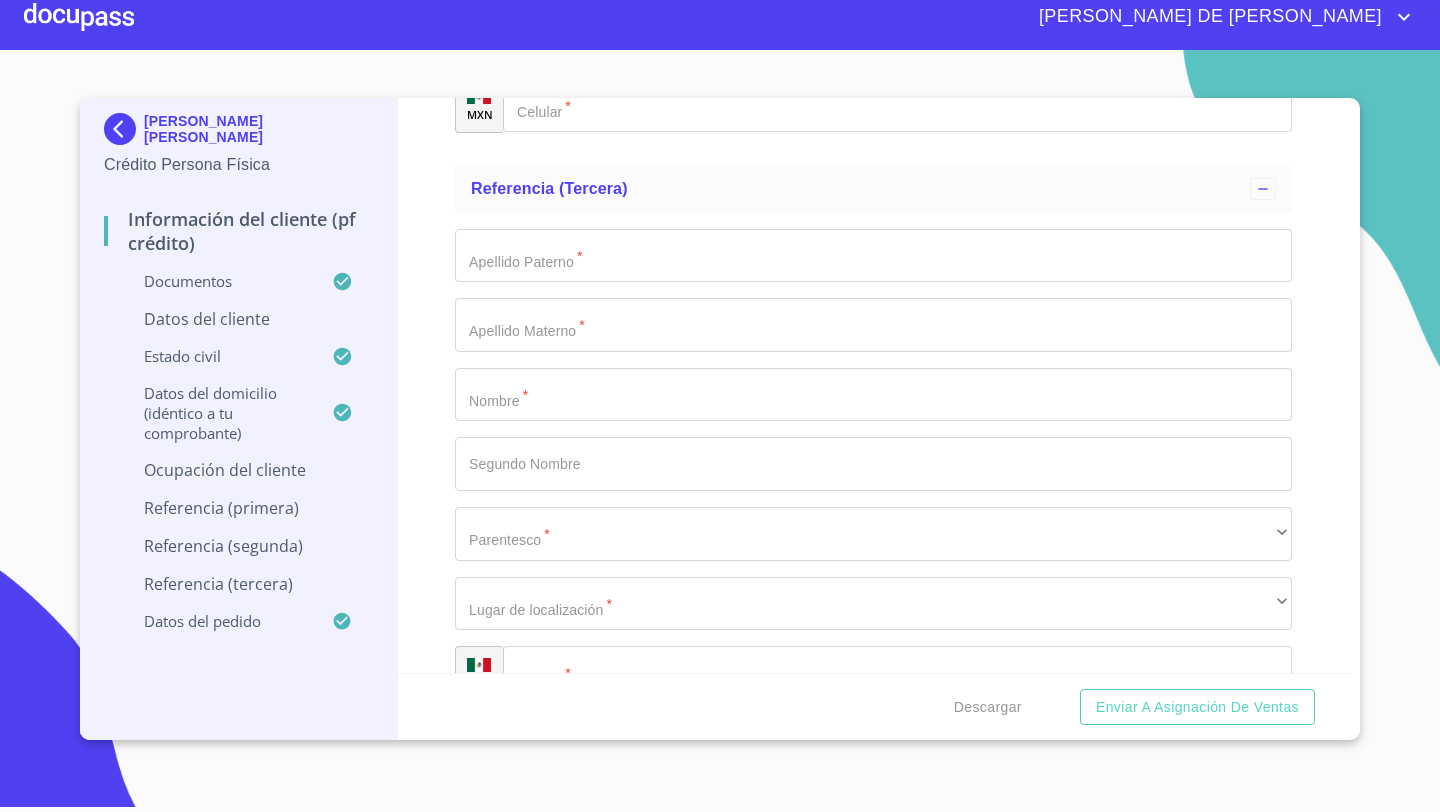 type on "PRODUCCION" 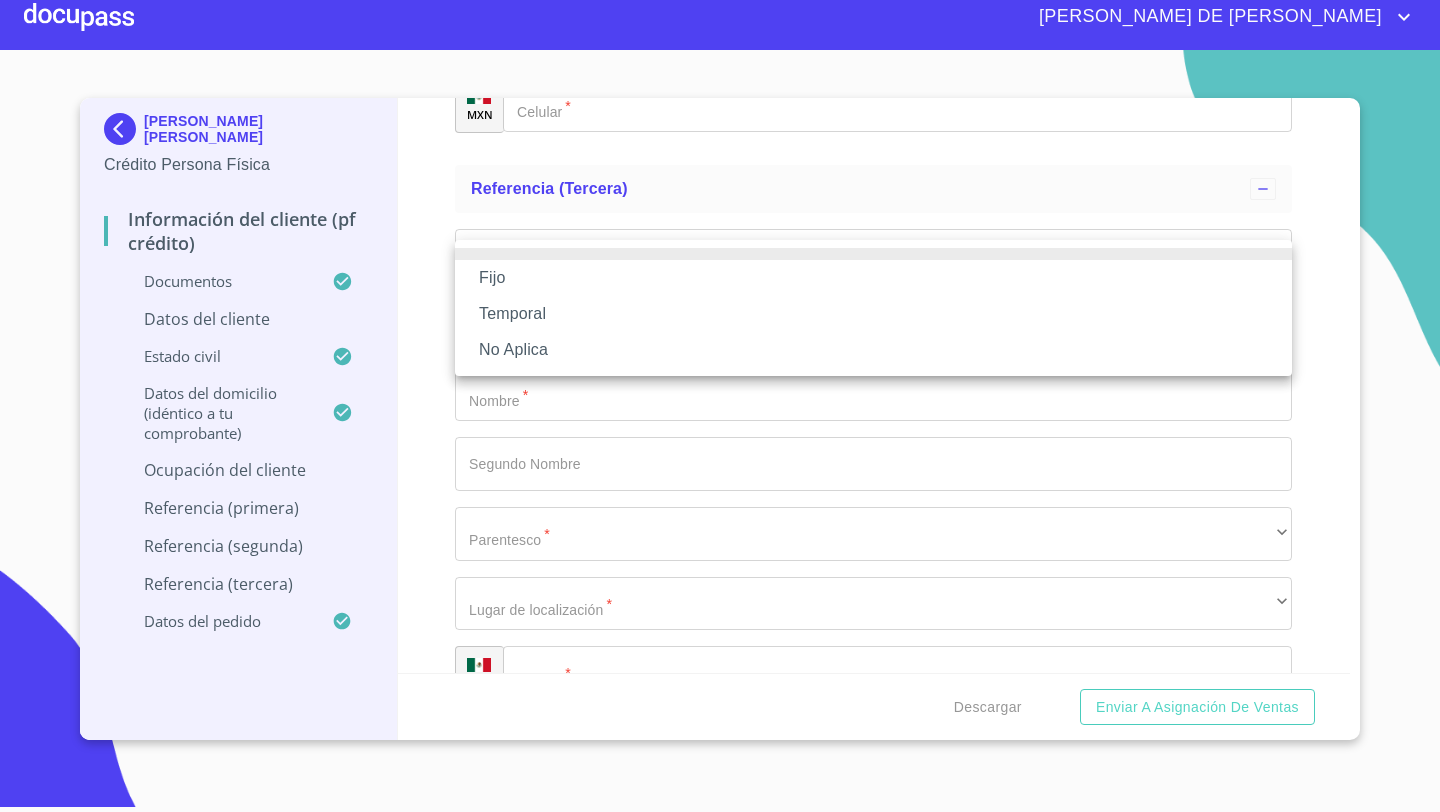 click on "Fijo" at bounding box center (873, 278) 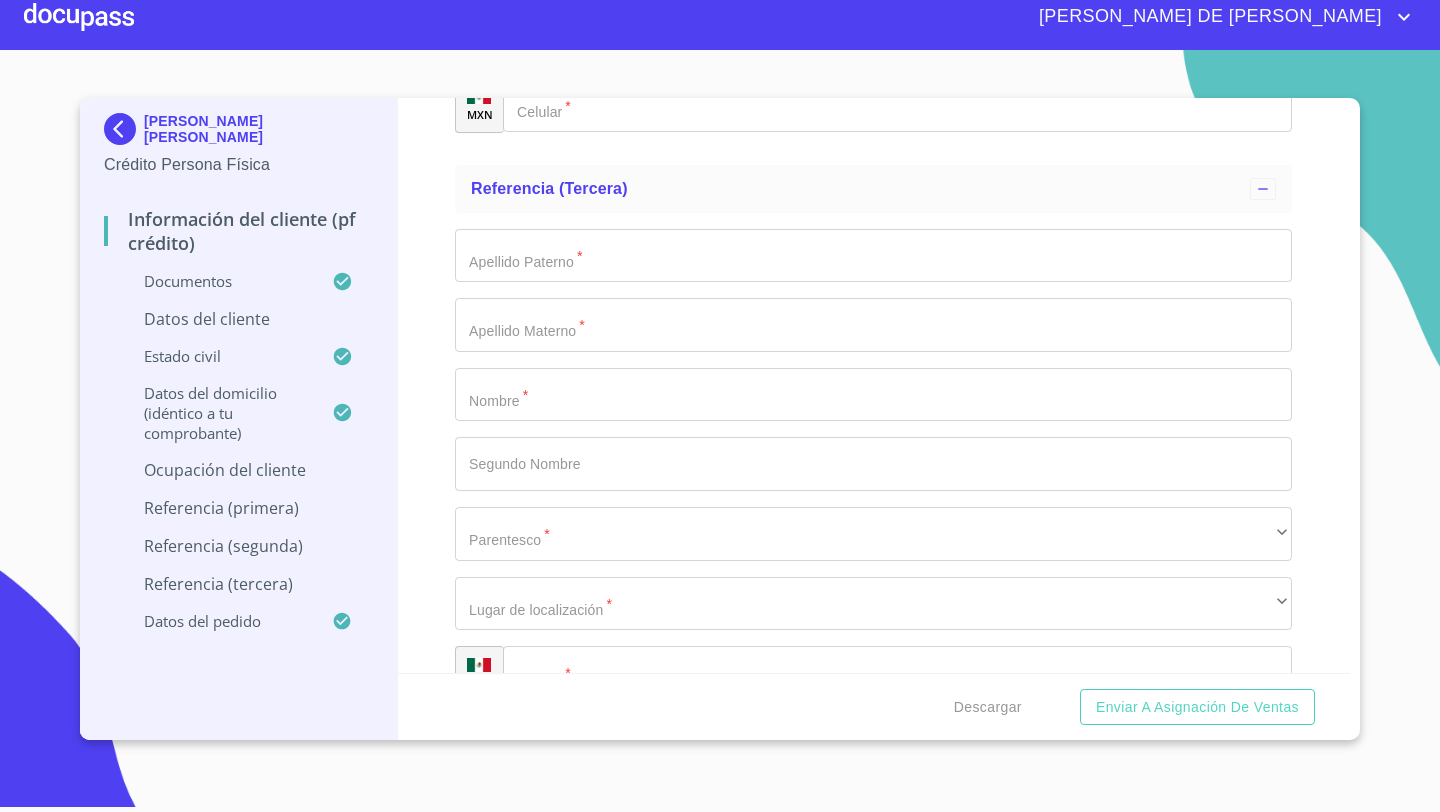 click on "​" at bounding box center [873, -2005] 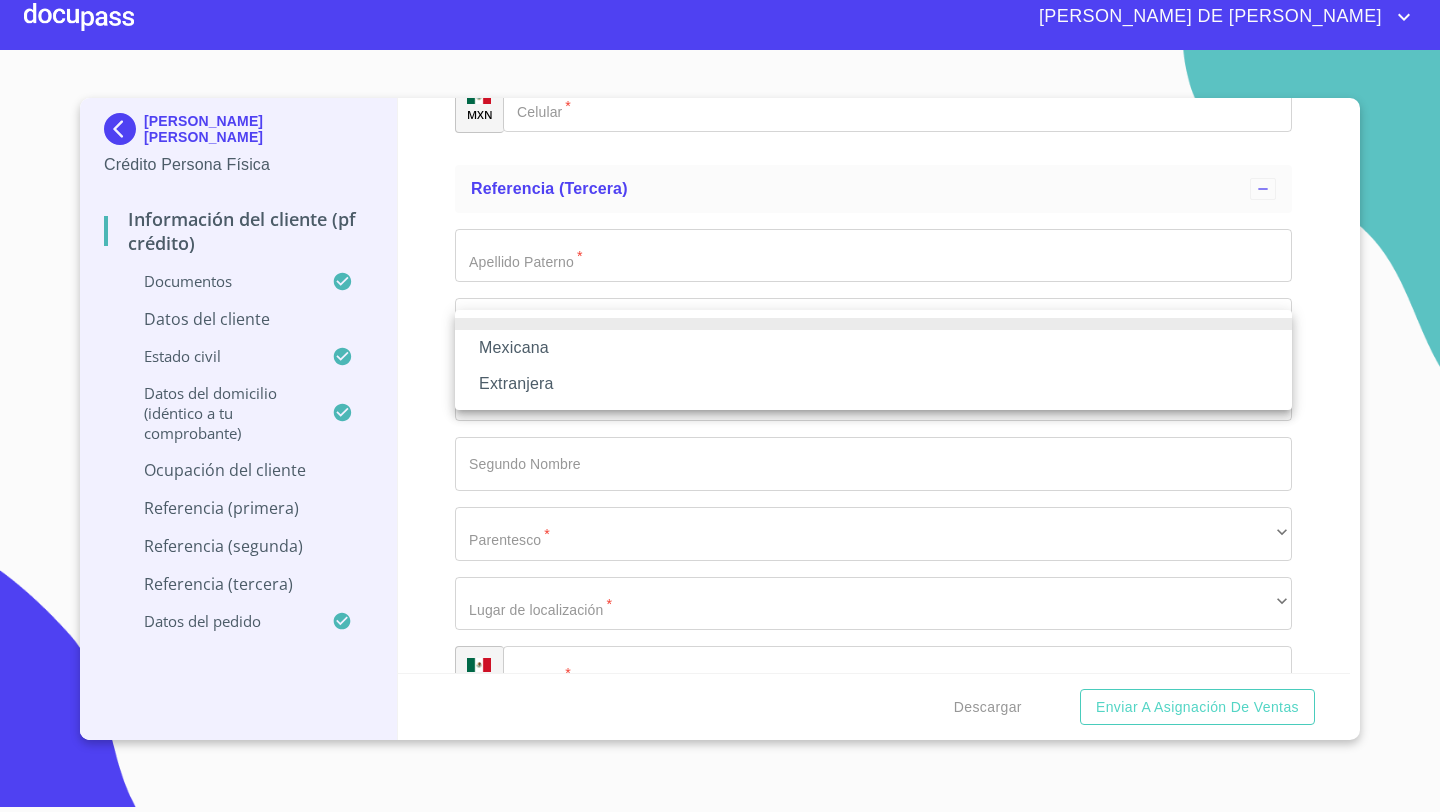 click at bounding box center (720, 406) 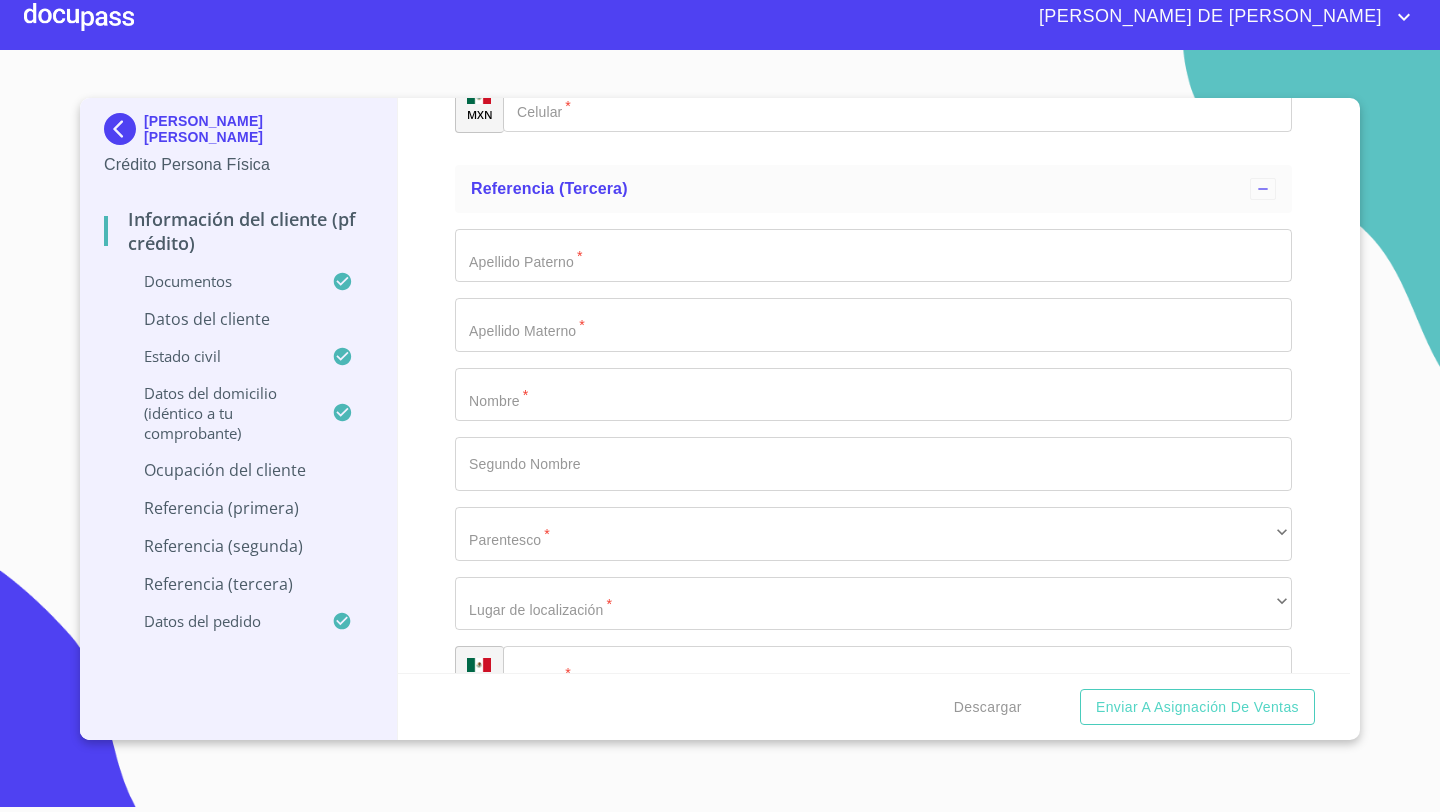 click on "​" at bounding box center (873, -2005) 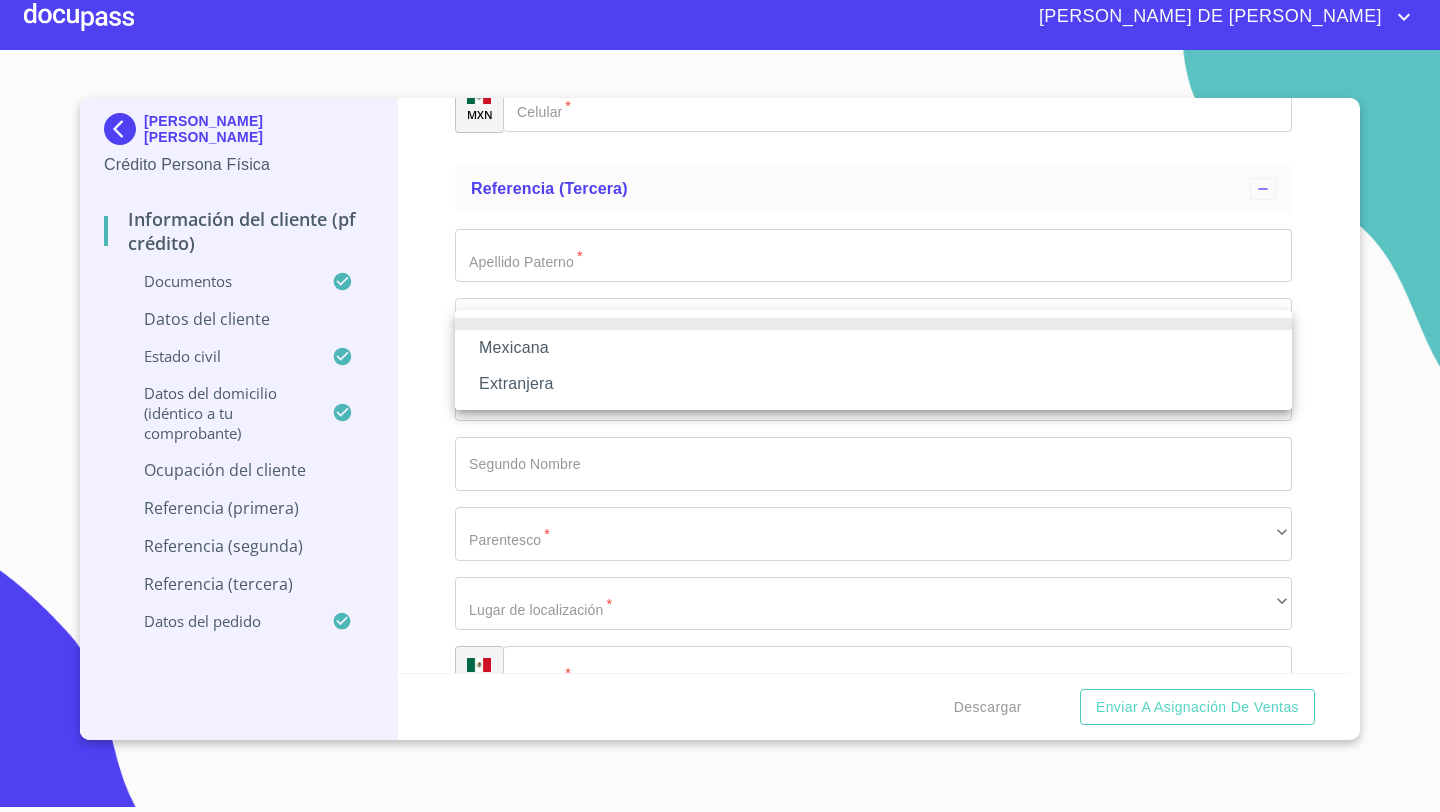 click on "Extranjera" at bounding box center [873, 384] 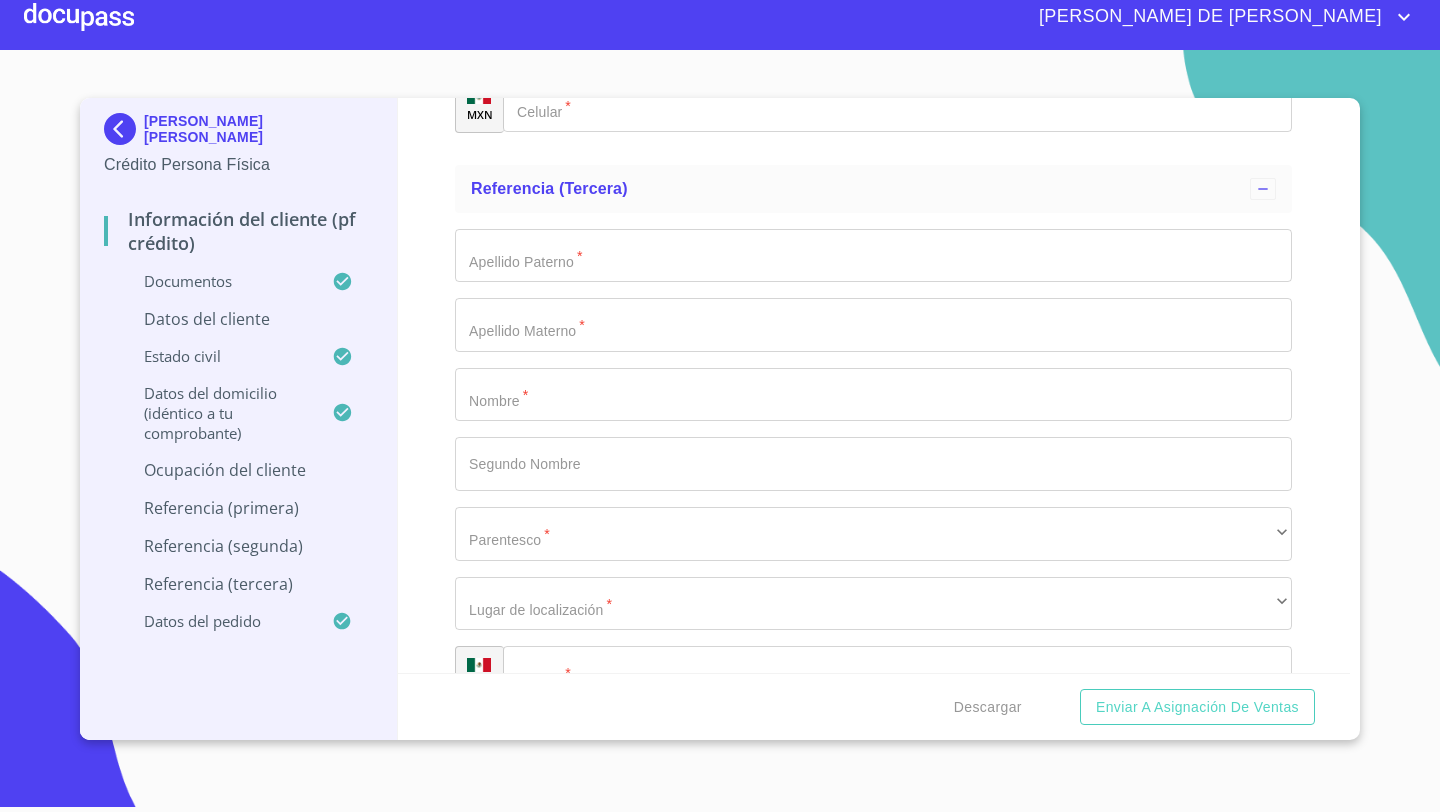 click on "Extranjera" at bounding box center (873, -2005) 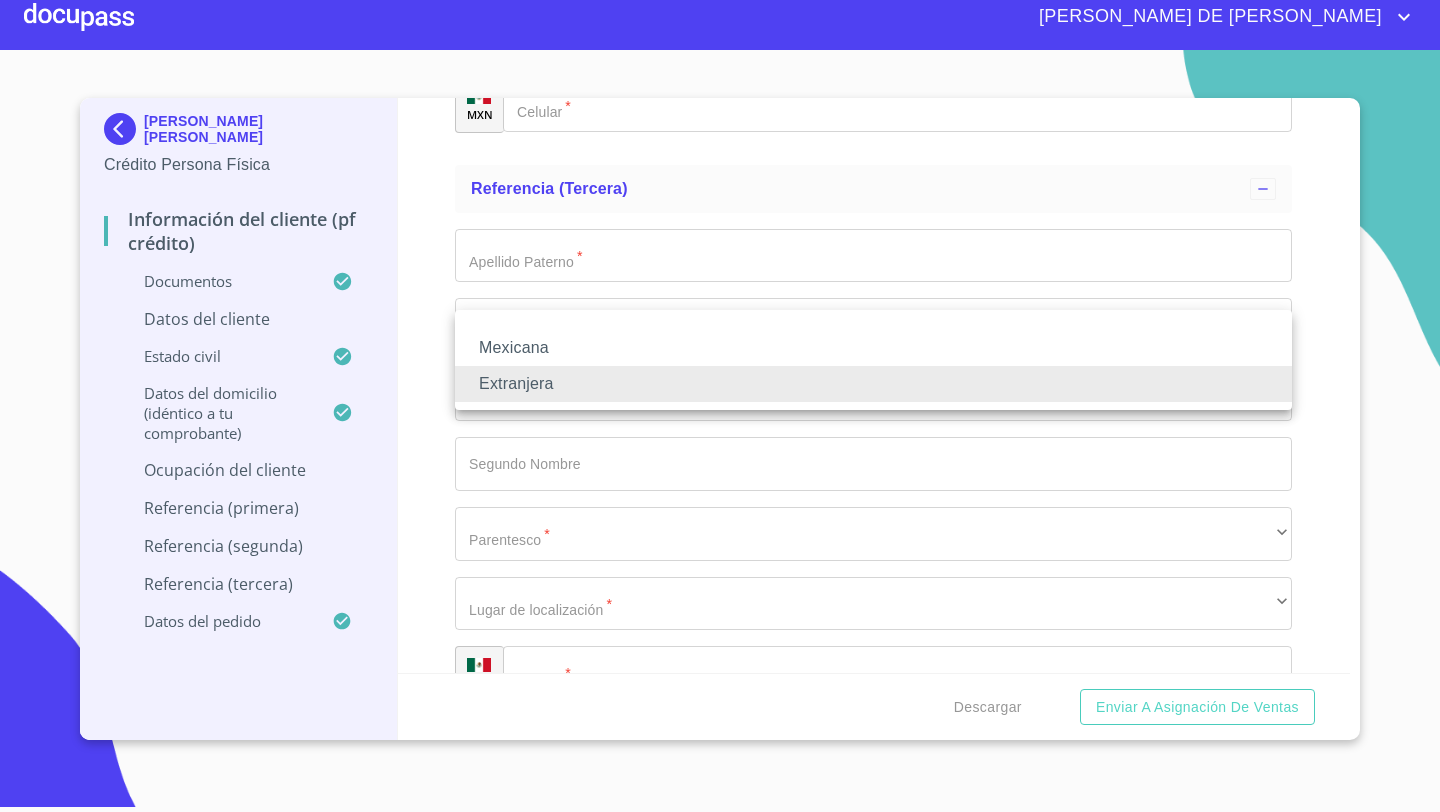 click on "Mexicana" at bounding box center [873, 348] 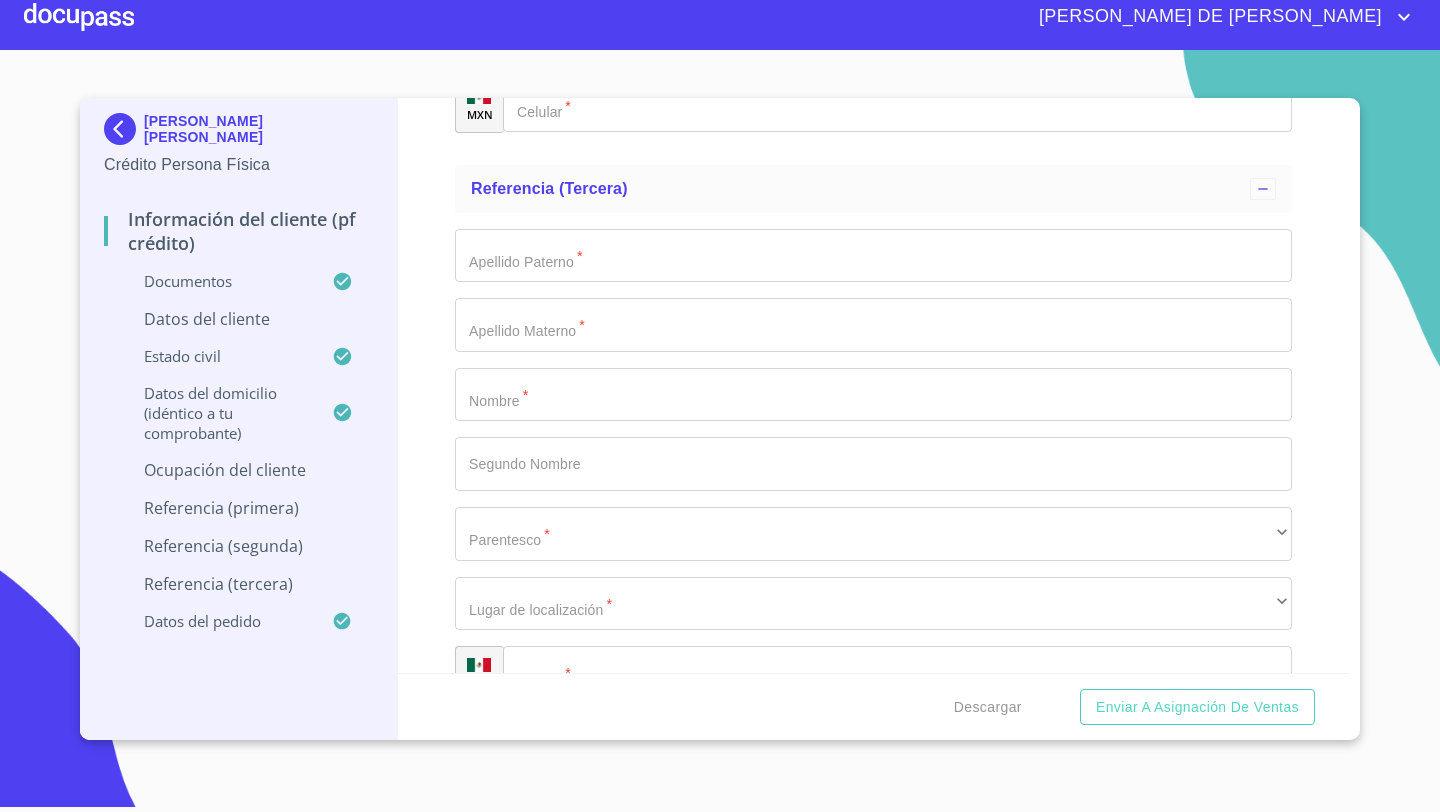 click on "​" at bounding box center (873, -1935) 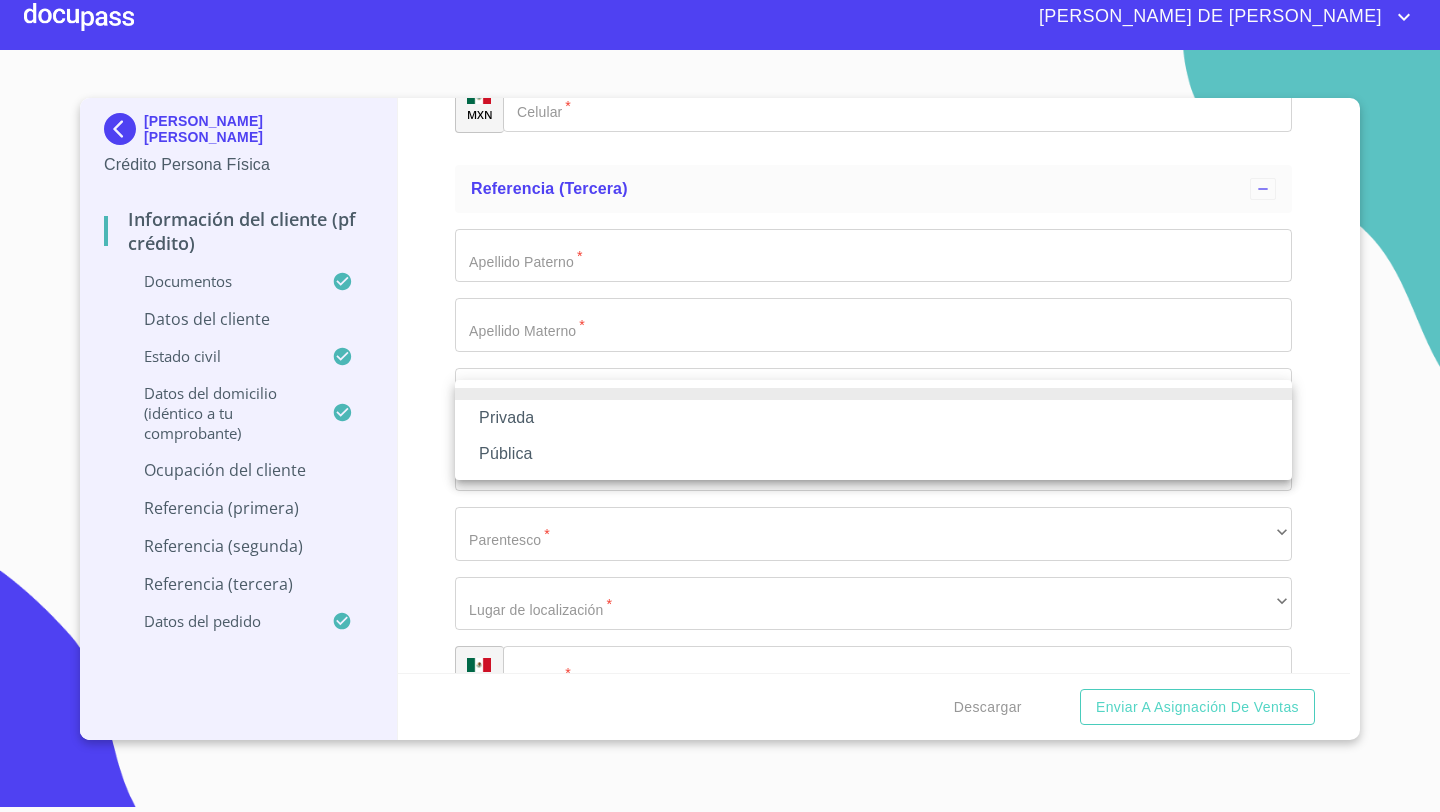 click on "Privada" at bounding box center (873, 418) 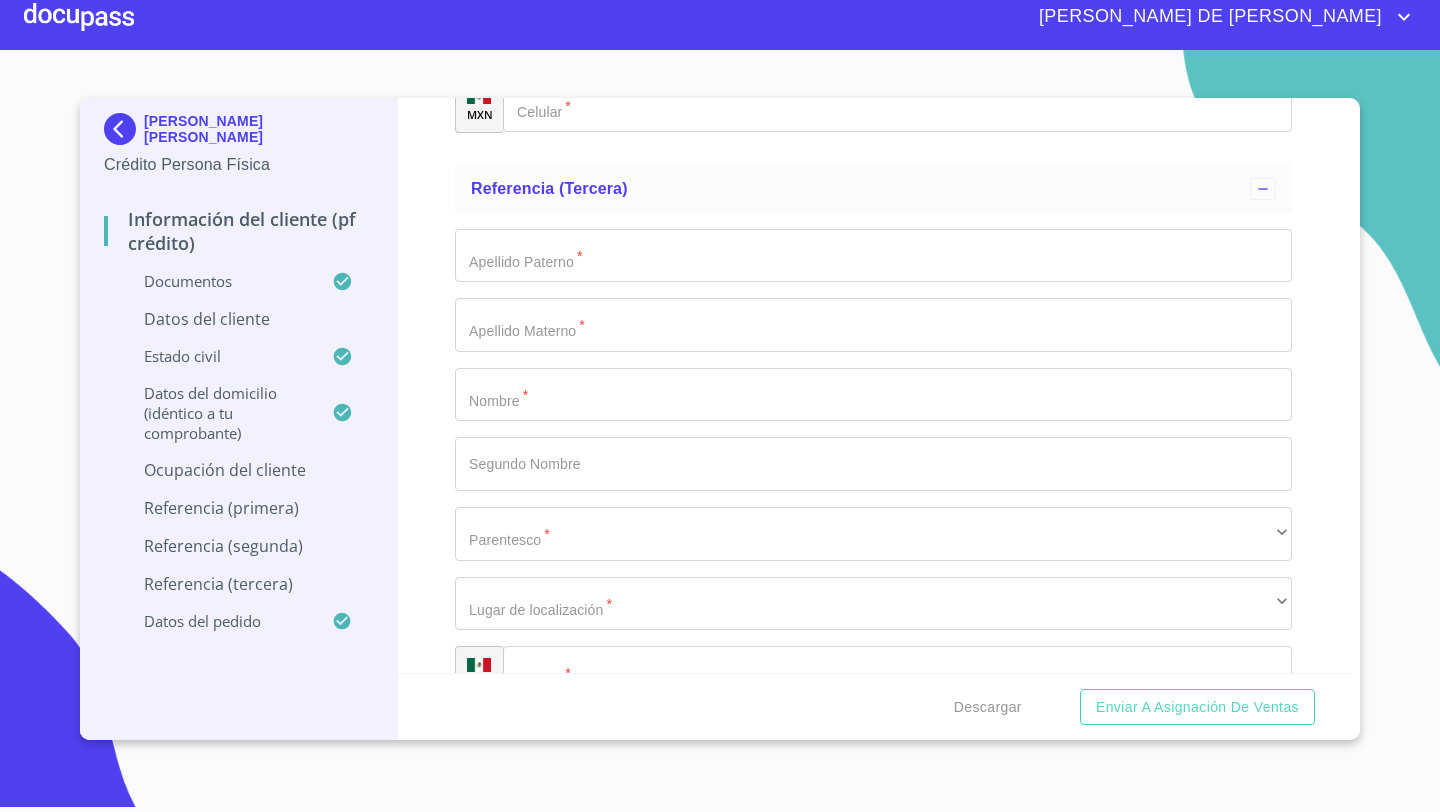 click on "Documento de identificación   *" at bounding box center [850, -4891] 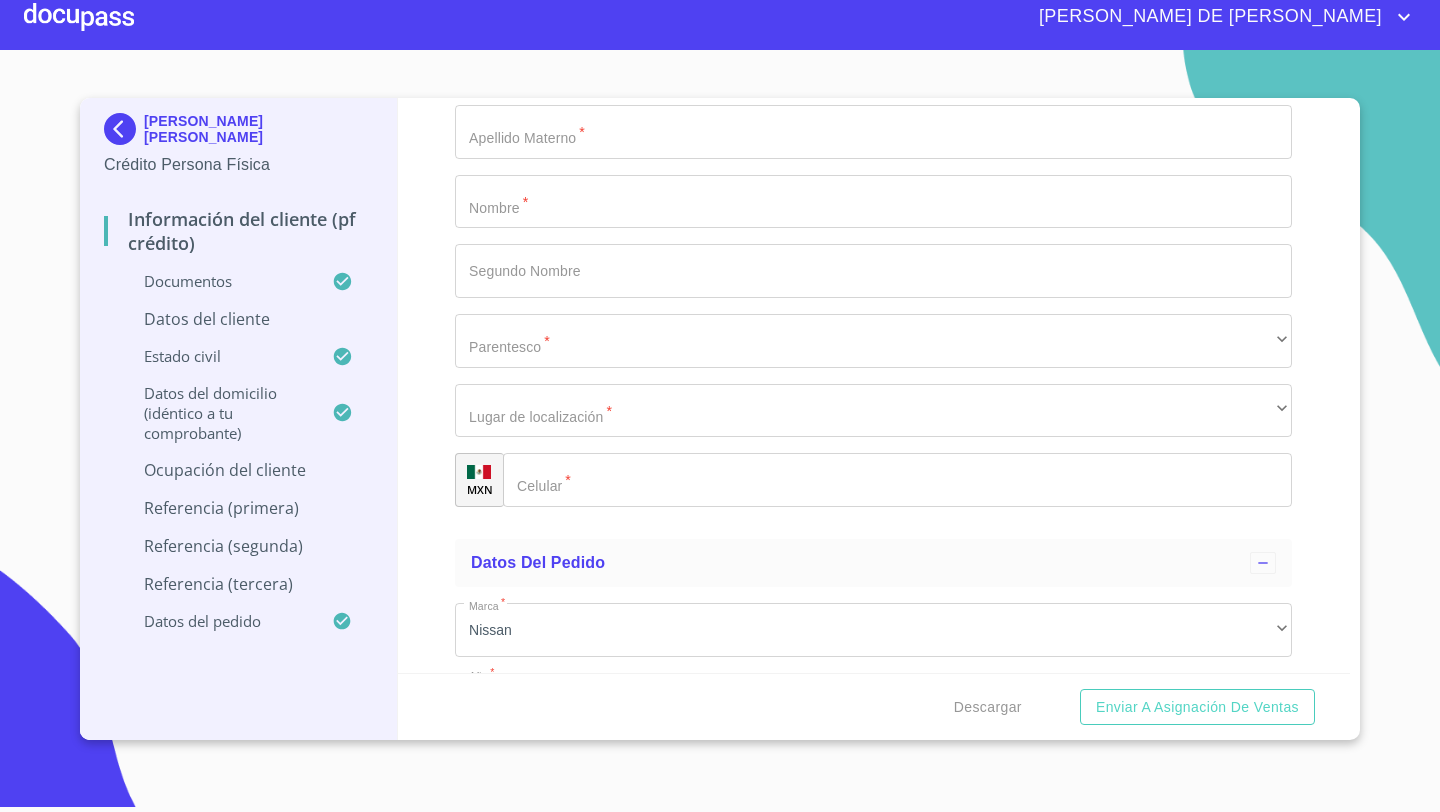 scroll, scrollTop: 8981, scrollLeft: 0, axis: vertical 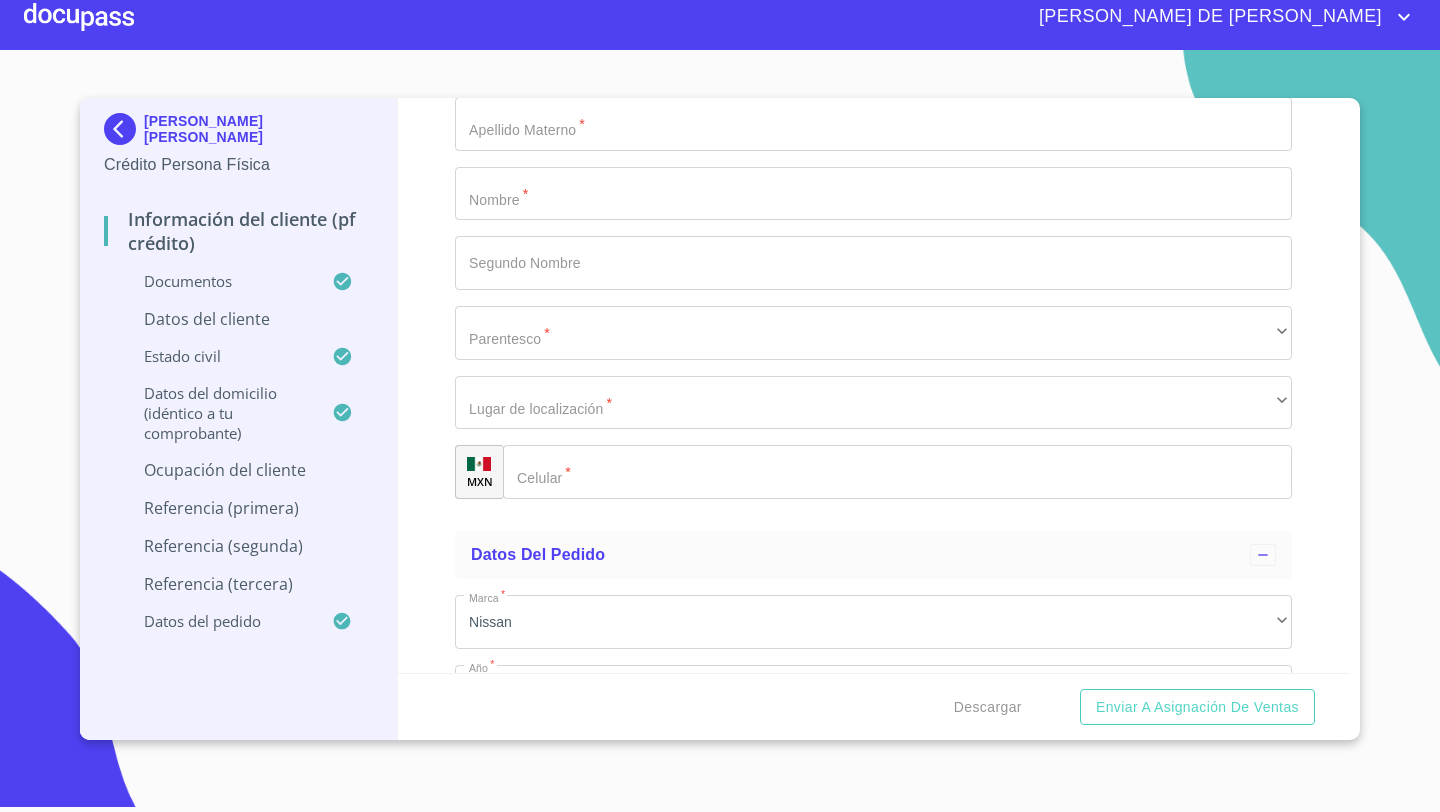 click on "Documento de identificación   *" at bounding box center (850, -5092) 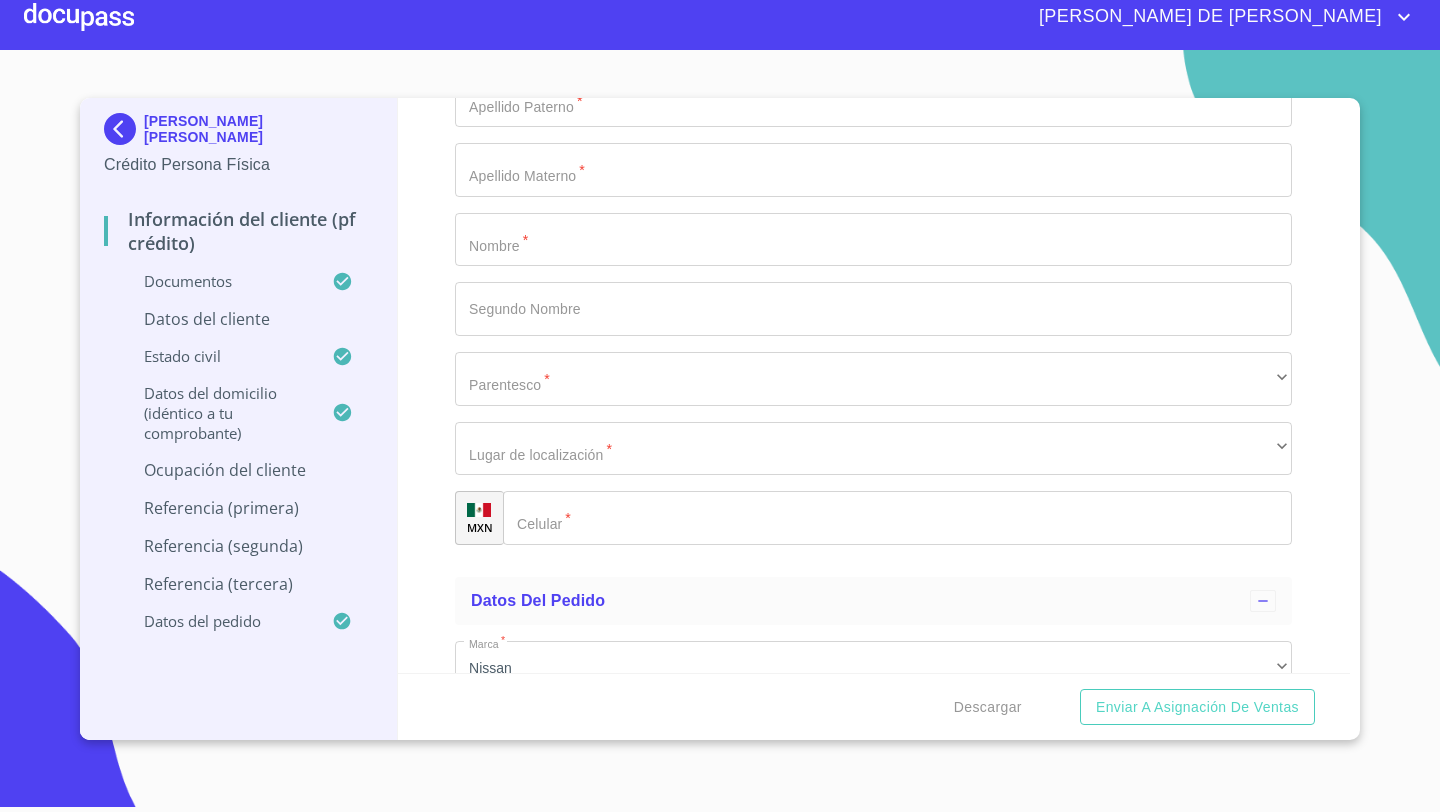 scroll, scrollTop: 8902, scrollLeft: 0, axis: vertical 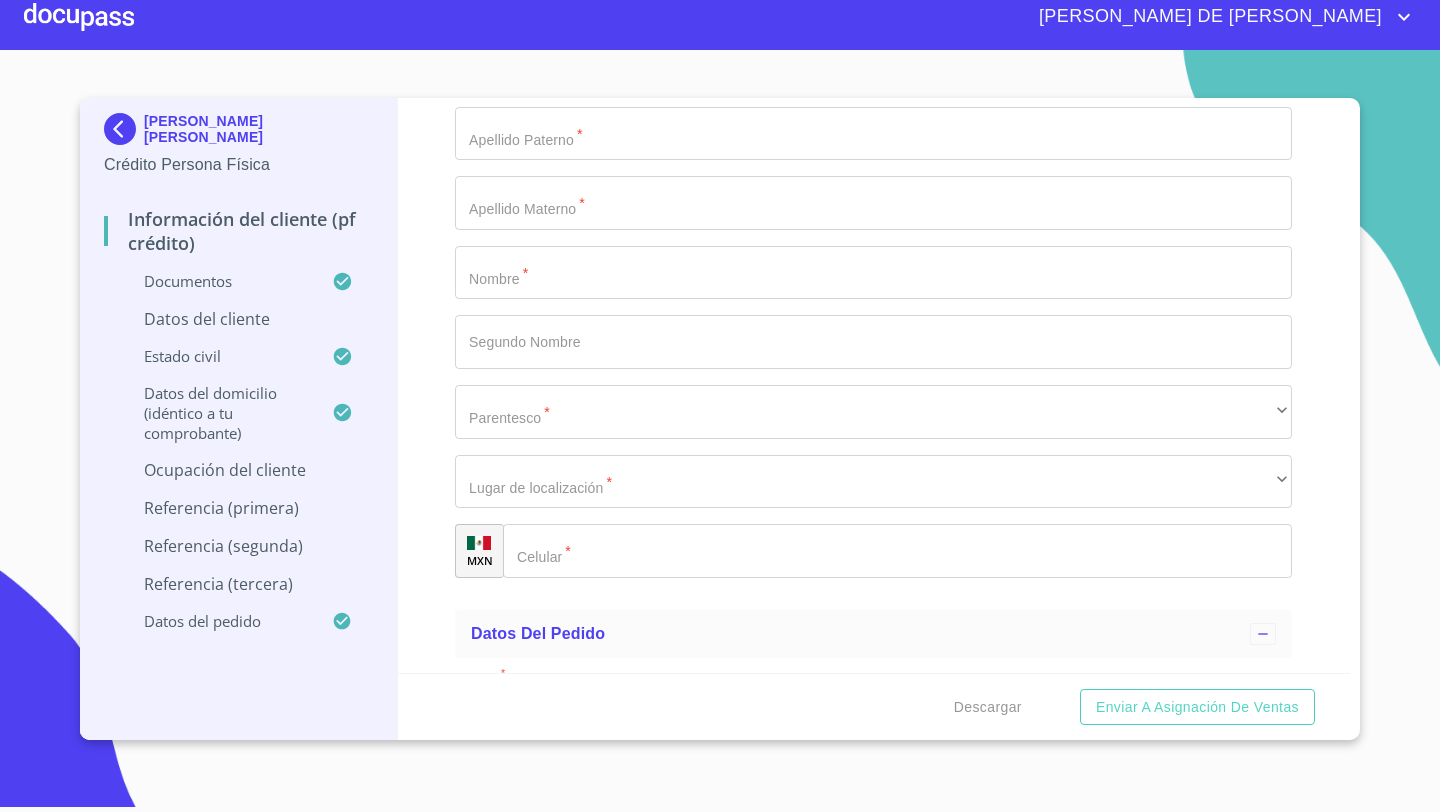 type on "CARRETERA [GEOGRAPHIC_DATA] [PERSON_NAME] 8.05" 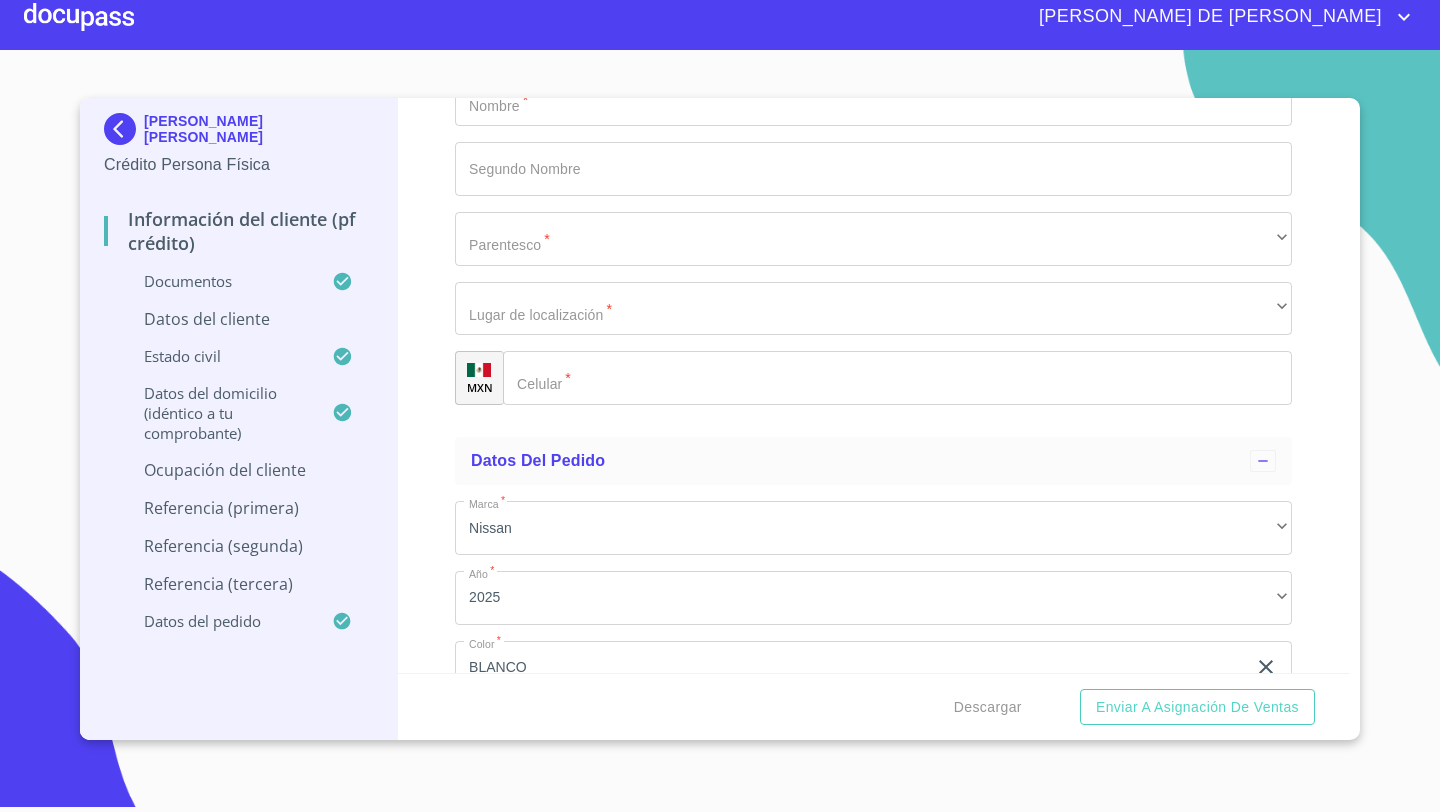 scroll, scrollTop: 9250, scrollLeft: 0, axis: vertical 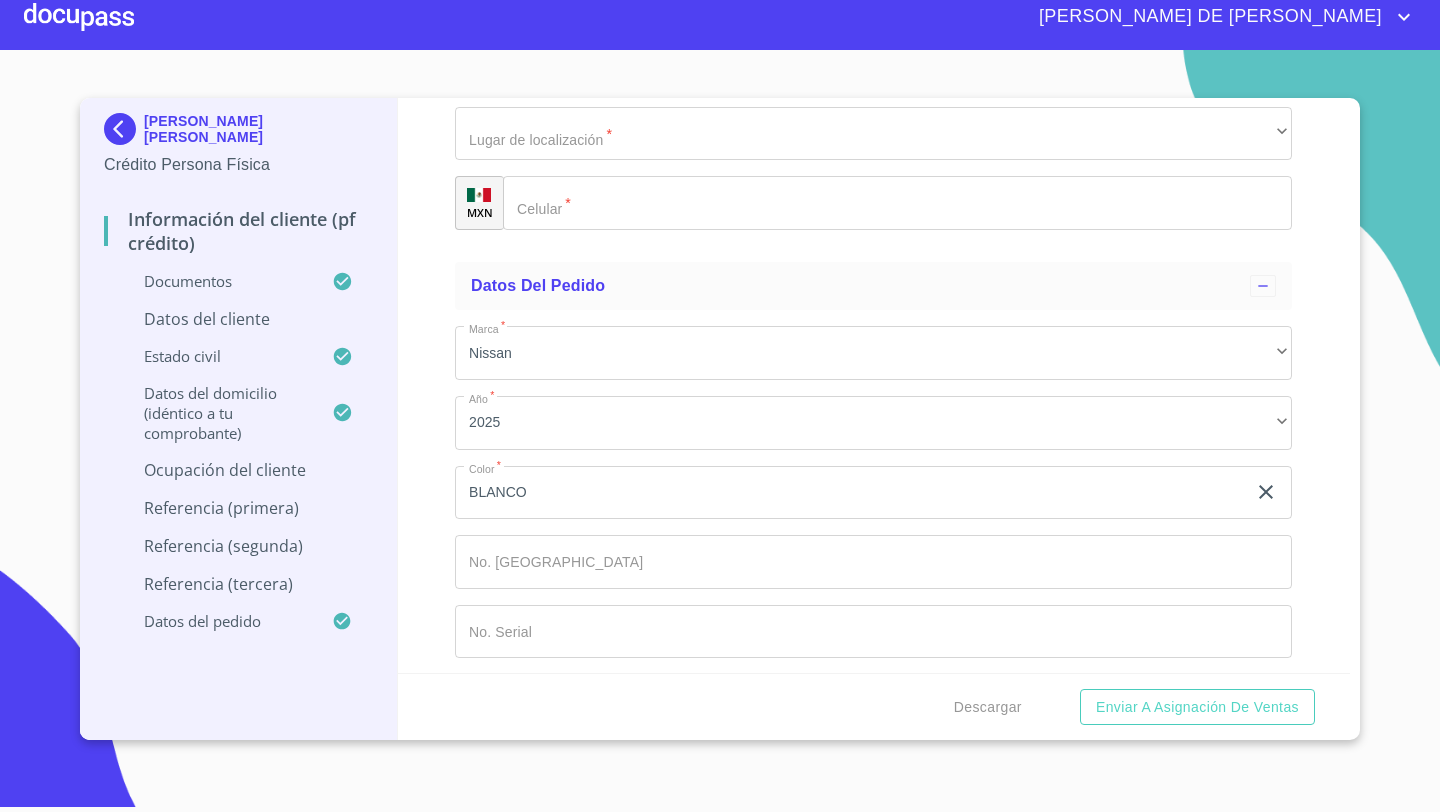type on "S/N" 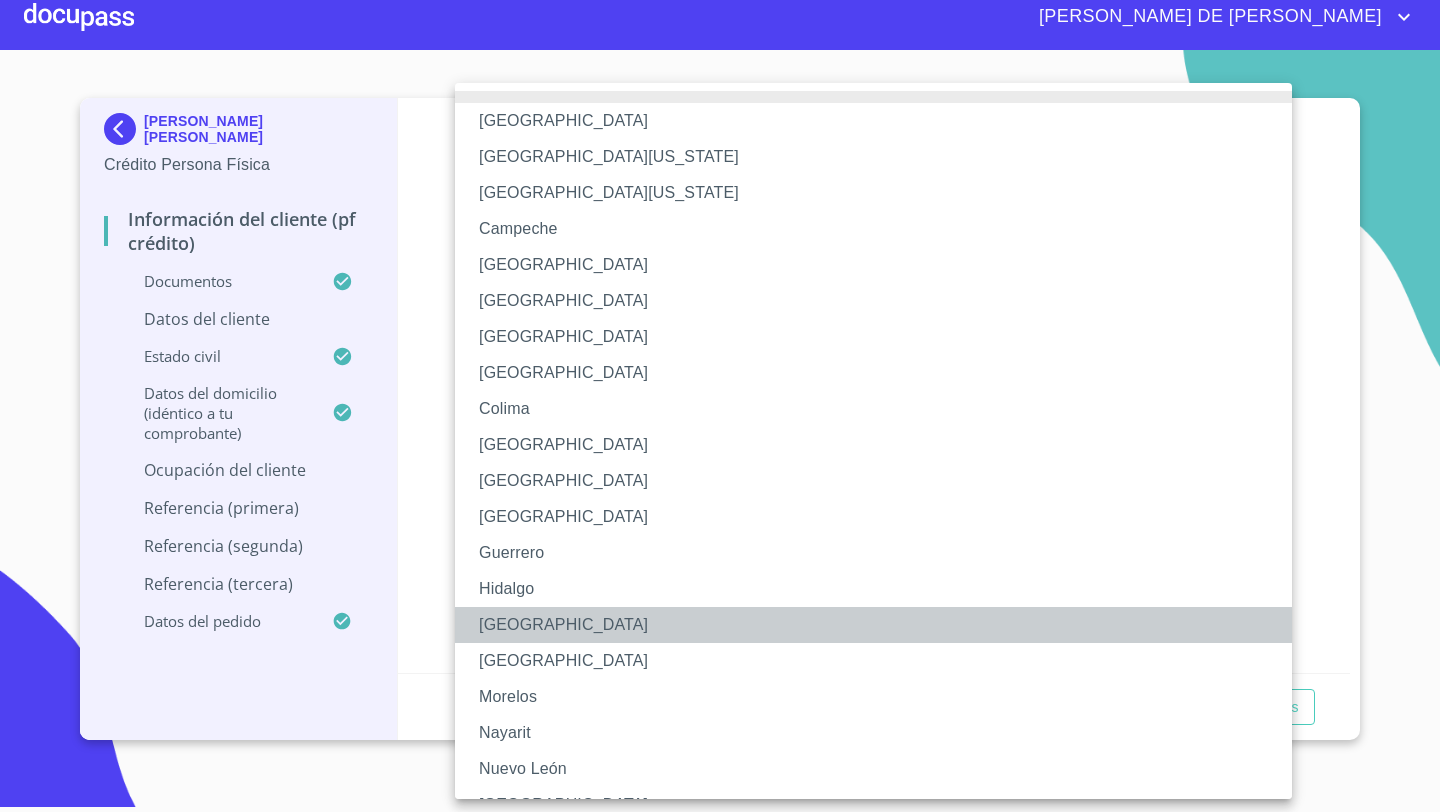 click on "[GEOGRAPHIC_DATA]" at bounding box center (873, 625) 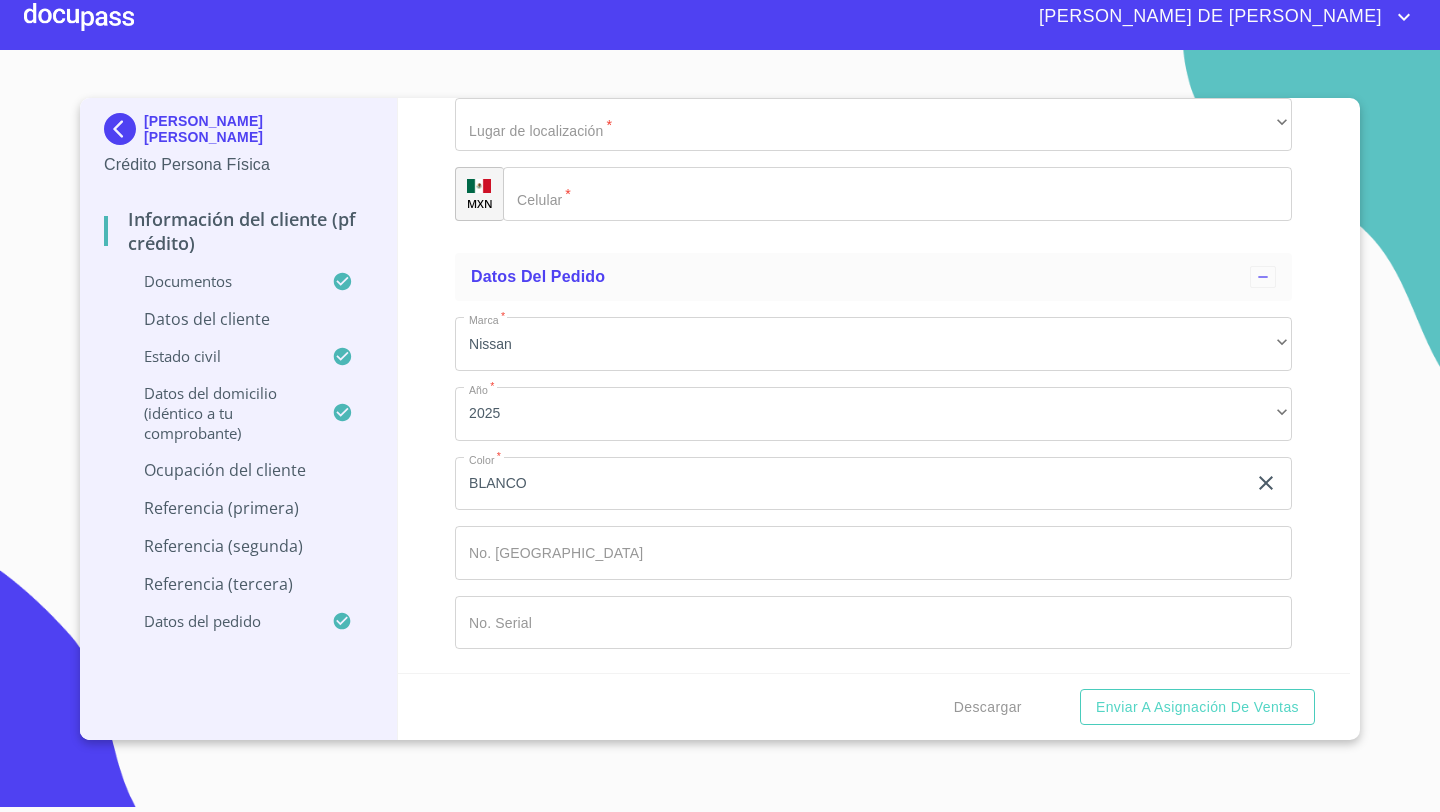 scroll, scrollTop: 9435, scrollLeft: 0, axis: vertical 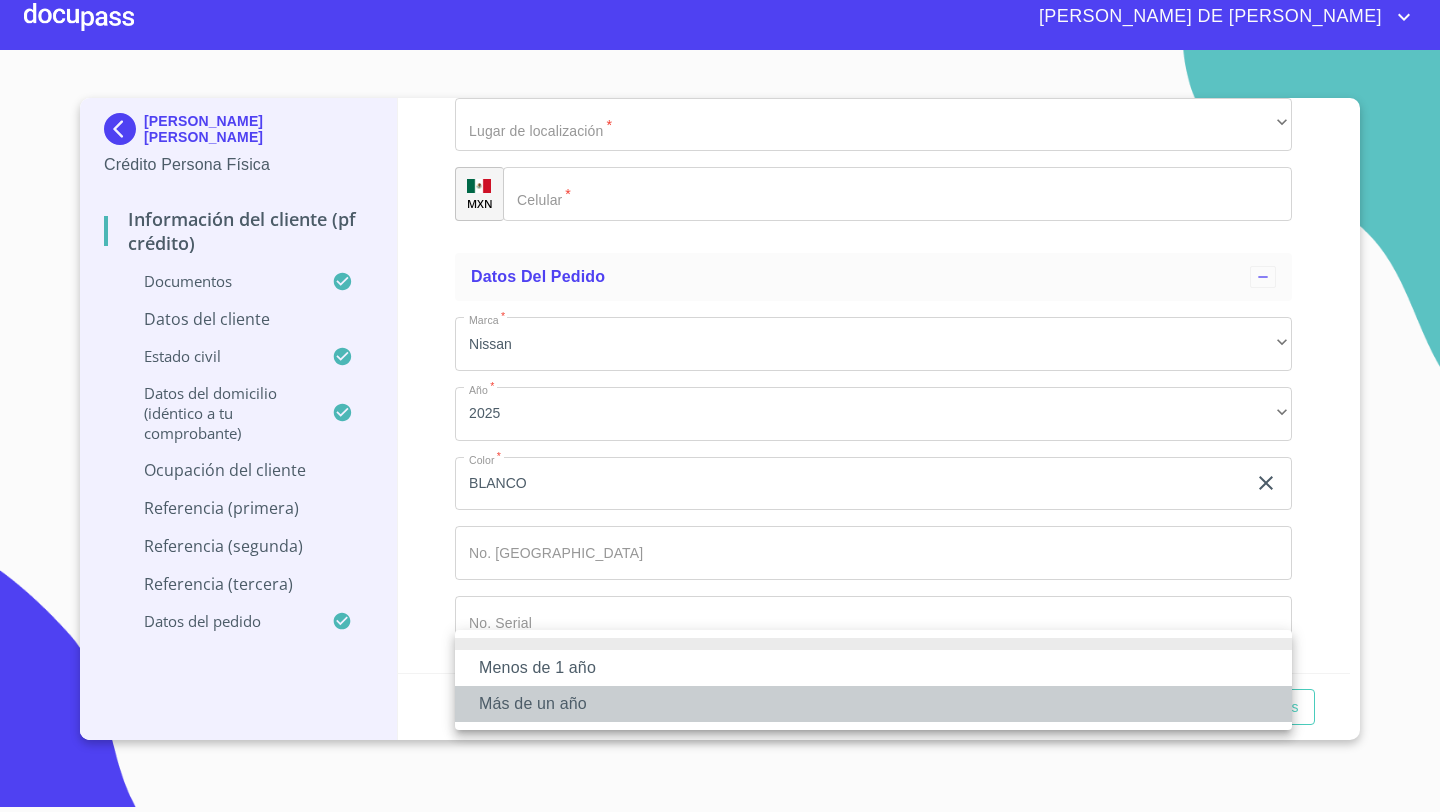 click on "Más de un año" at bounding box center [873, 704] 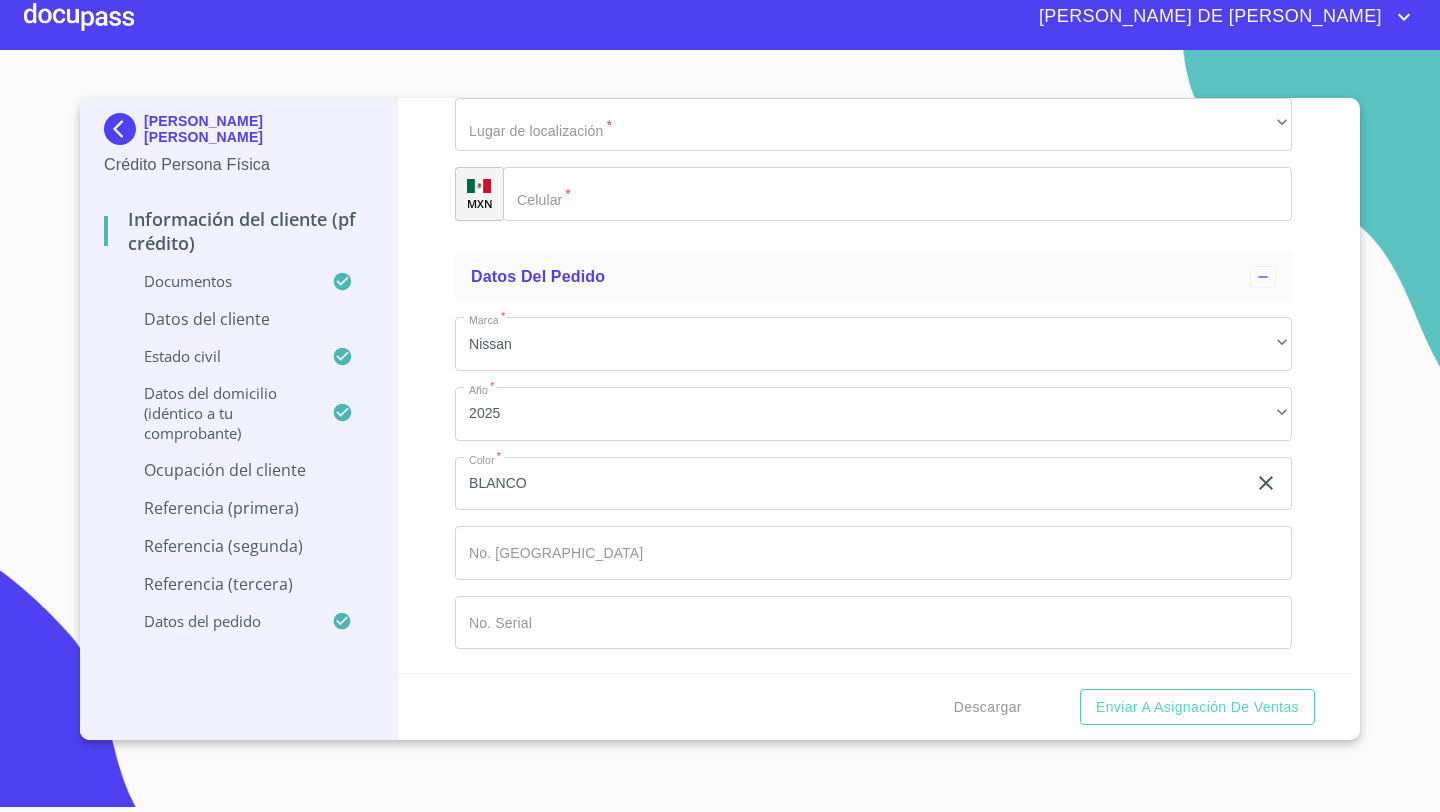 scroll, scrollTop: 9490, scrollLeft: 0, axis: vertical 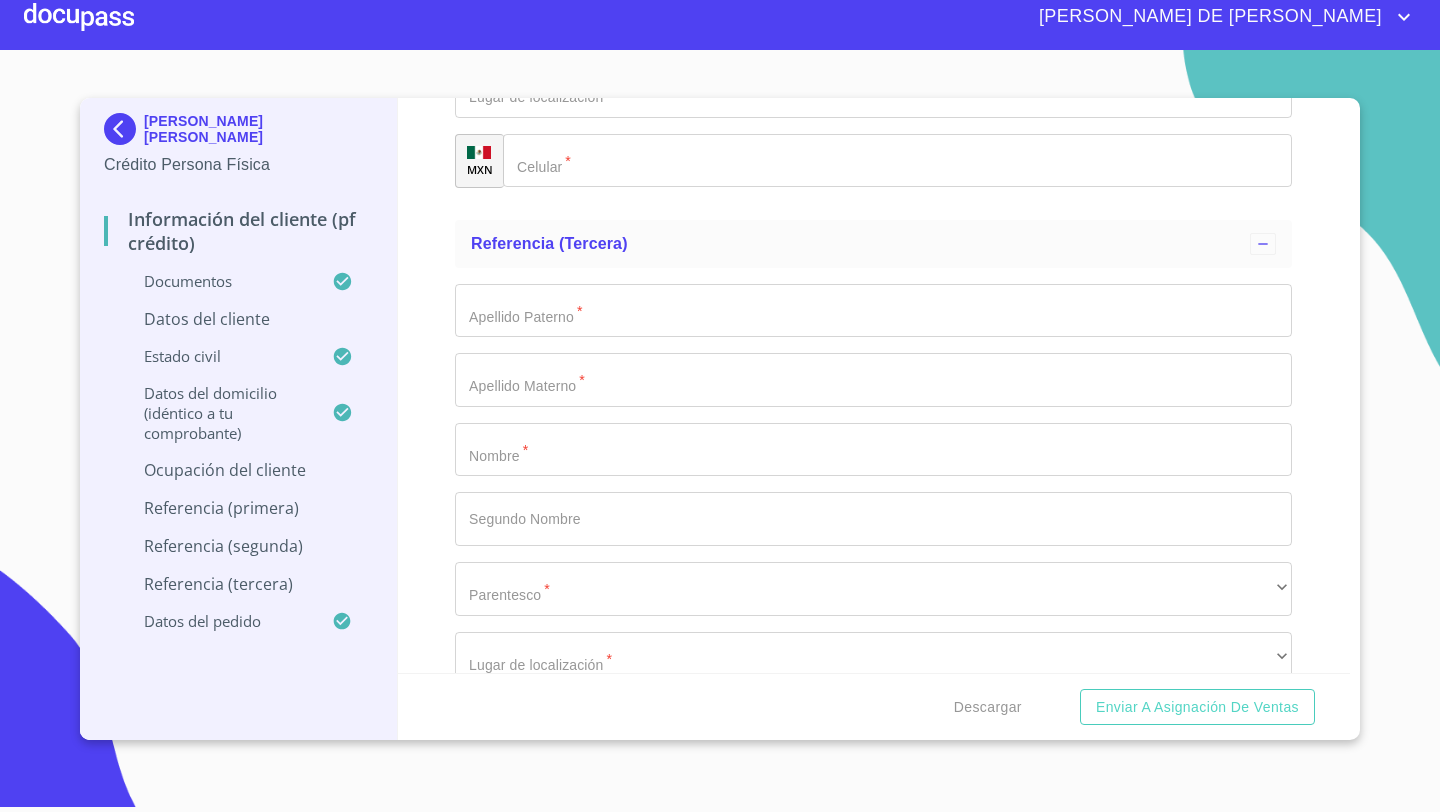 click on "Documento de identificación   *" 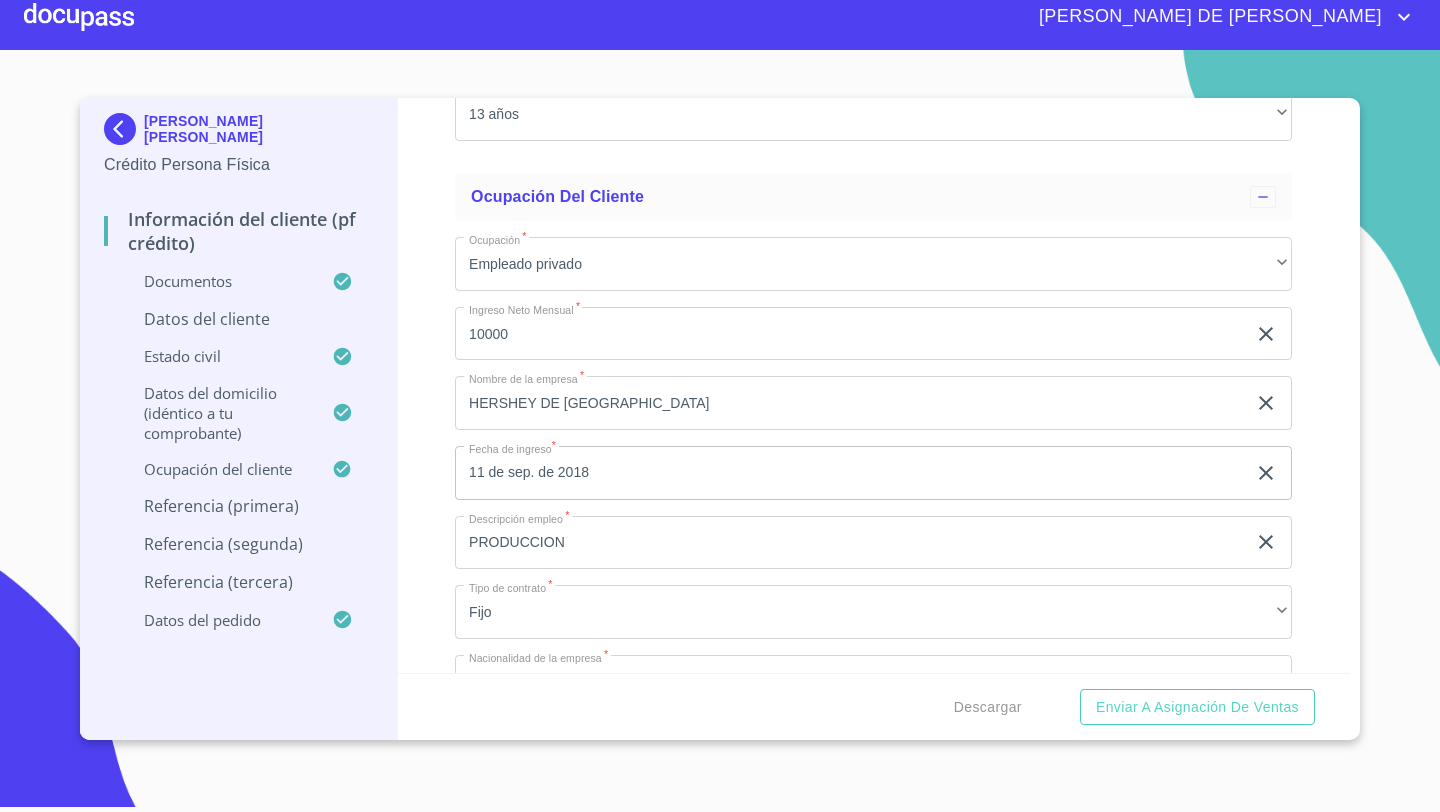 scroll, scrollTop: 6086, scrollLeft: 0, axis: vertical 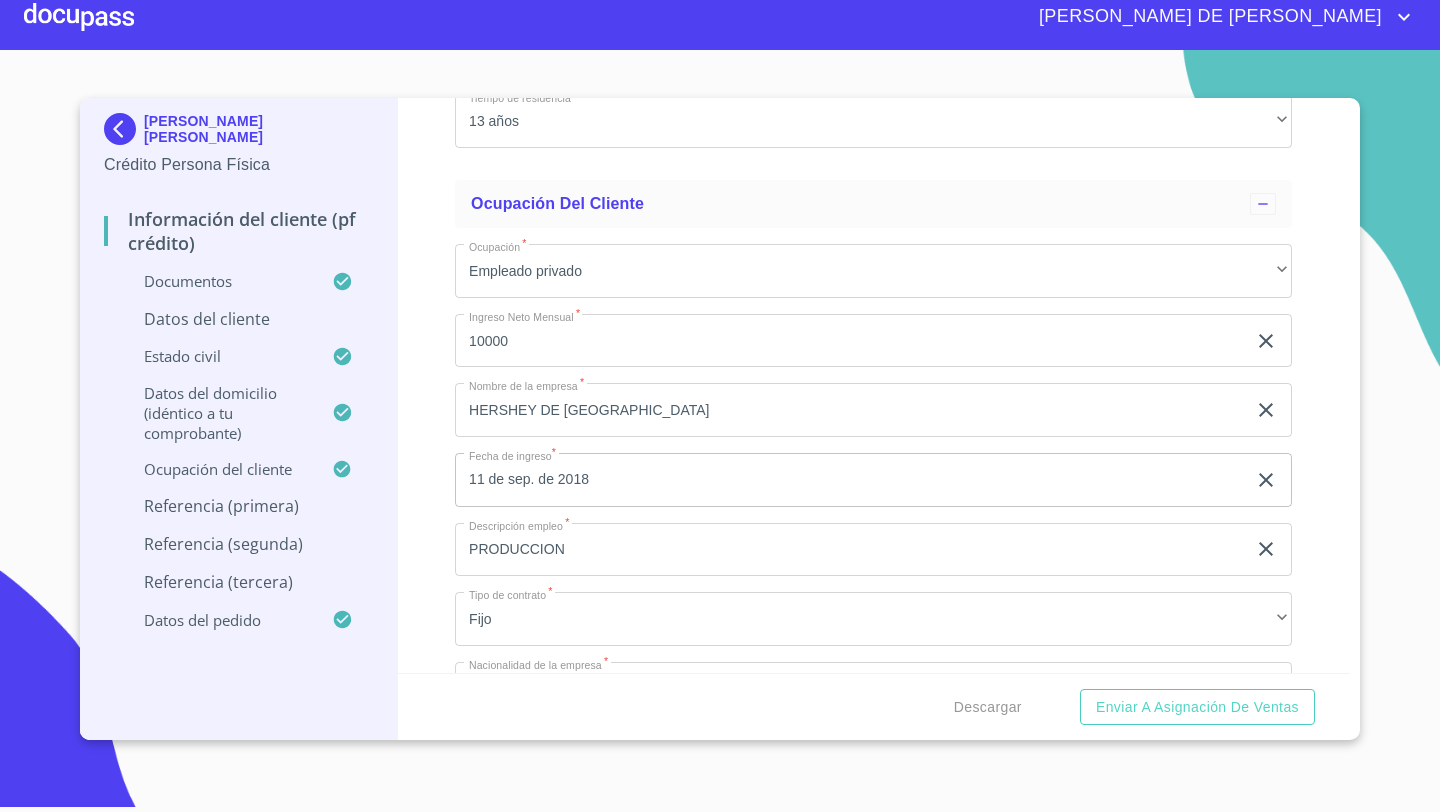 click 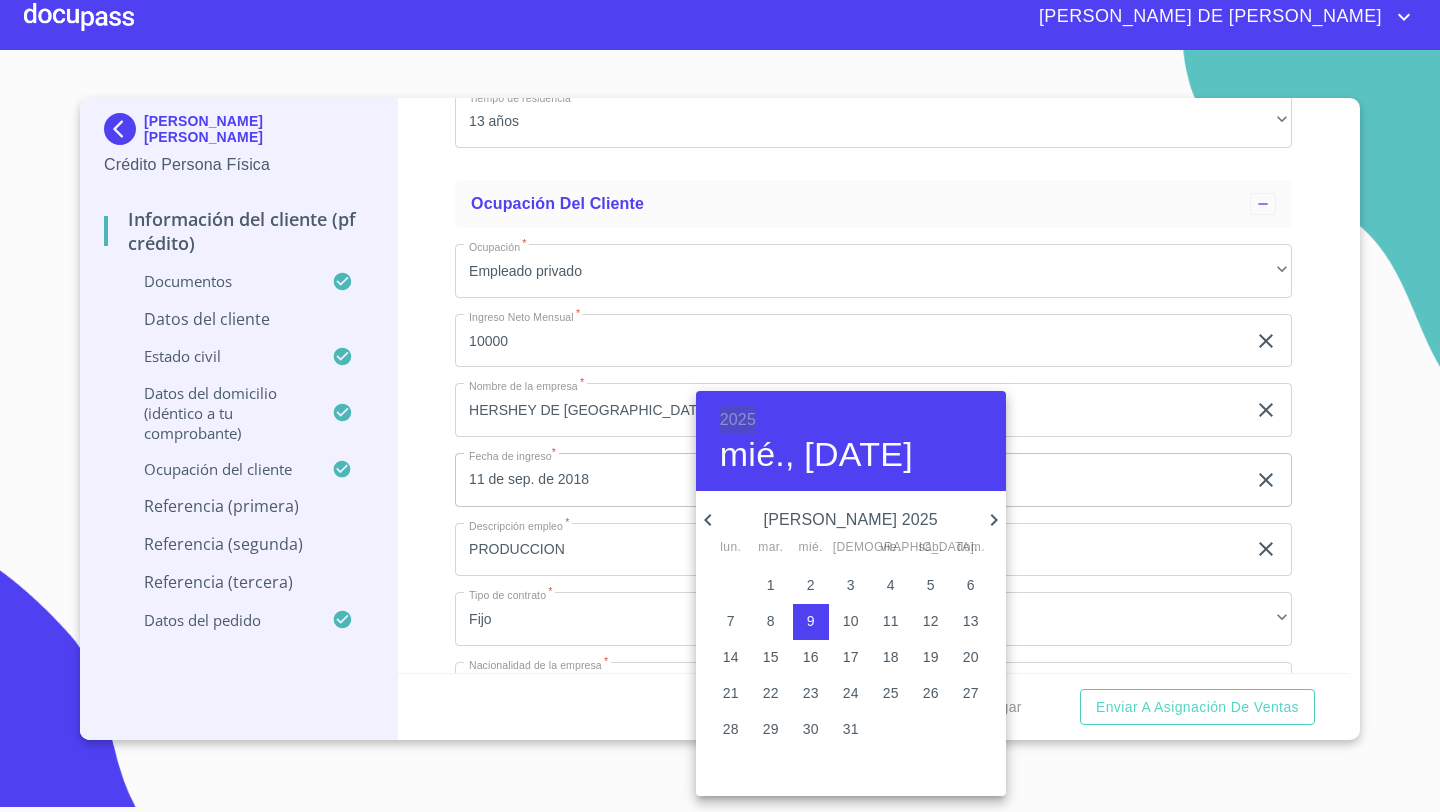 click on "2025" at bounding box center [738, 420] 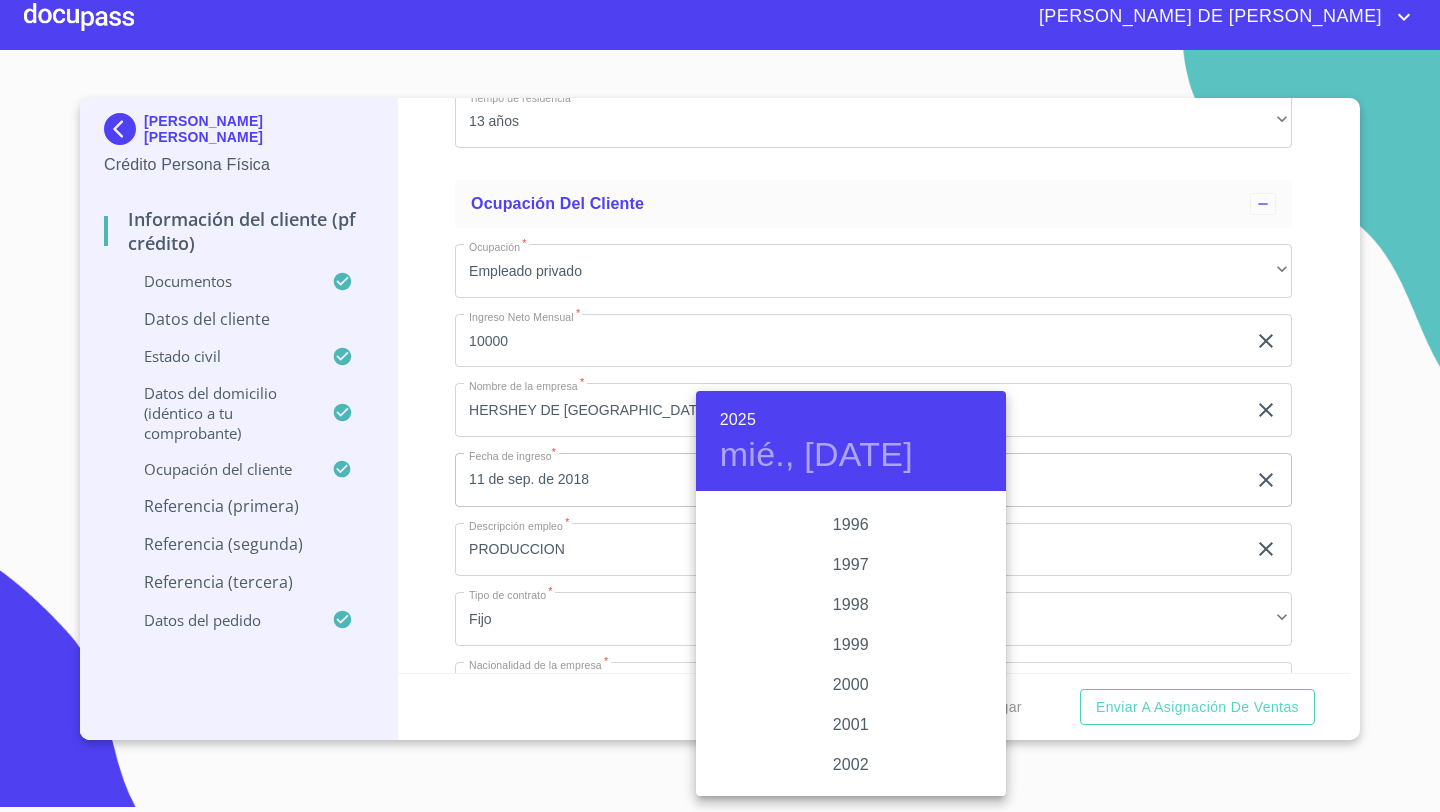 scroll, scrollTop: 2683, scrollLeft: 0, axis: vertical 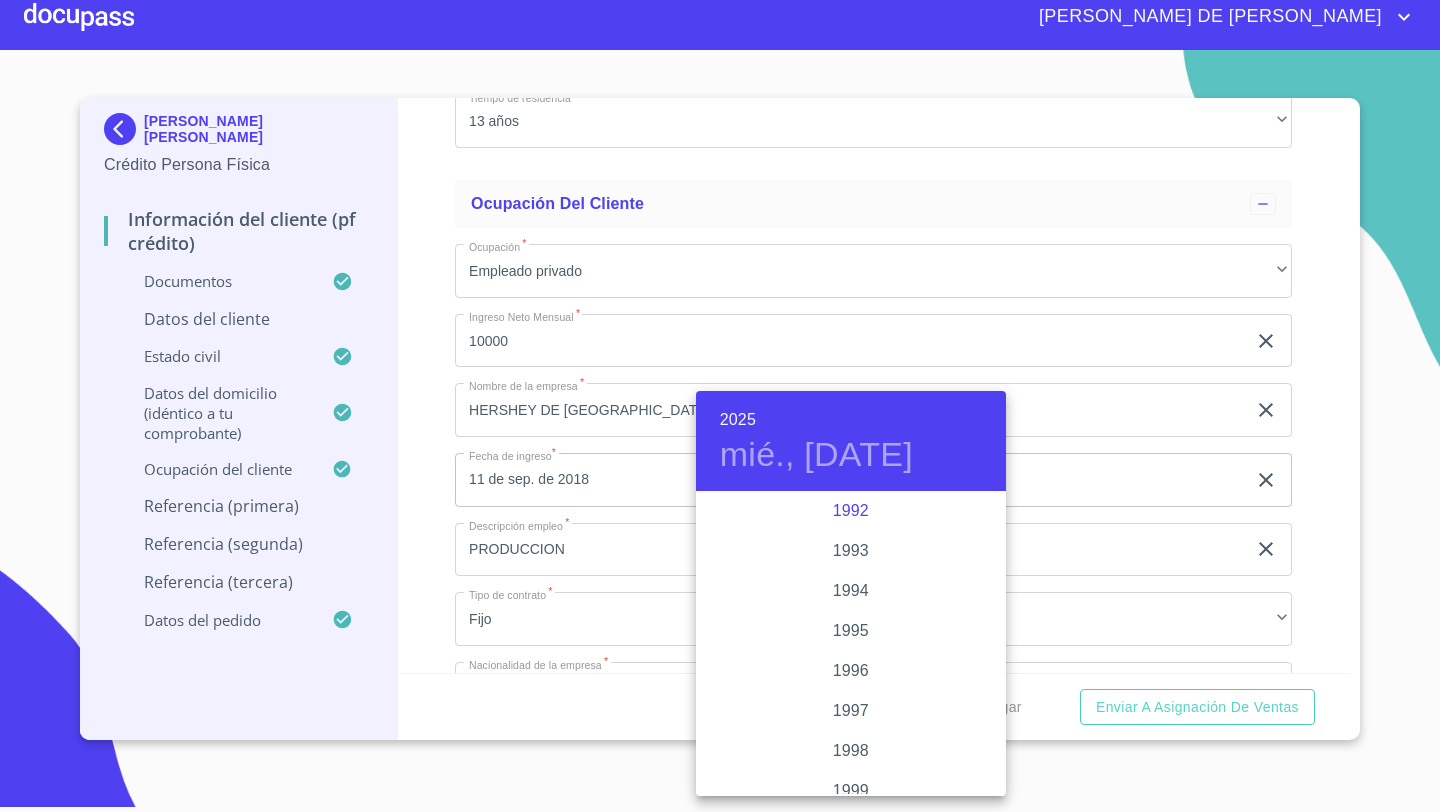 click on "1992" at bounding box center [851, 511] 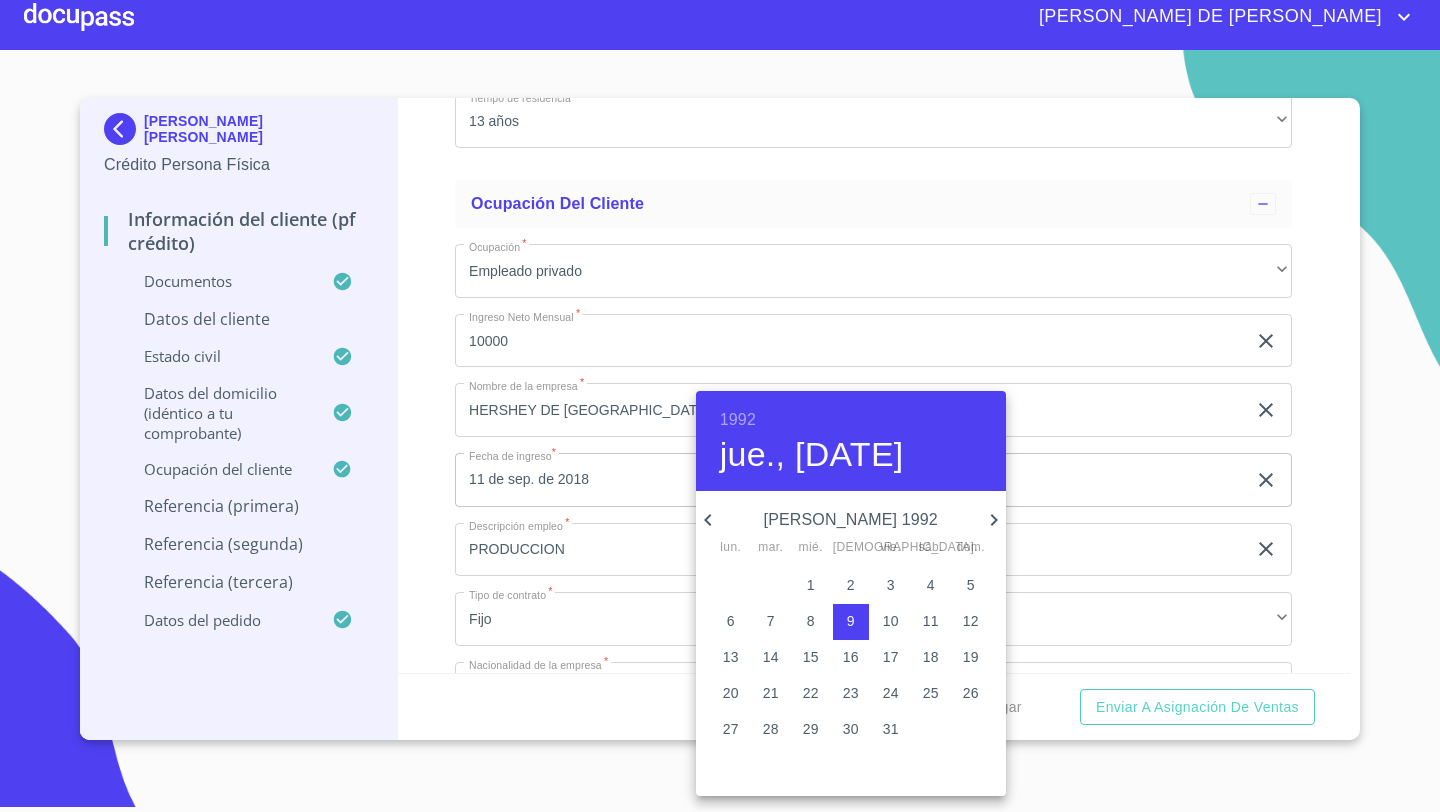click 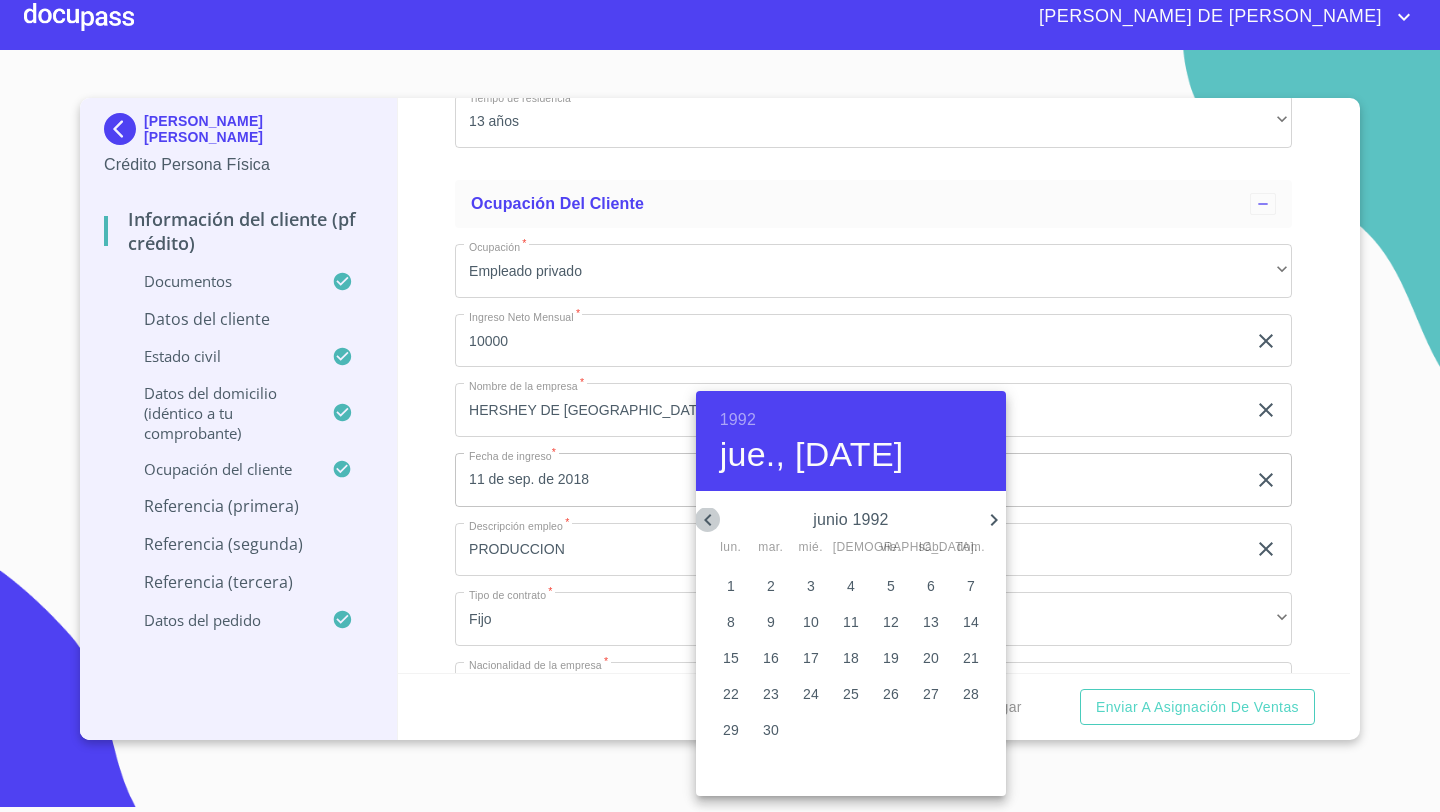 click 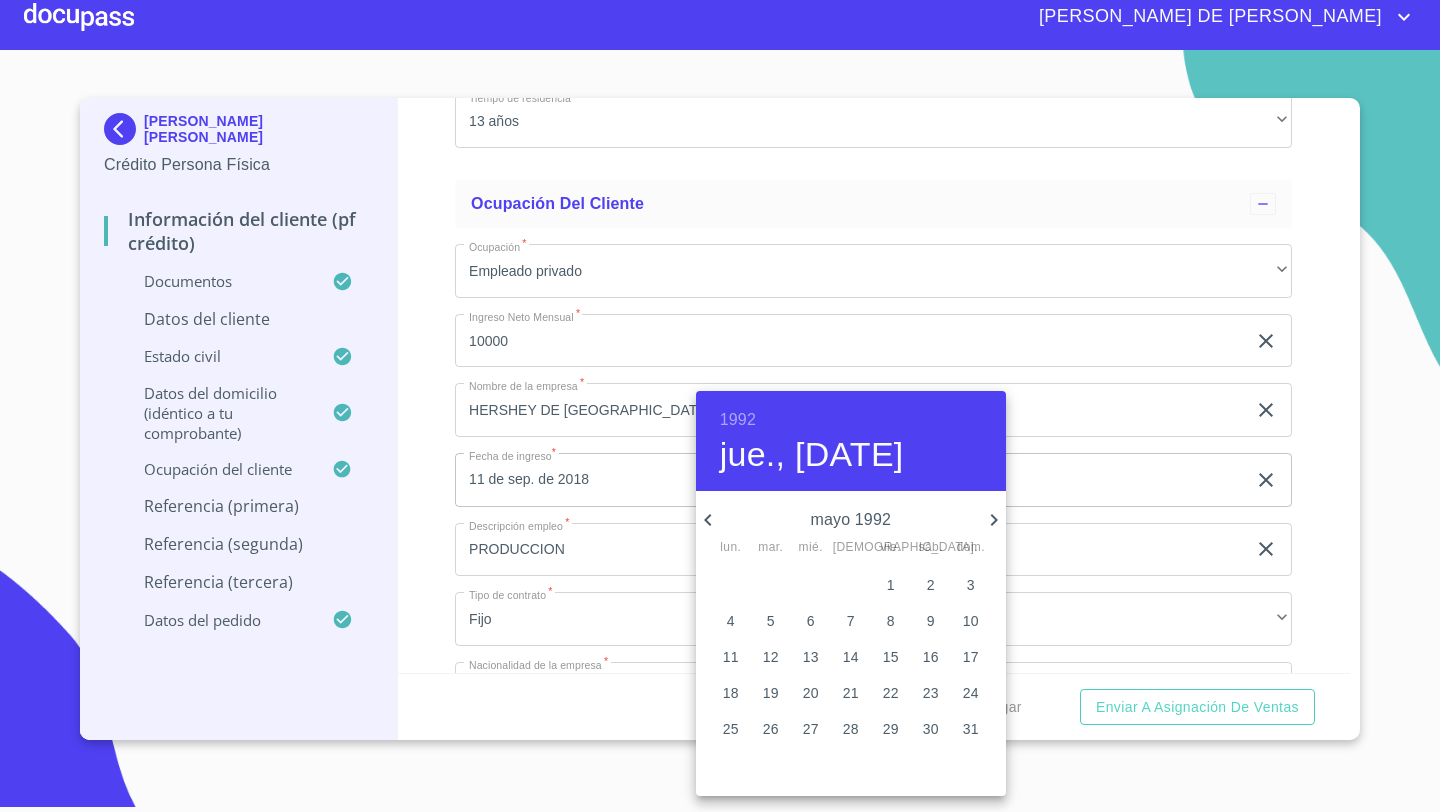 click on "23" at bounding box center [931, 693] 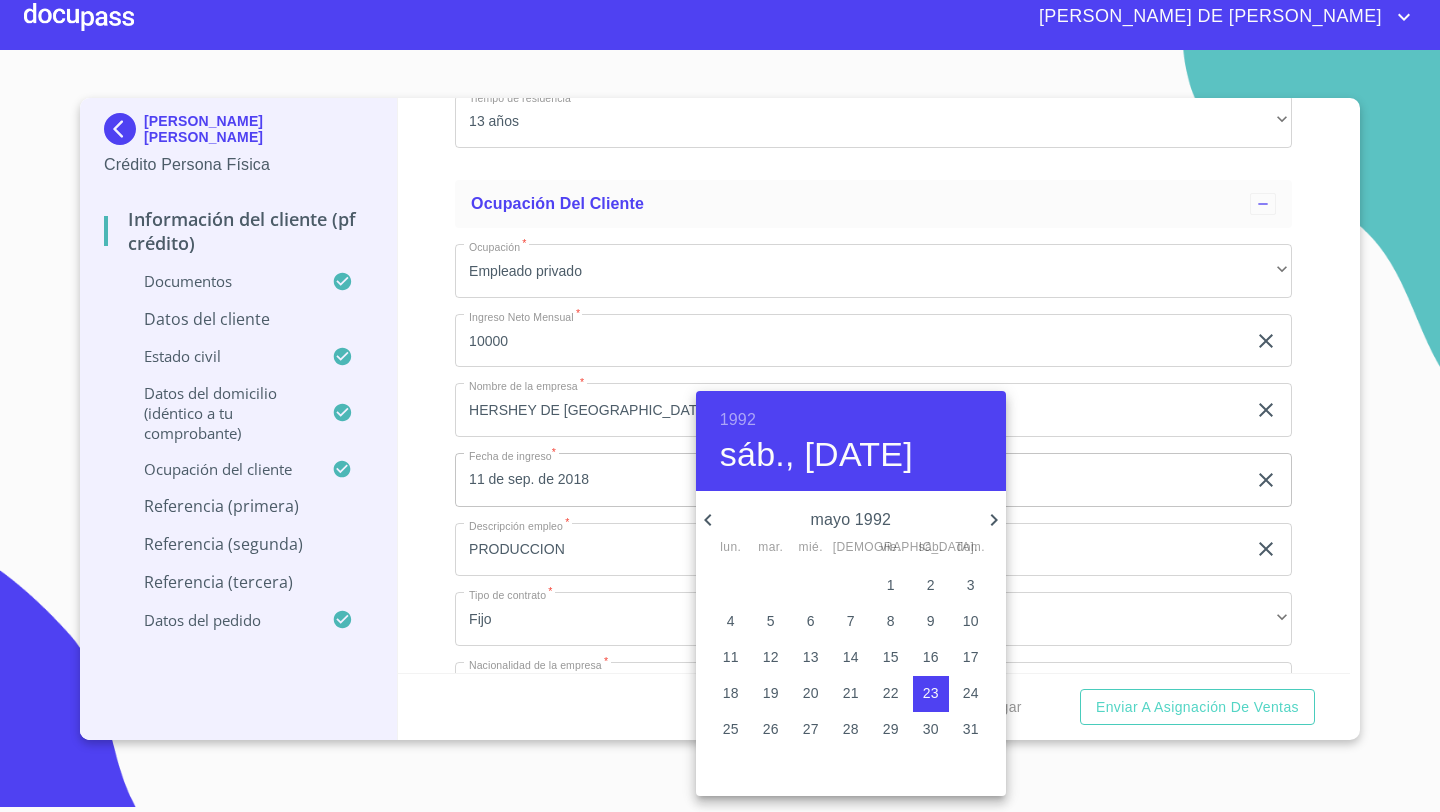 click at bounding box center (720, 406) 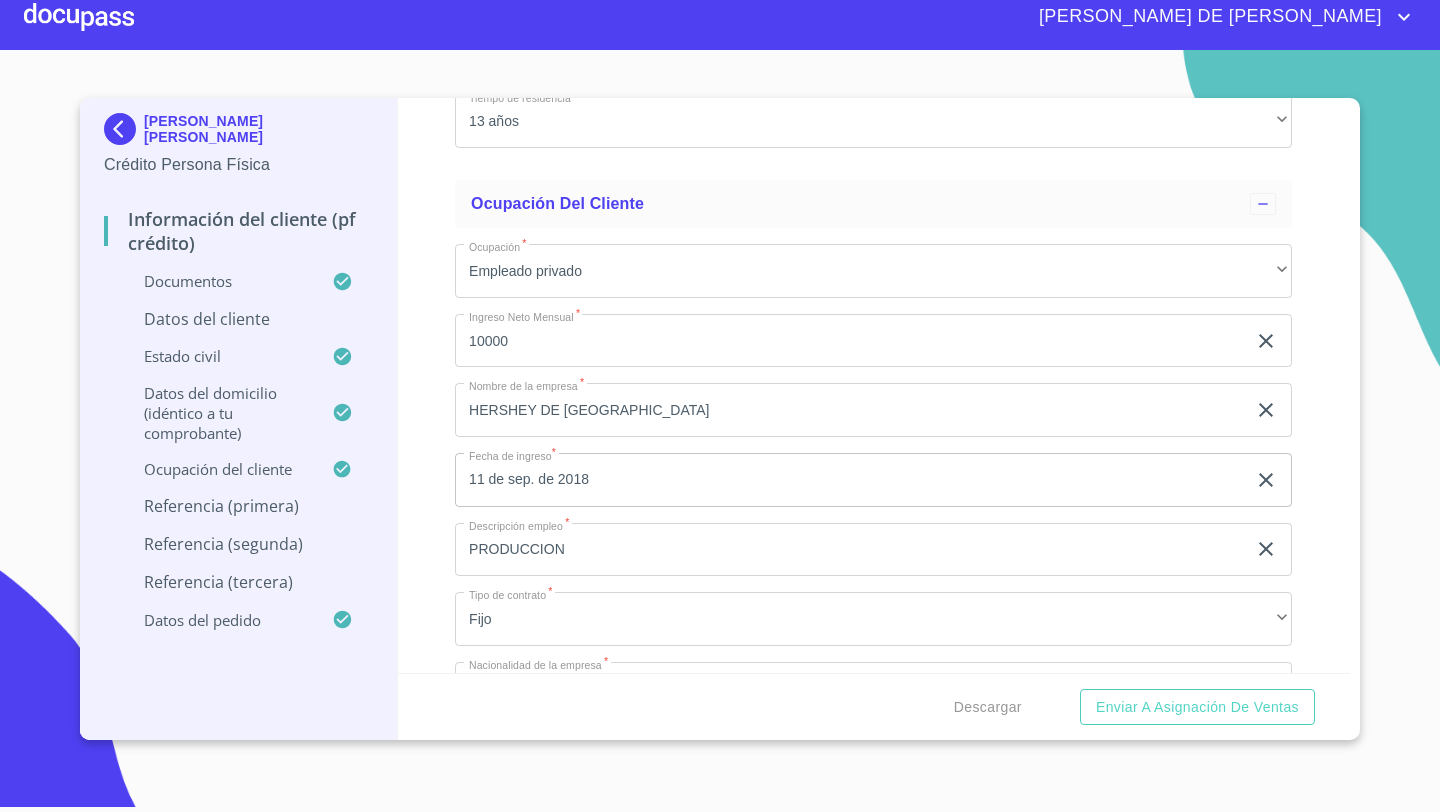 click on "​" at bounding box center (873, -1849) 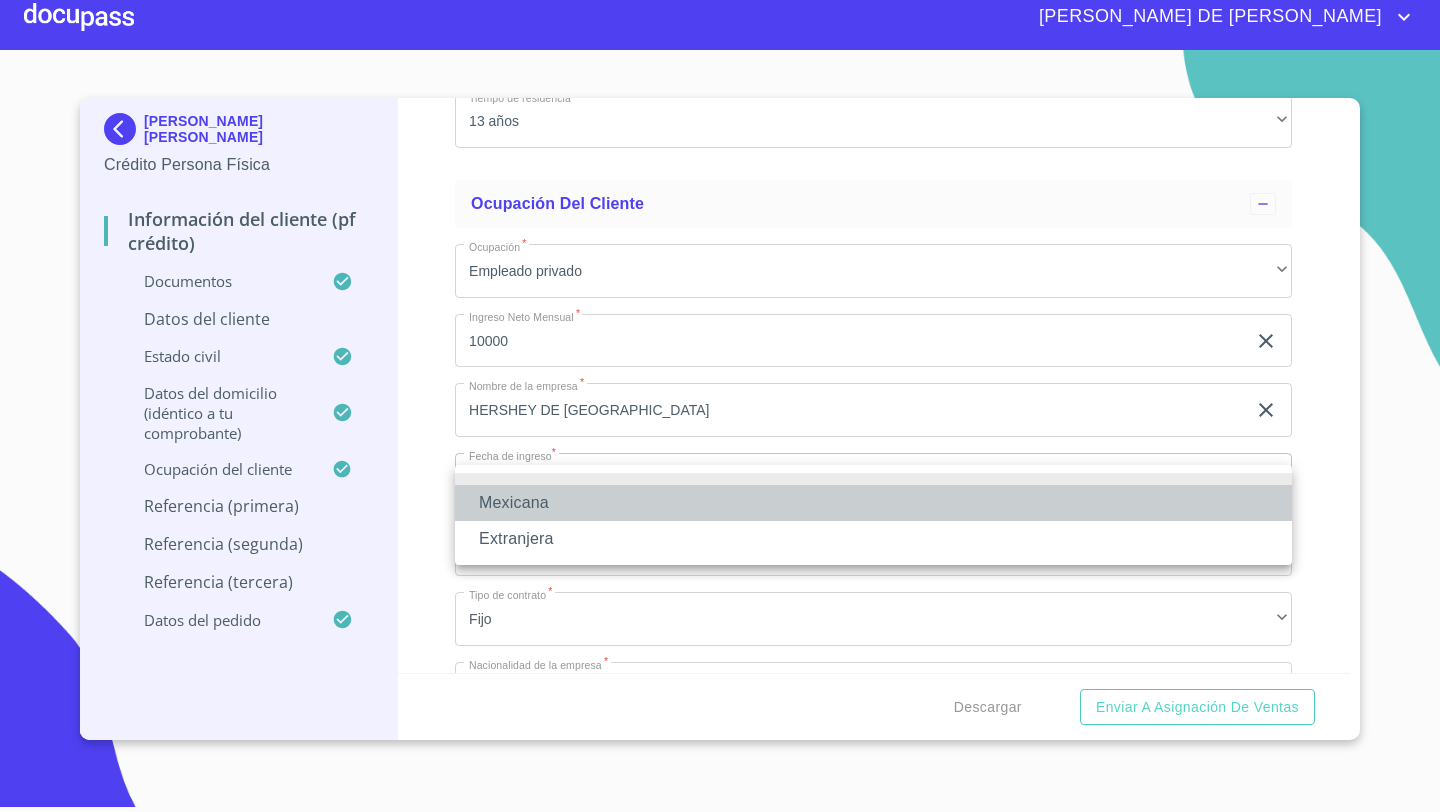click on "Mexicana" at bounding box center (873, 503) 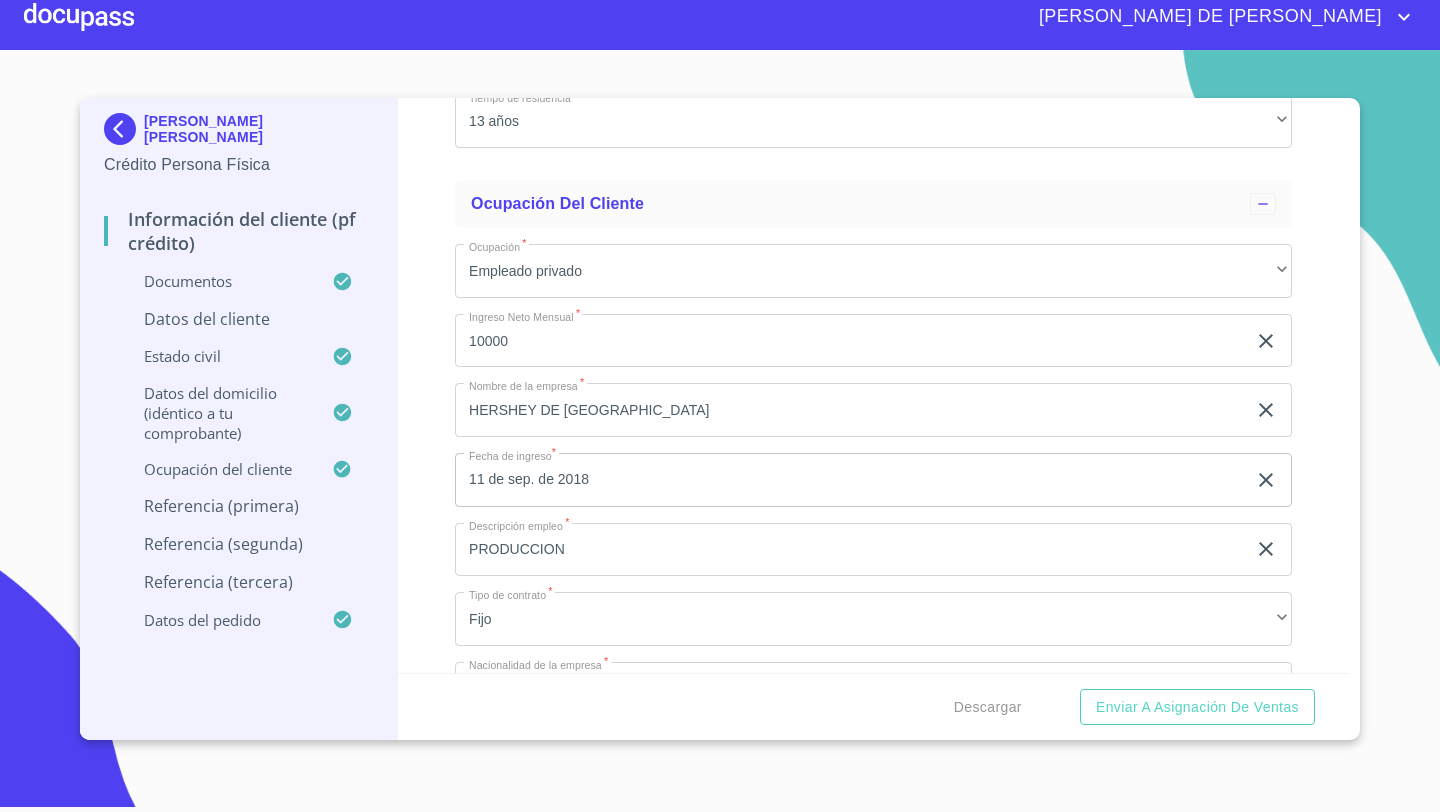 click on "Documento de identificación   *" at bounding box center (873, -1779) 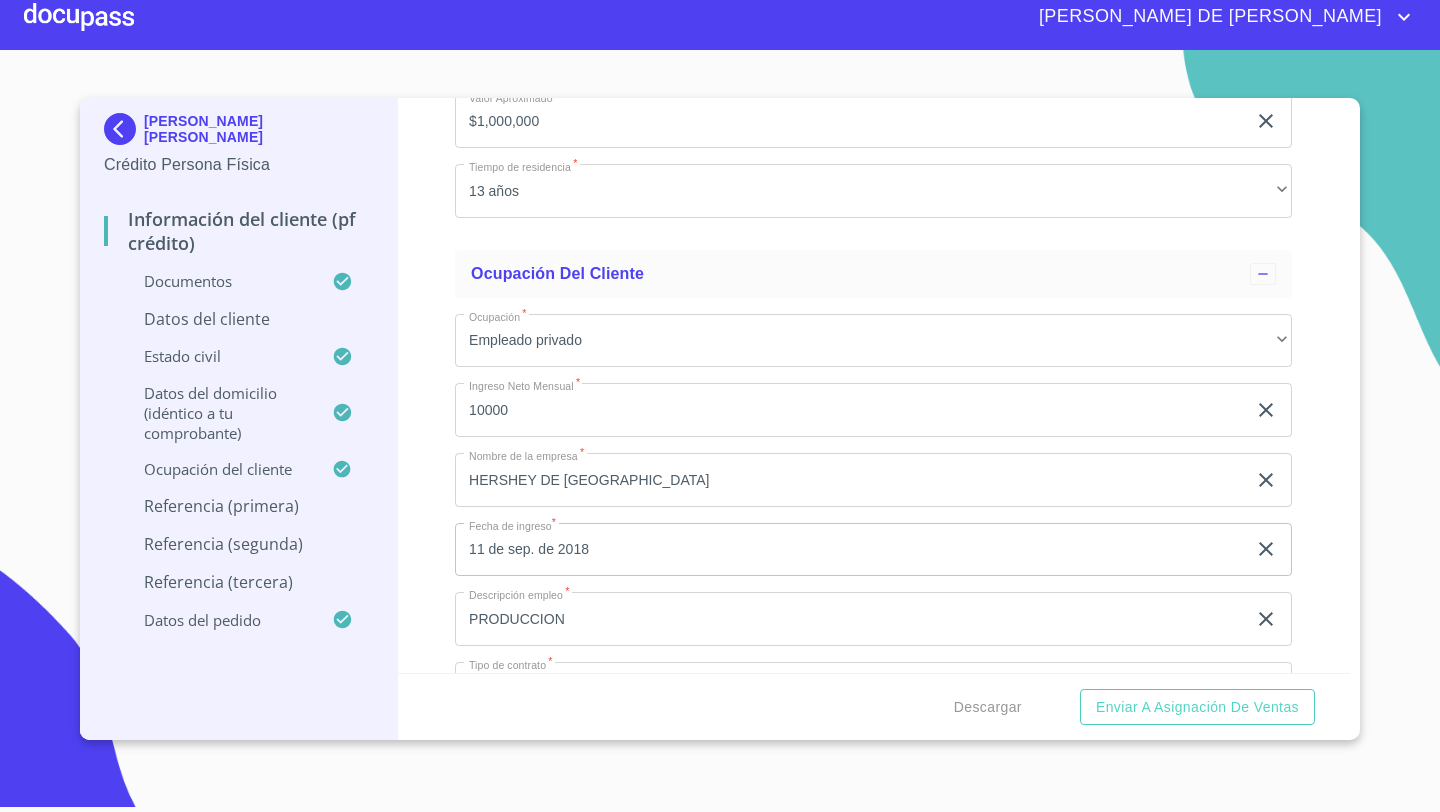 type on "," 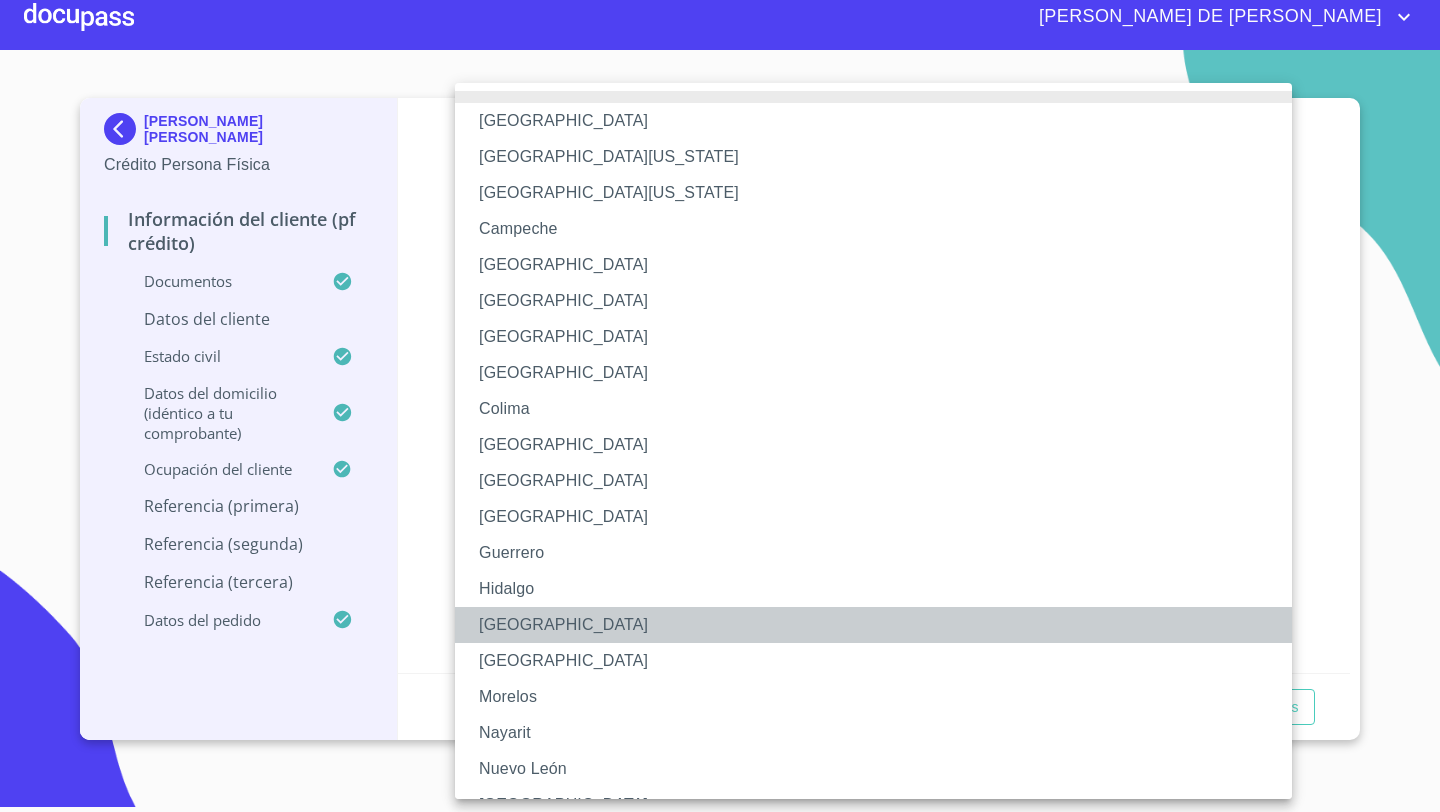 click on "[GEOGRAPHIC_DATA]" at bounding box center (873, 625) 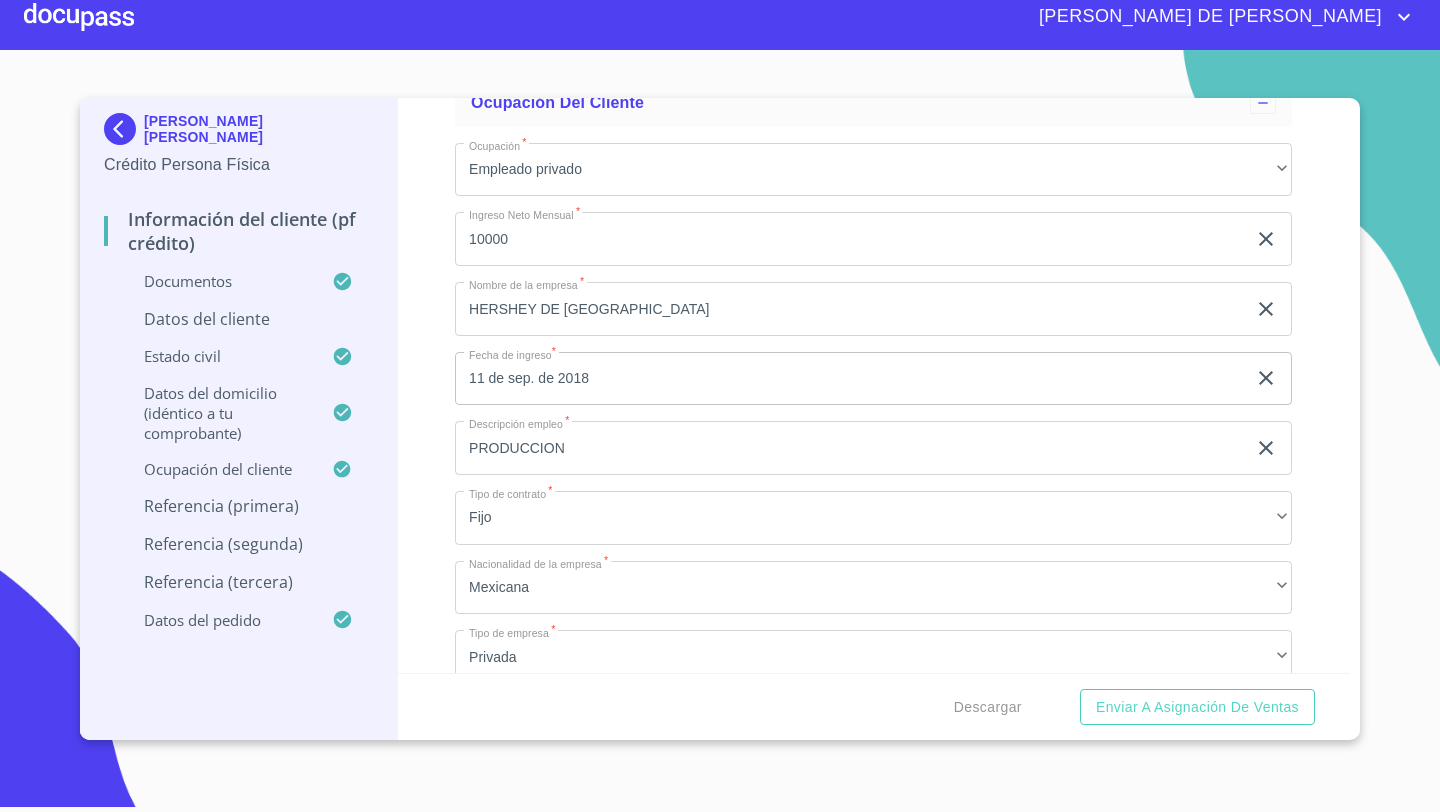 scroll, scrollTop: 6325, scrollLeft: 0, axis: vertical 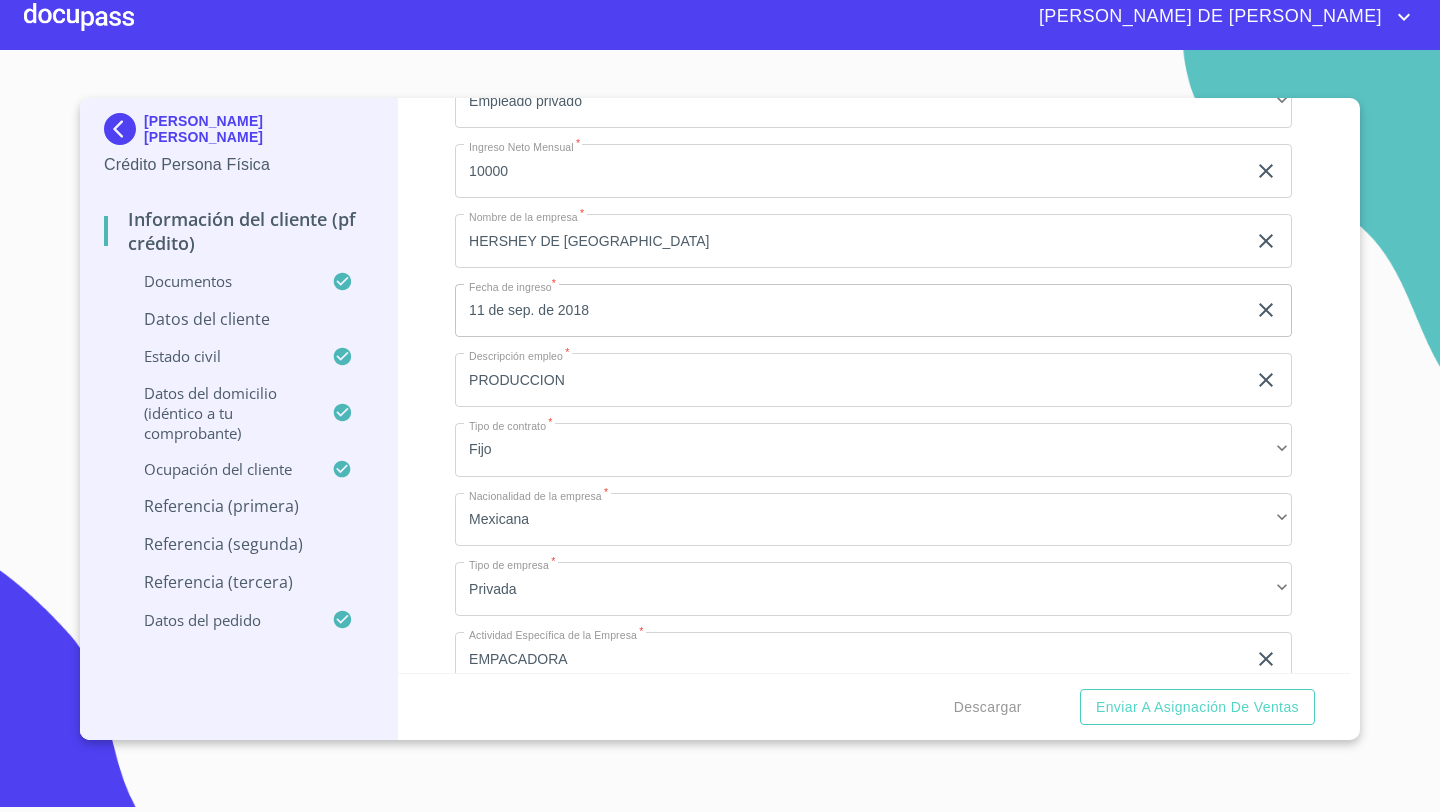 click on "Documento de identificación   *" at bounding box center [873, -1879] 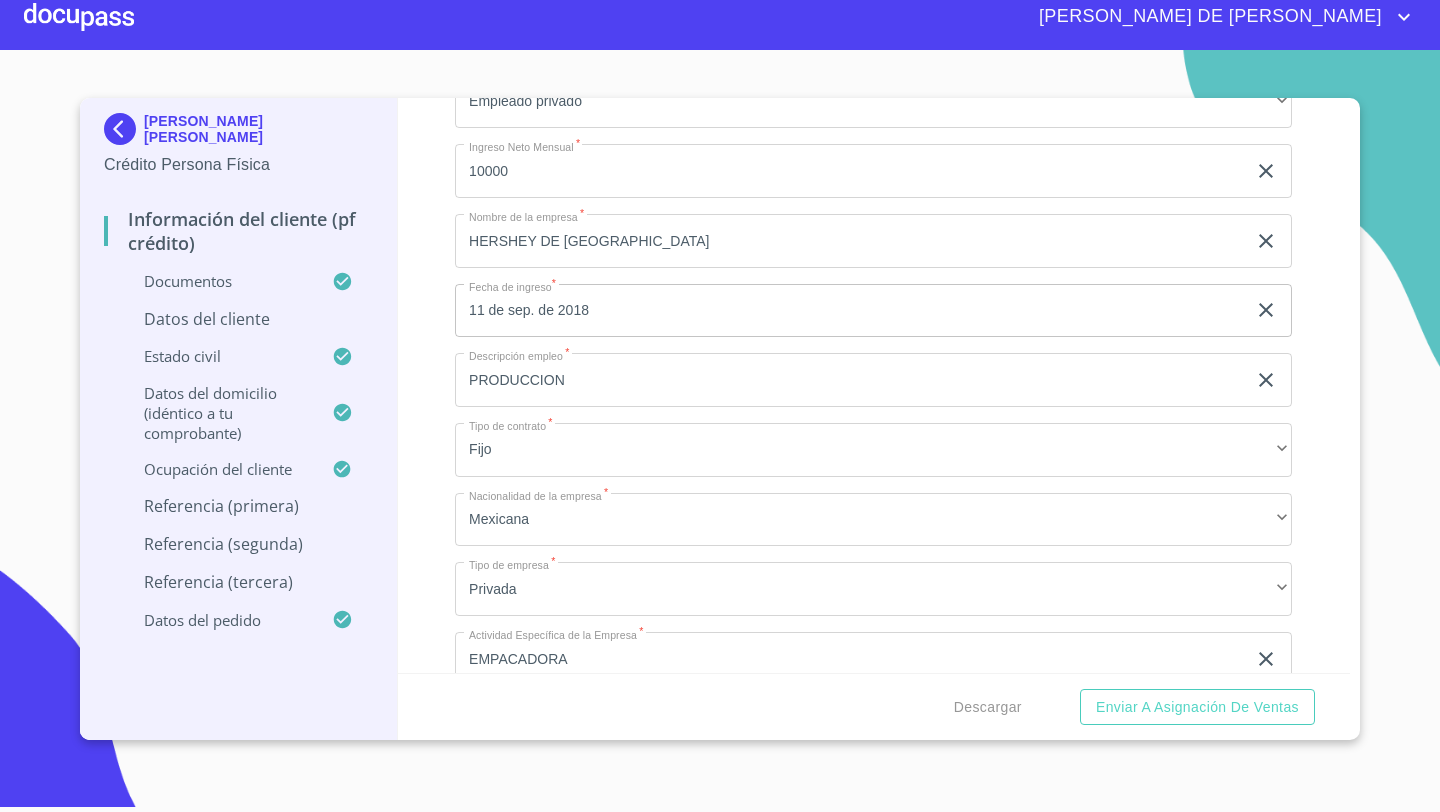 paste on "COMJ920523MJCBRS03" 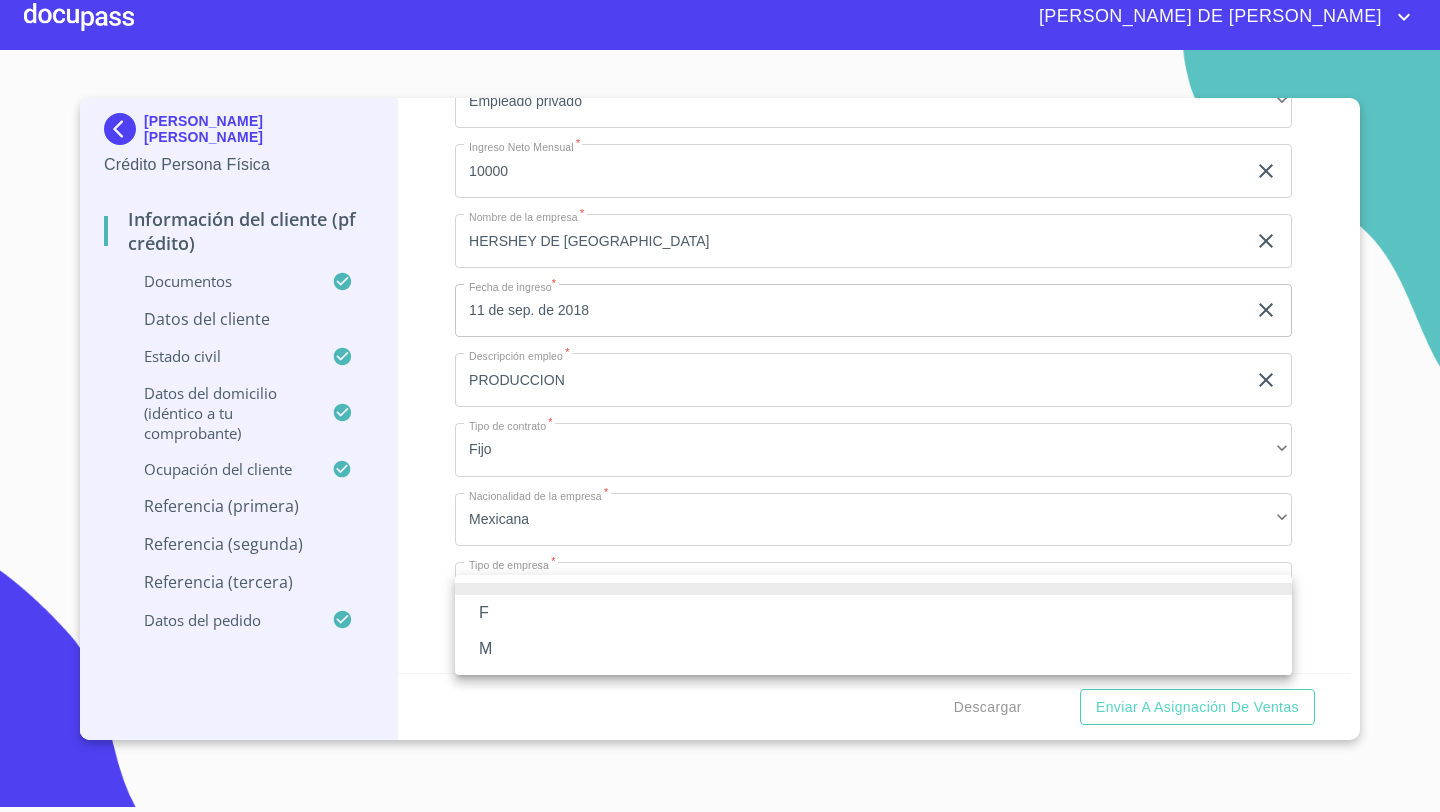 click on "F" at bounding box center (873, 613) 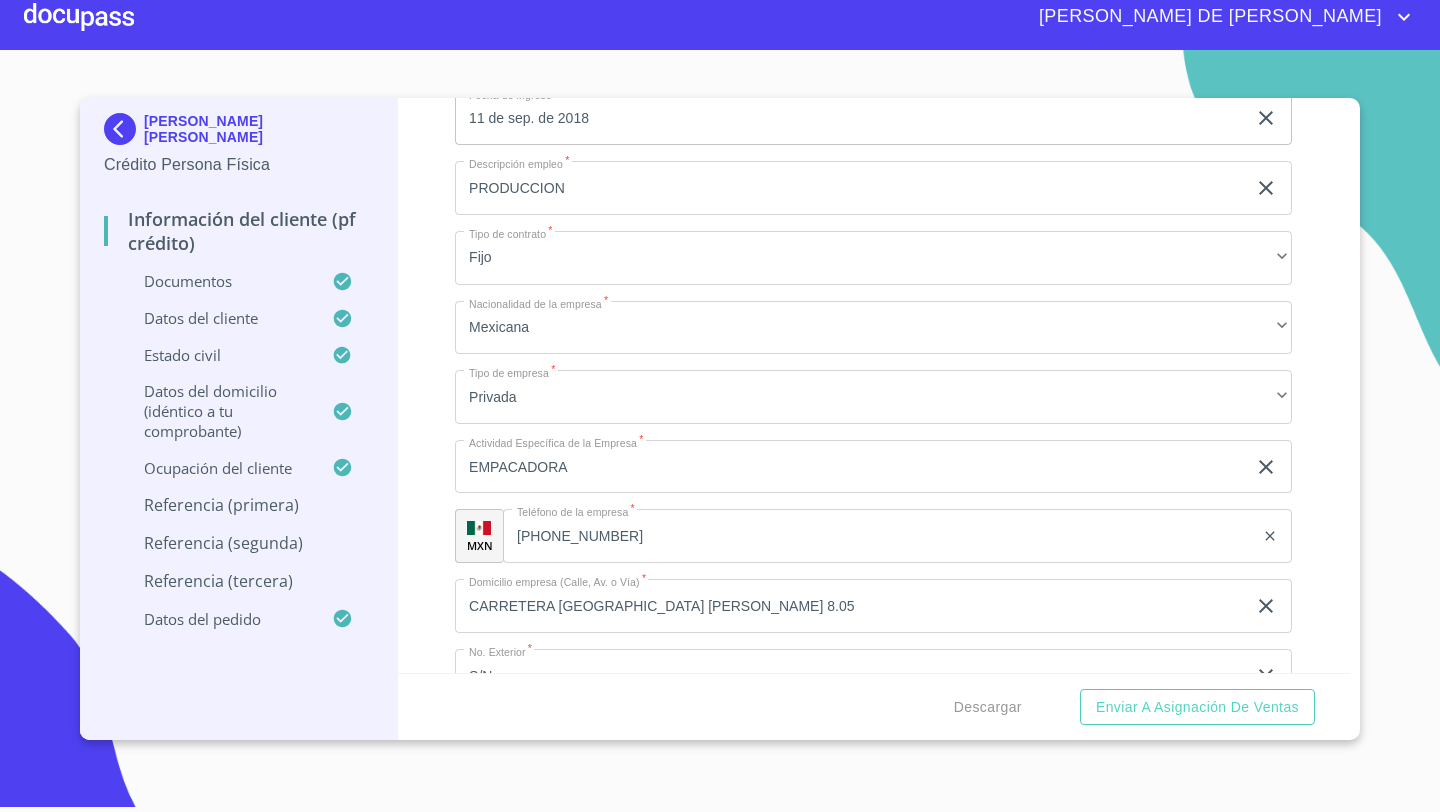 scroll, scrollTop: 6518, scrollLeft: 0, axis: vertical 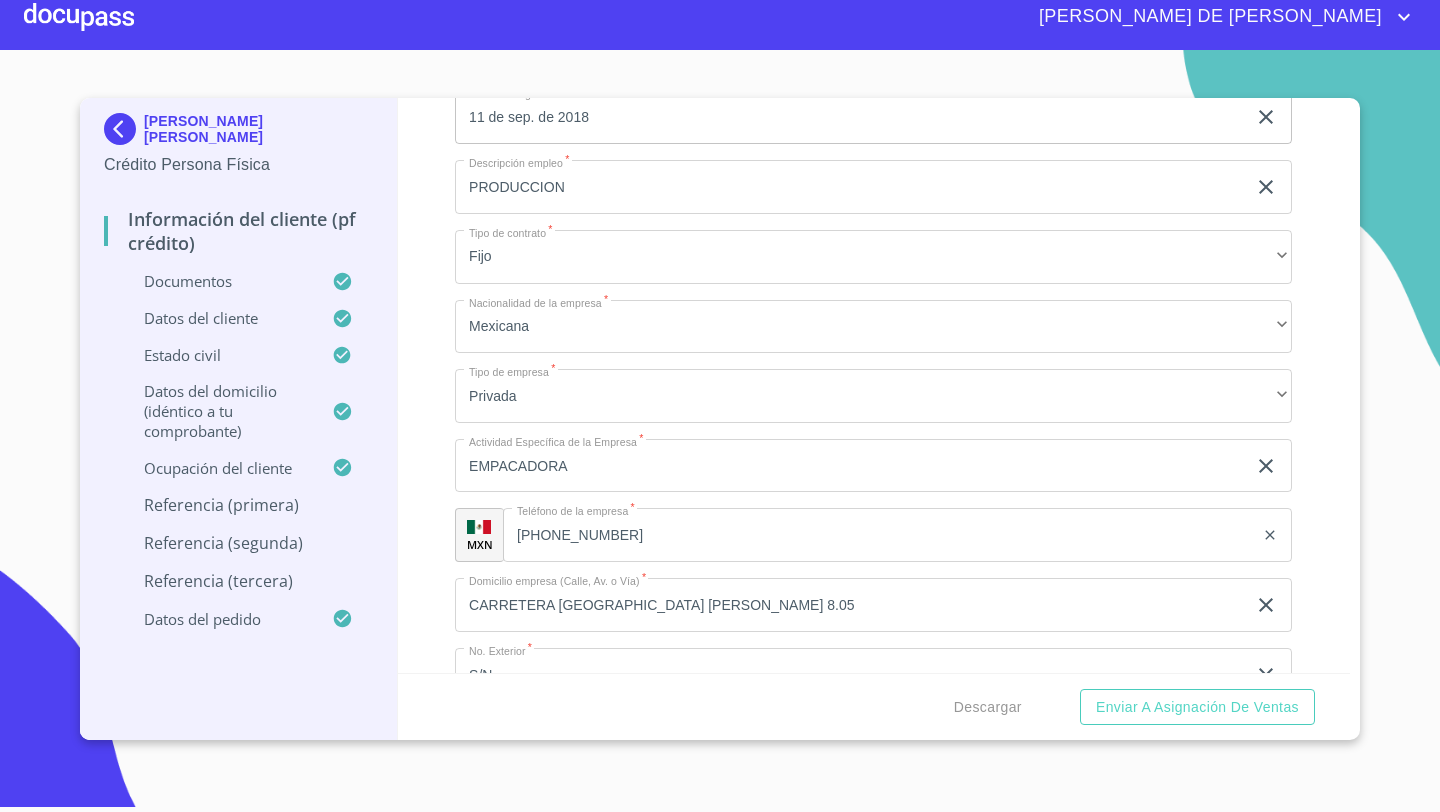 click on "Información del cliente (PF crédito)   Documentos Documento de identificación   * INE ​ Identificación Oficial * Identificación Oficial Identificación Oficial Identificación Oficial Comprobante de Domicilio * Comprobante de Domicilio Comprobante de [PERSON_NAME] de ingresos   * Independiente/Dueño de negocio/Persona Moral ​ Comprobante de Ingresos mes 1 * Comprobante de Ingresos mes 1 Comprobante de Ingresos mes 1 Comprobante de Ingresos mes 2 * Comprobante de Ingresos mes 2 Comprobante de Ingresos mes 2 Comprobante de Ingresos mes 3 * Comprobante de Ingresos mes 3 Comprobante de Ingresos mes 3 CURP * CURP [PERSON_NAME] de situación fiscal Arrastra o selecciona el (los) documento(s) para agregar Datos del cliente Apellido [PERSON_NAME]   * [PERSON_NAME] ​ Apellido Materno   * [PERSON_NAME] ​ Primer nombre   * [PERSON_NAME] [PERSON_NAME] Nombre [PERSON_NAME] ​ Fecha de nacimiento * 23 de may. de [DEMOGRAPHIC_DATA] ​ Nacionalidad   * Mexicana ​ País de nacimiento   * [GEOGRAPHIC_DATA] ​ Estado de nacimiento   * [GEOGRAPHIC_DATA]" at bounding box center [874, 385] 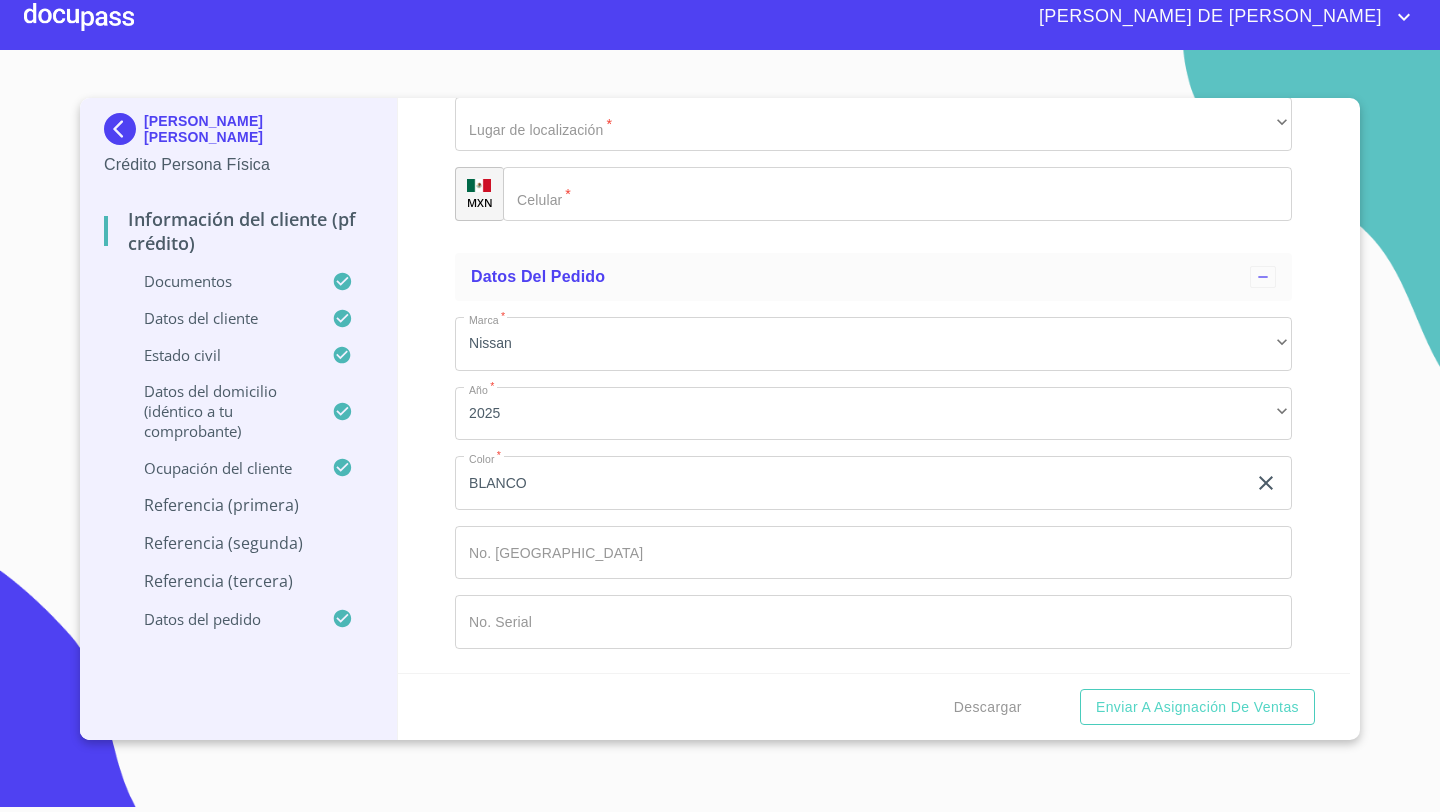 scroll, scrollTop: 10060, scrollLeft: 0, axis: vertical 